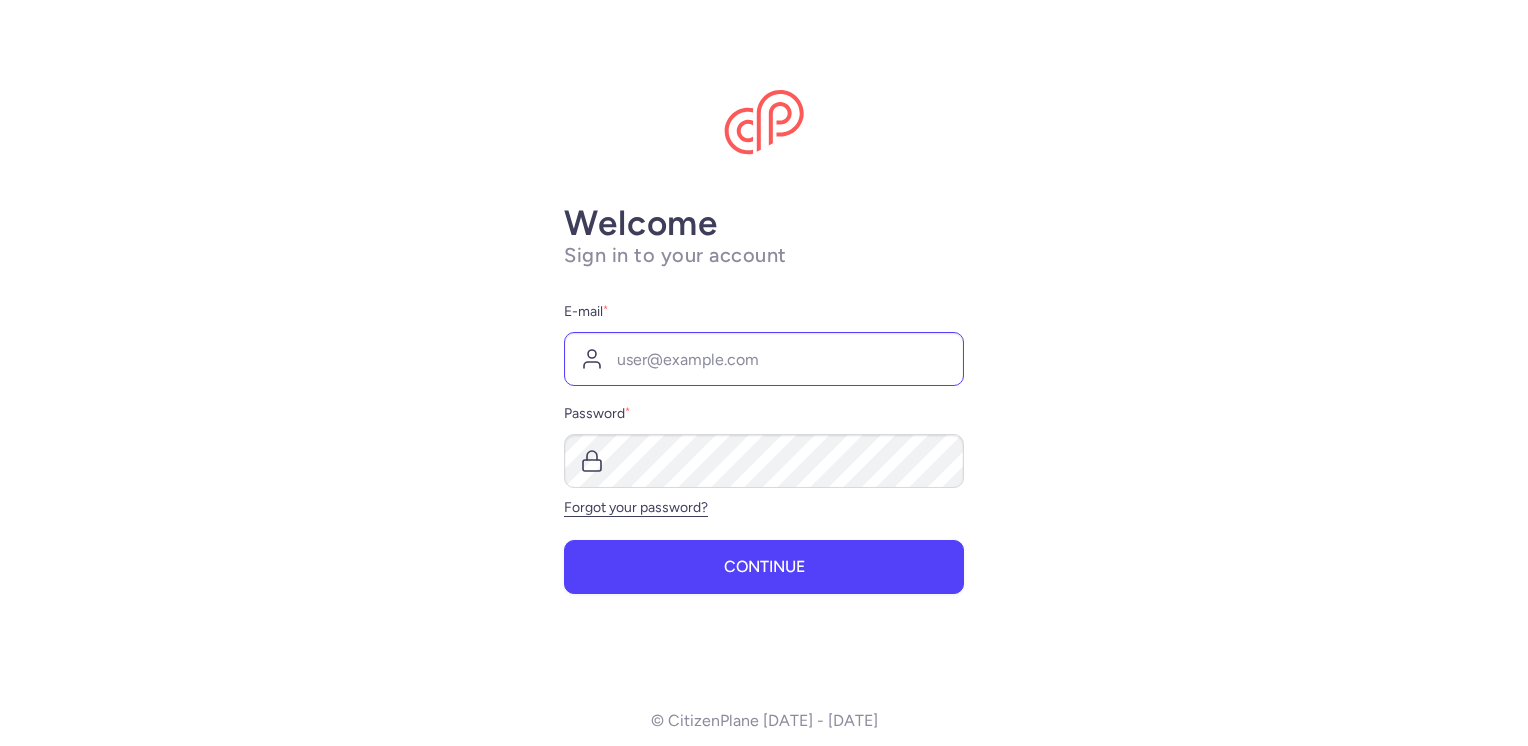 scroll, scrollTop: 0, scrollLeft: 0, axis: both 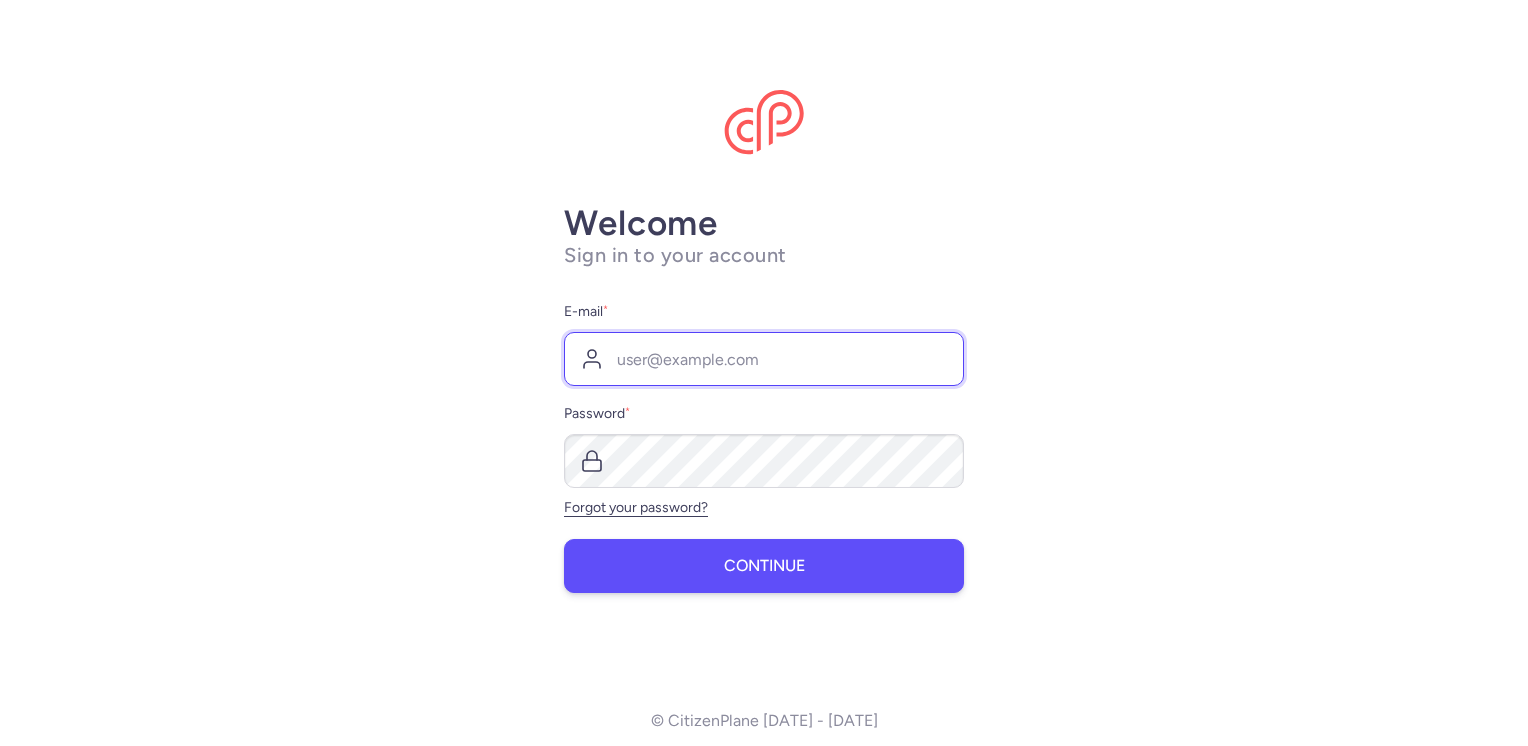 type on "[EMAIL_ADDRESS][DOMAIN_NAME]" 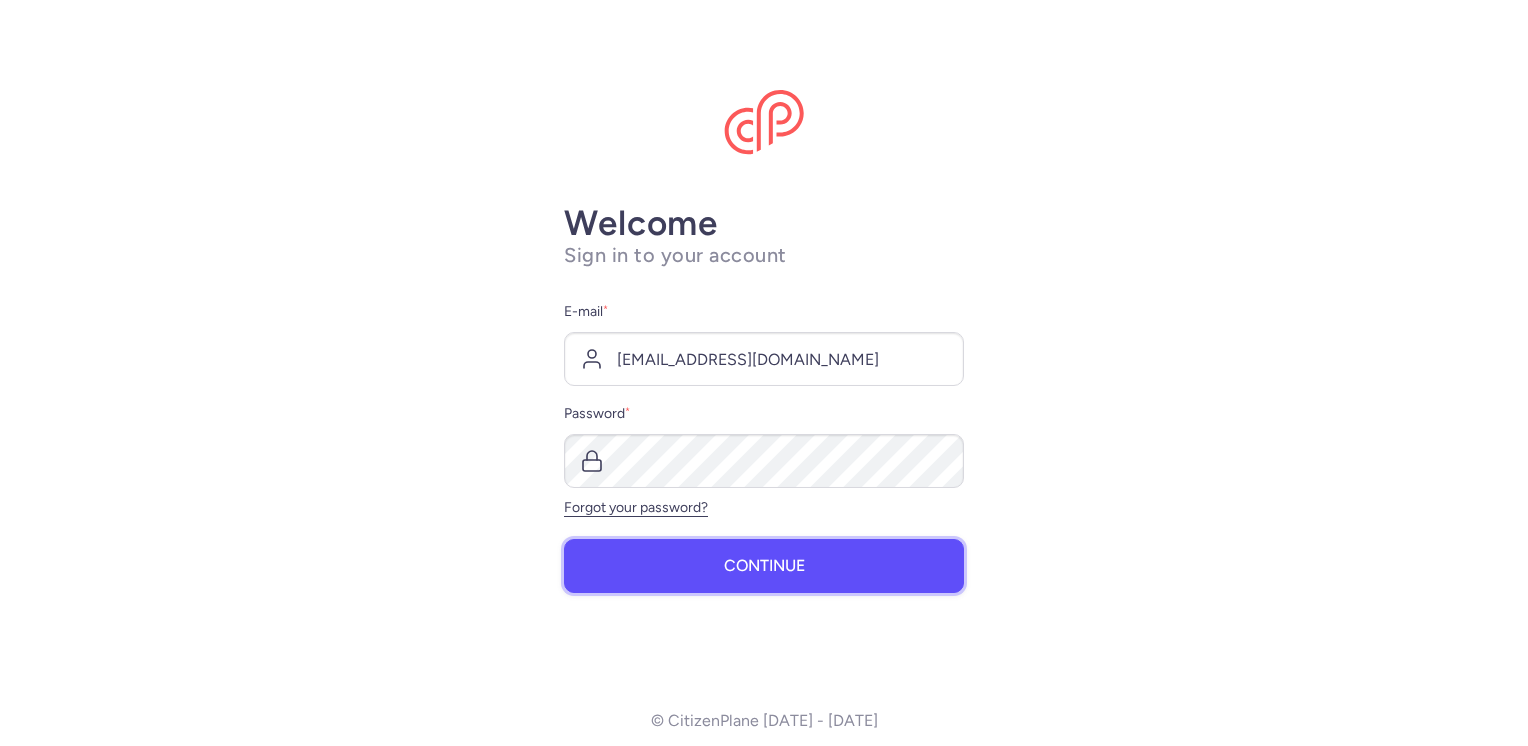 click on "Continue" at bounding box center [764, 566] 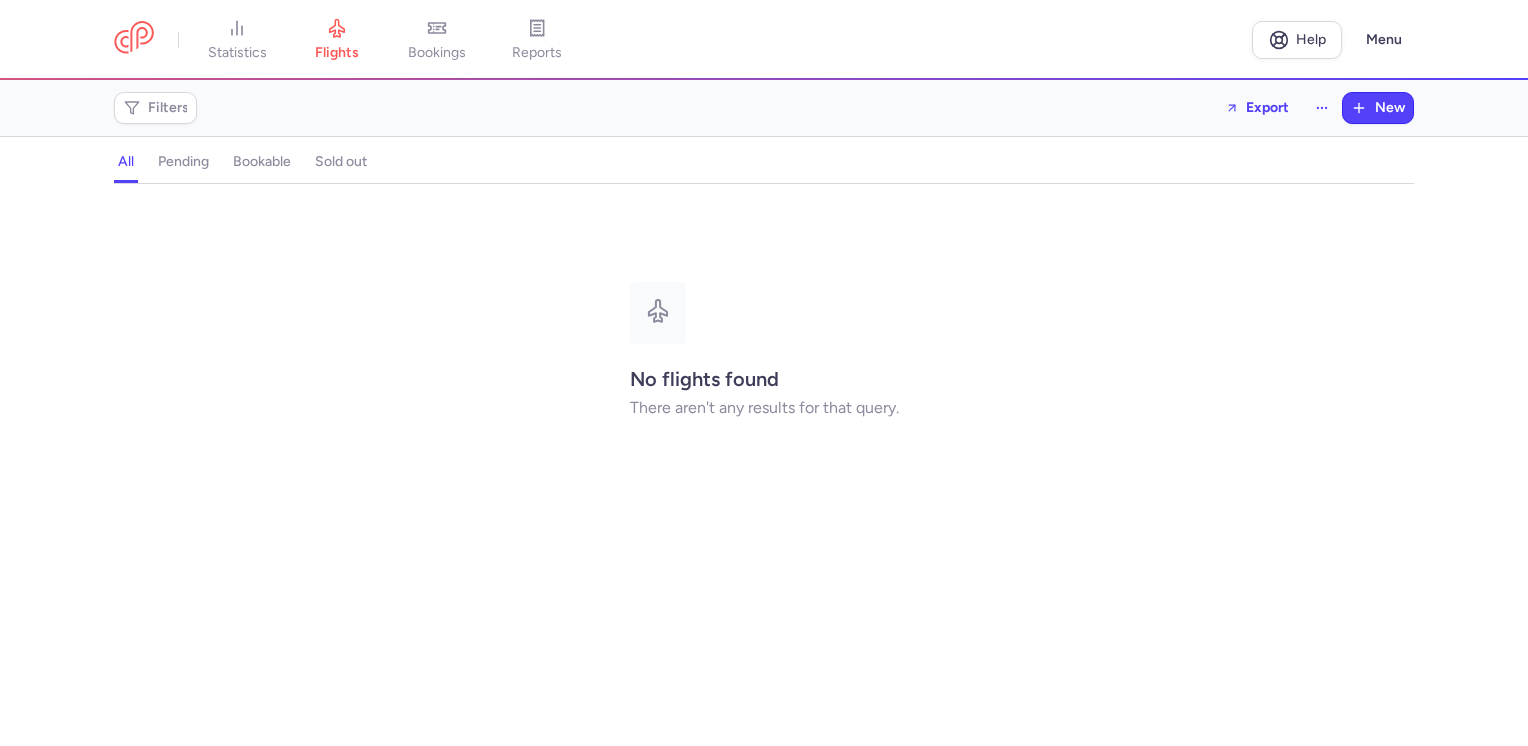 click on "pending" at bounding box center (183, 162) 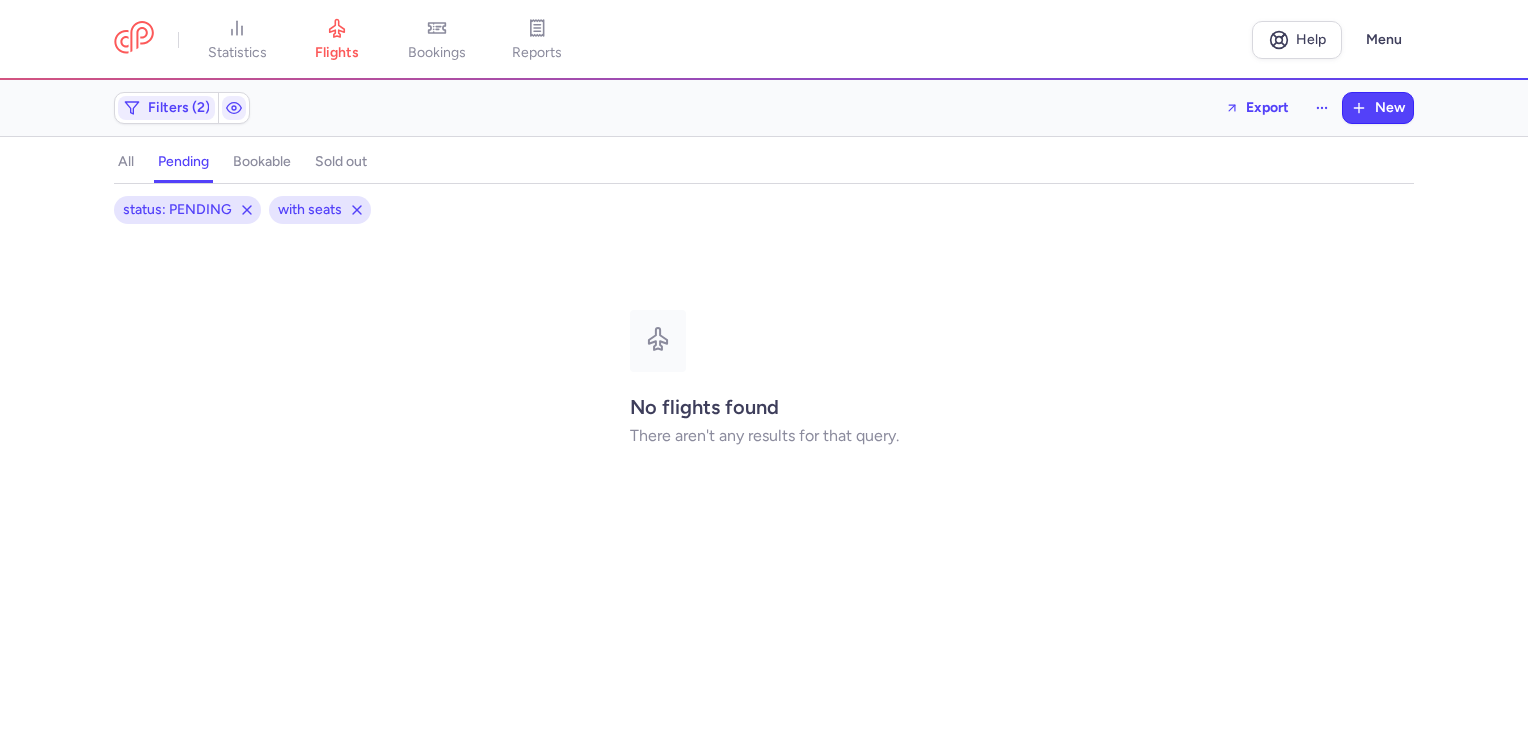 click on "bookable" at bounding box center [262, 162] 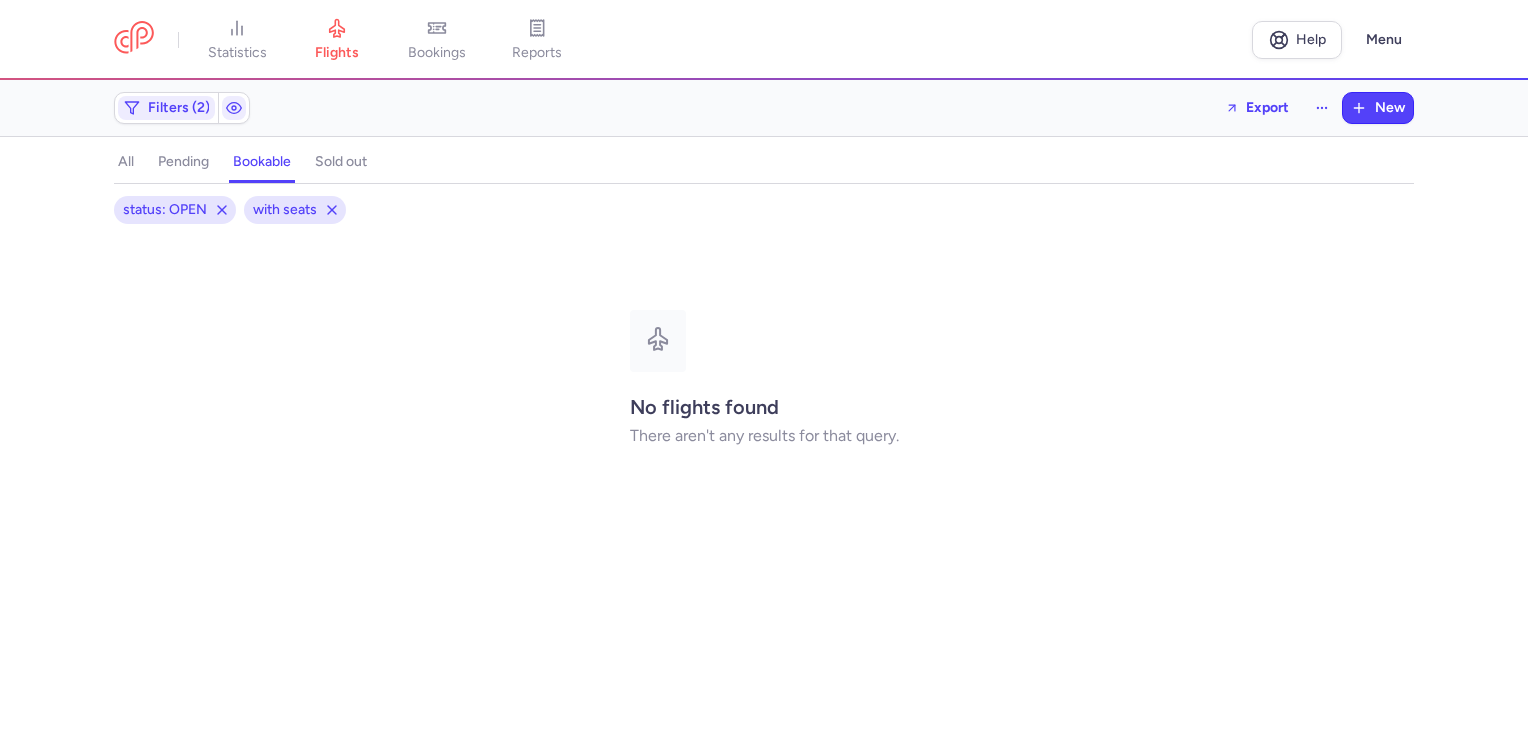 click on "sold out" at bounding box center (341, 162) 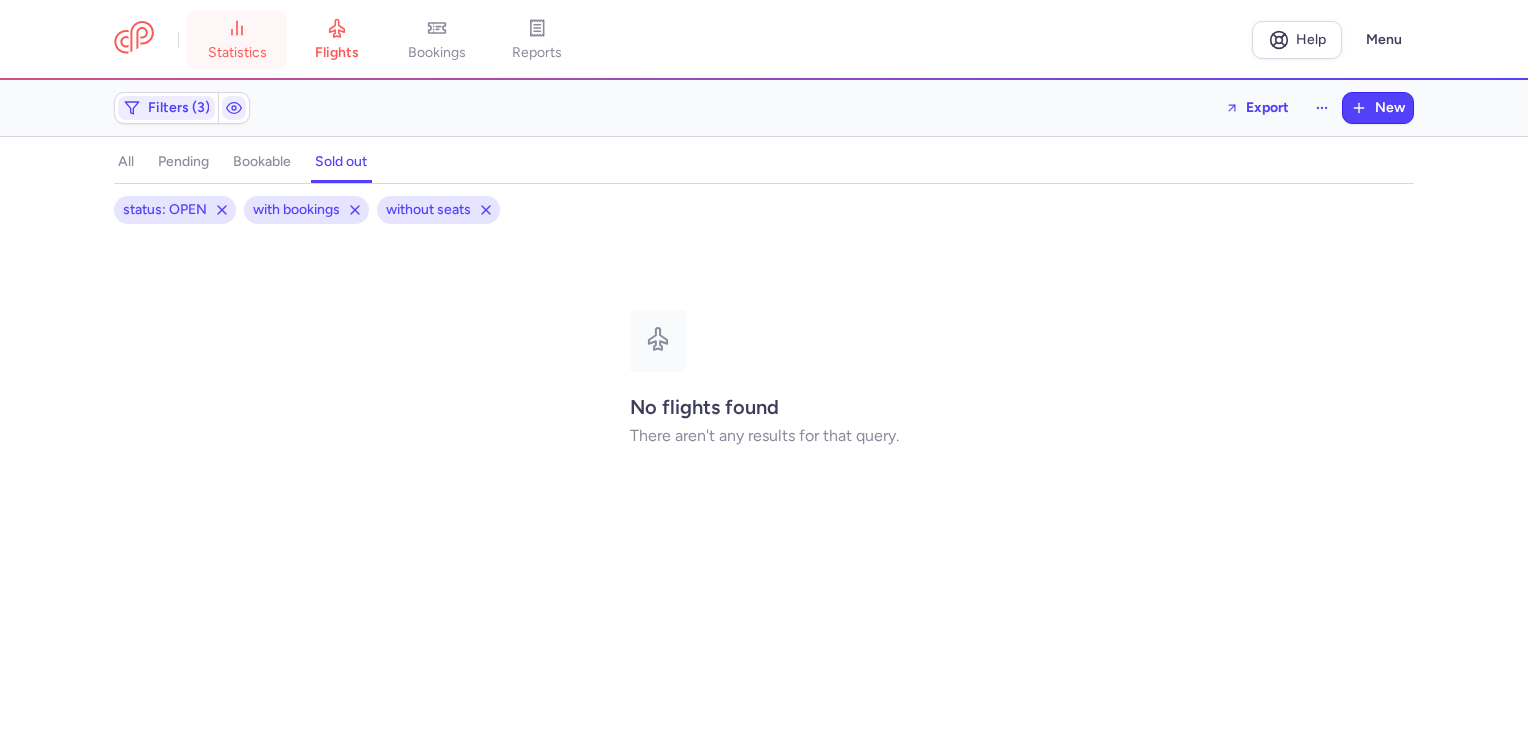click on "statistics" at bounding box center (237, 53) 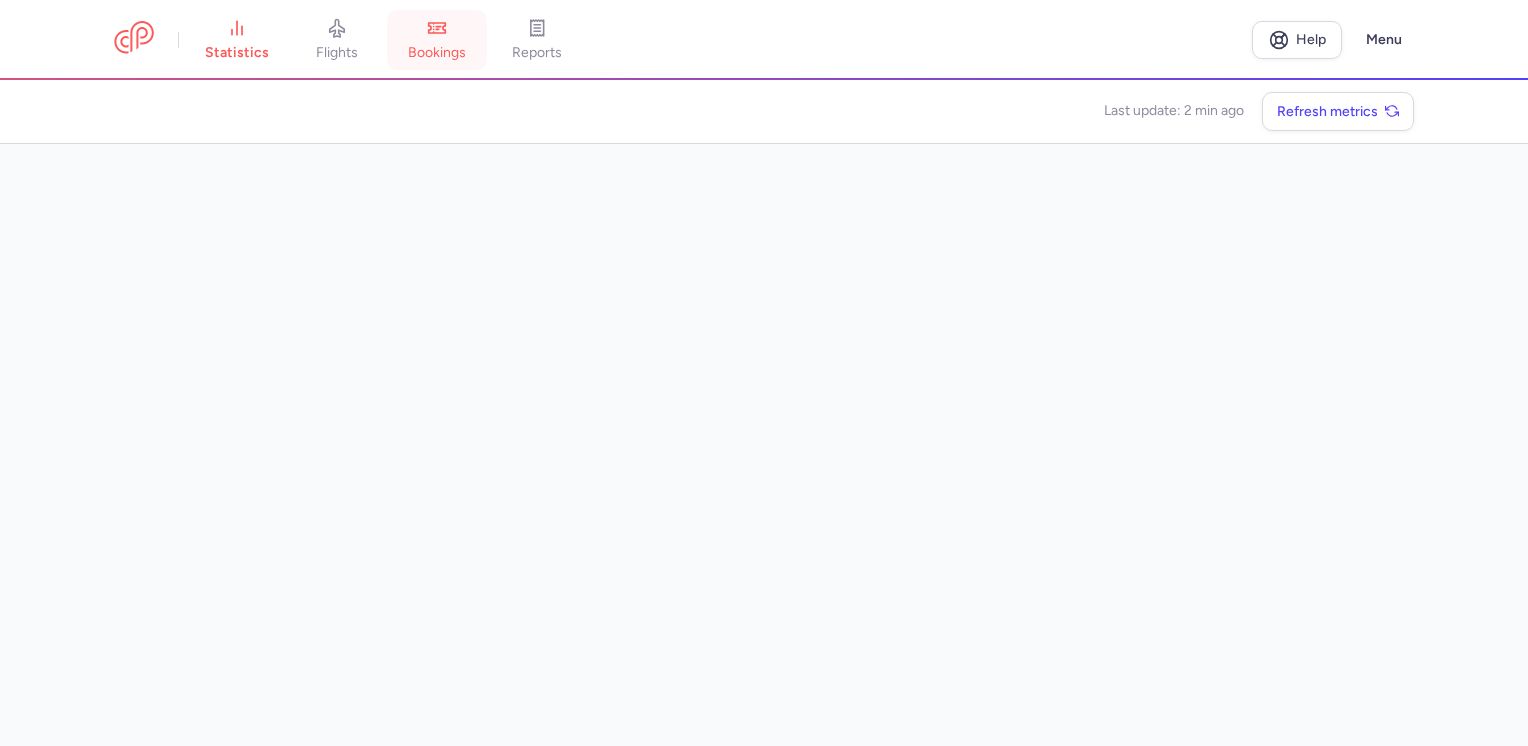 click on "bookings" at bounding box center [437, 40] 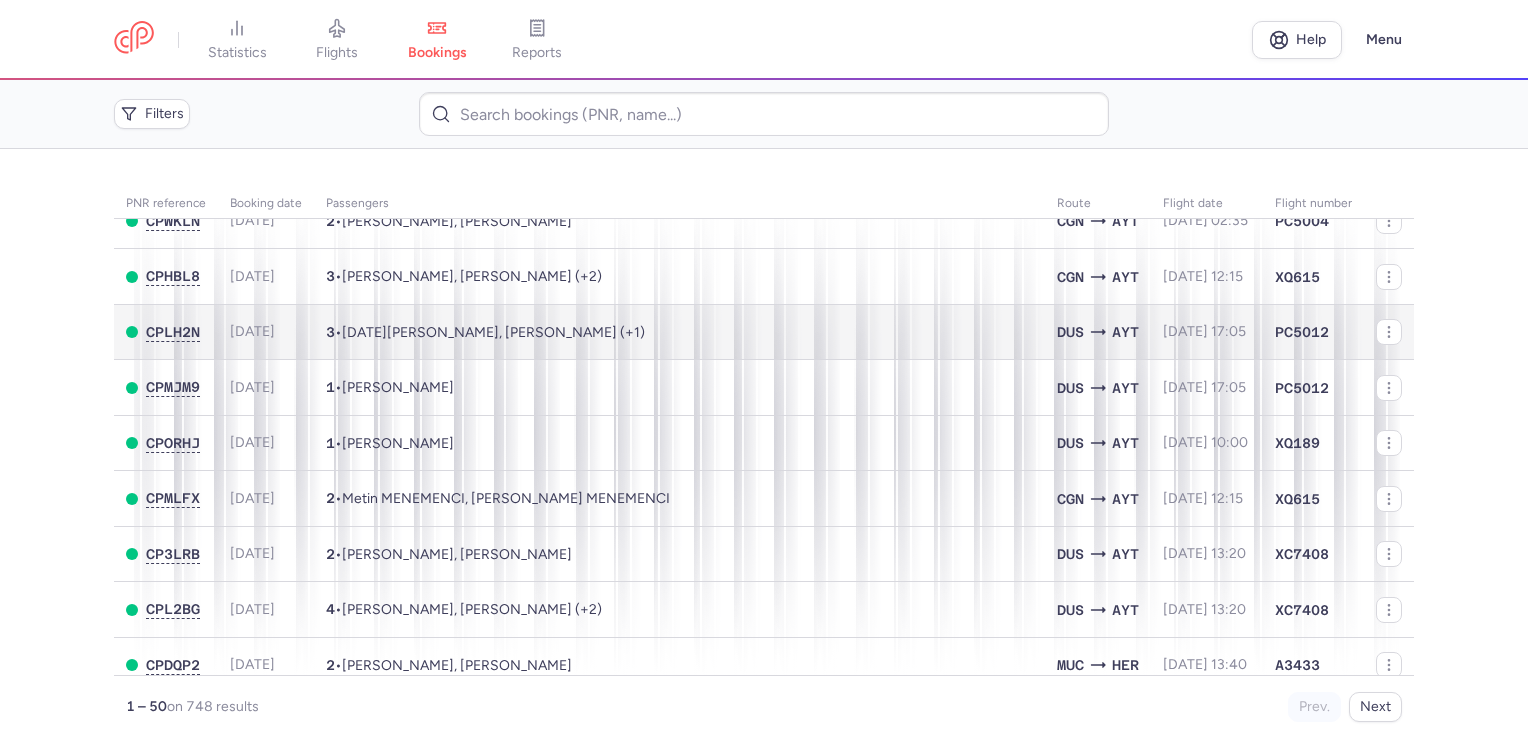 scroll, scrollTop: 0, scrollLeft: 0, axis: both 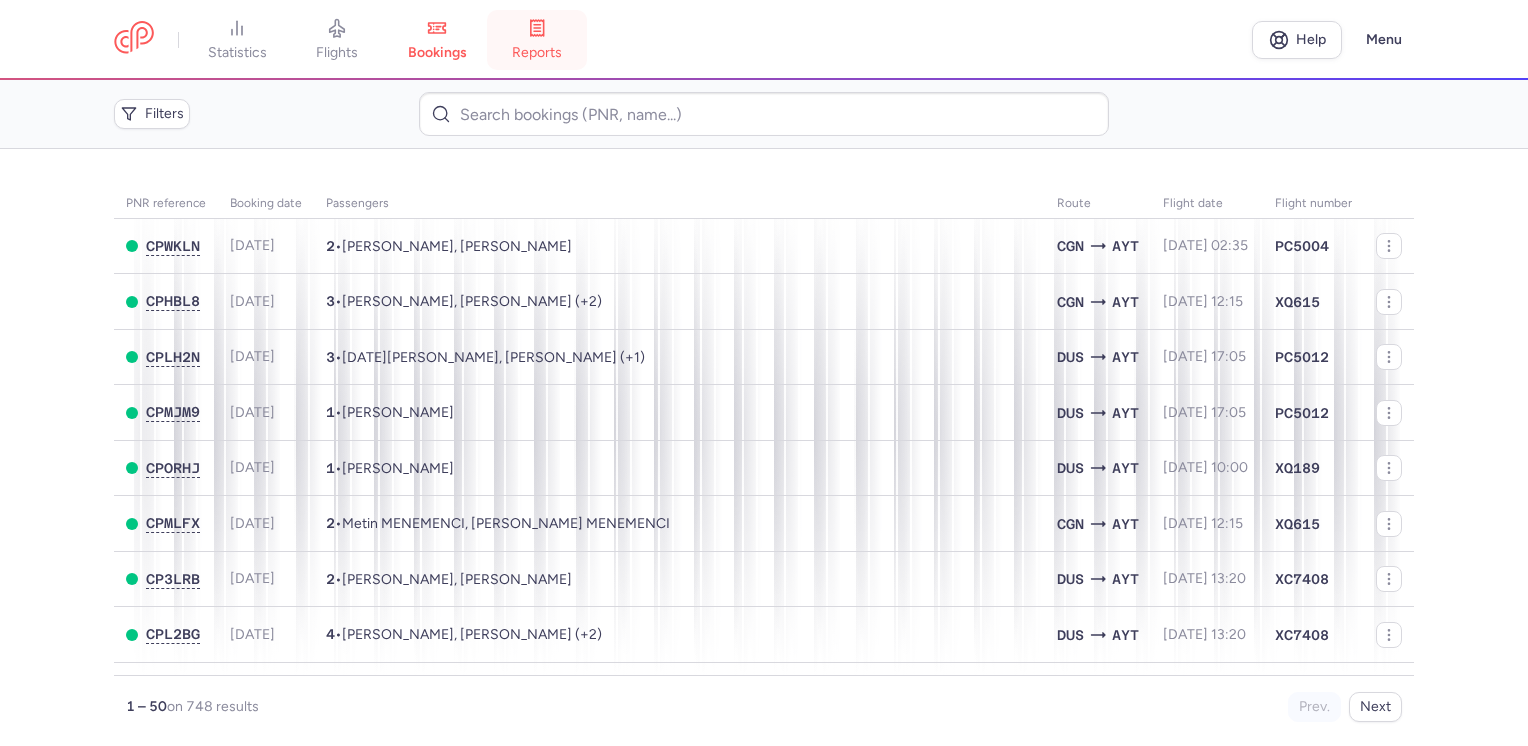 click on "reports" at bounding box center [537, 53] 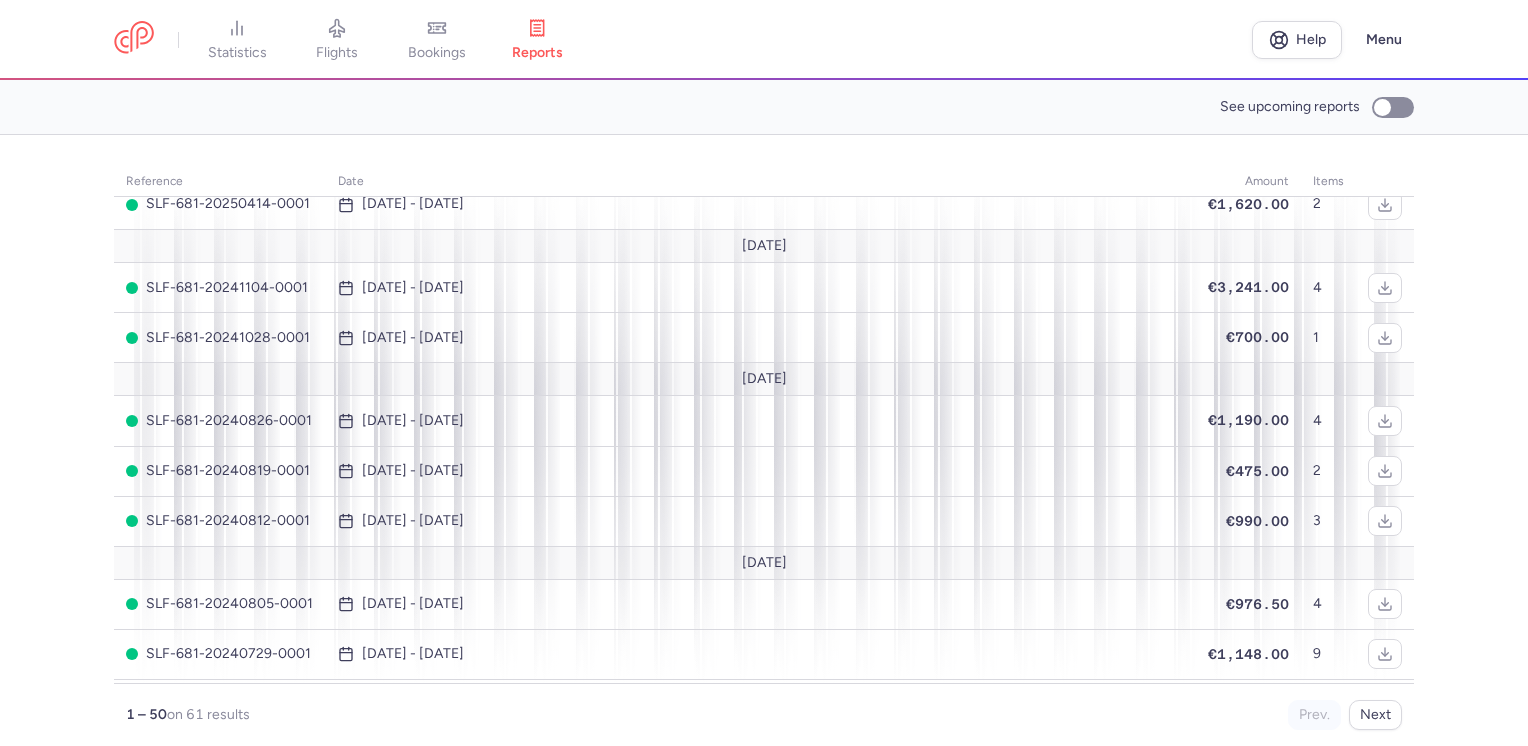 scroll, scrollTop: 0, scrollLeft: 0, axis: both 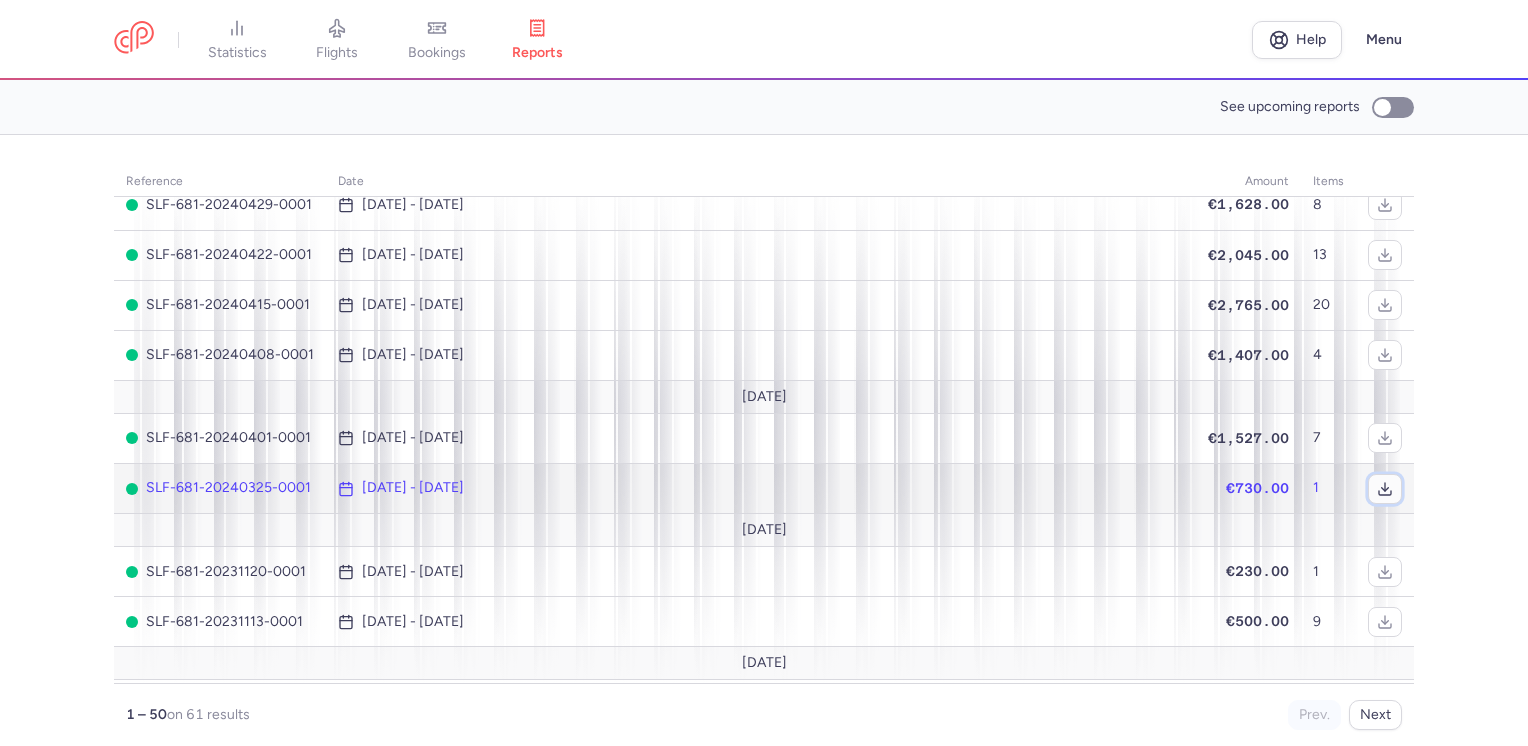 click 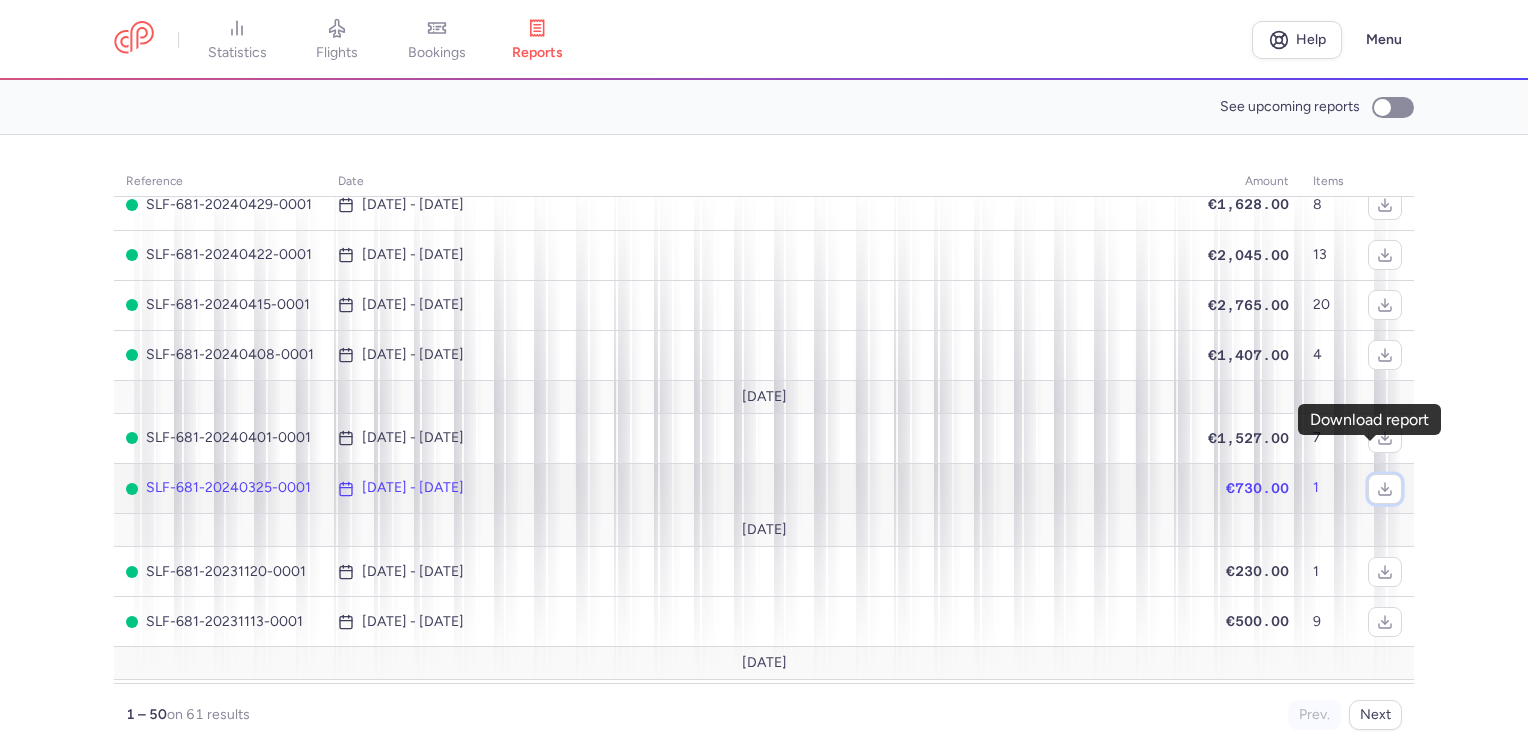scroll, scrollTop: 1200, scrollLeft: 0, axis: vertical 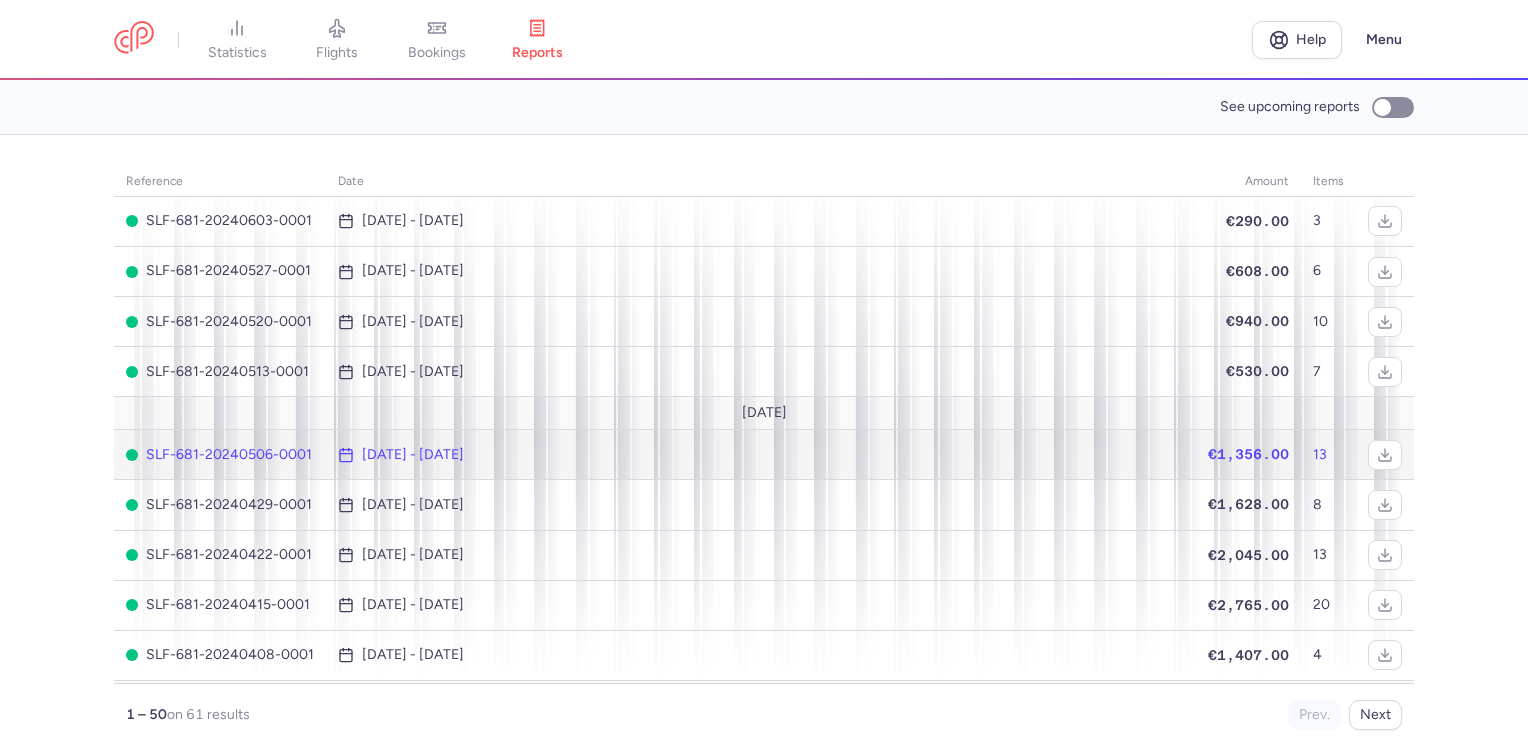 click on "SLF-681-20240506-0001" 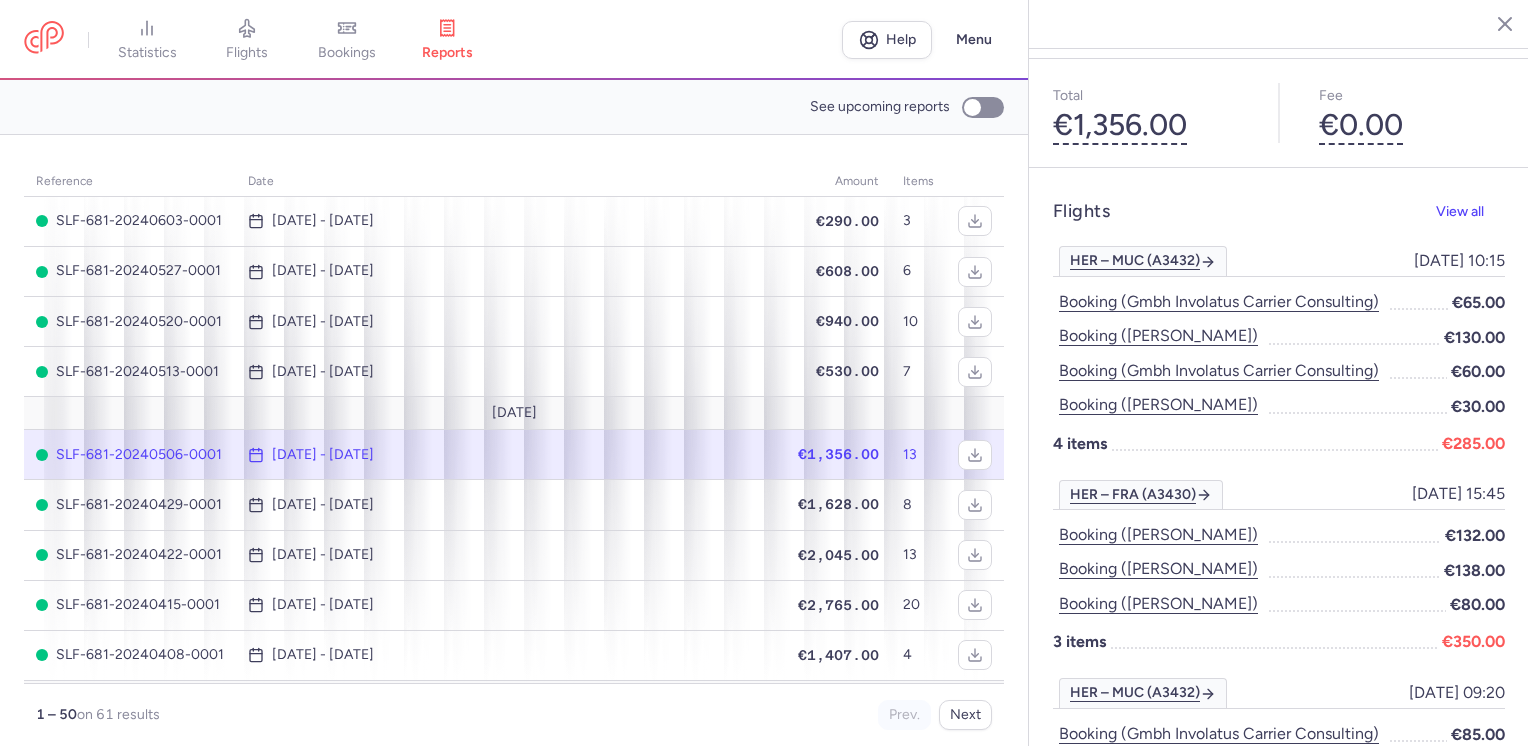 scroll, scrollTop: 0, scrollLeft: 0, axis: both 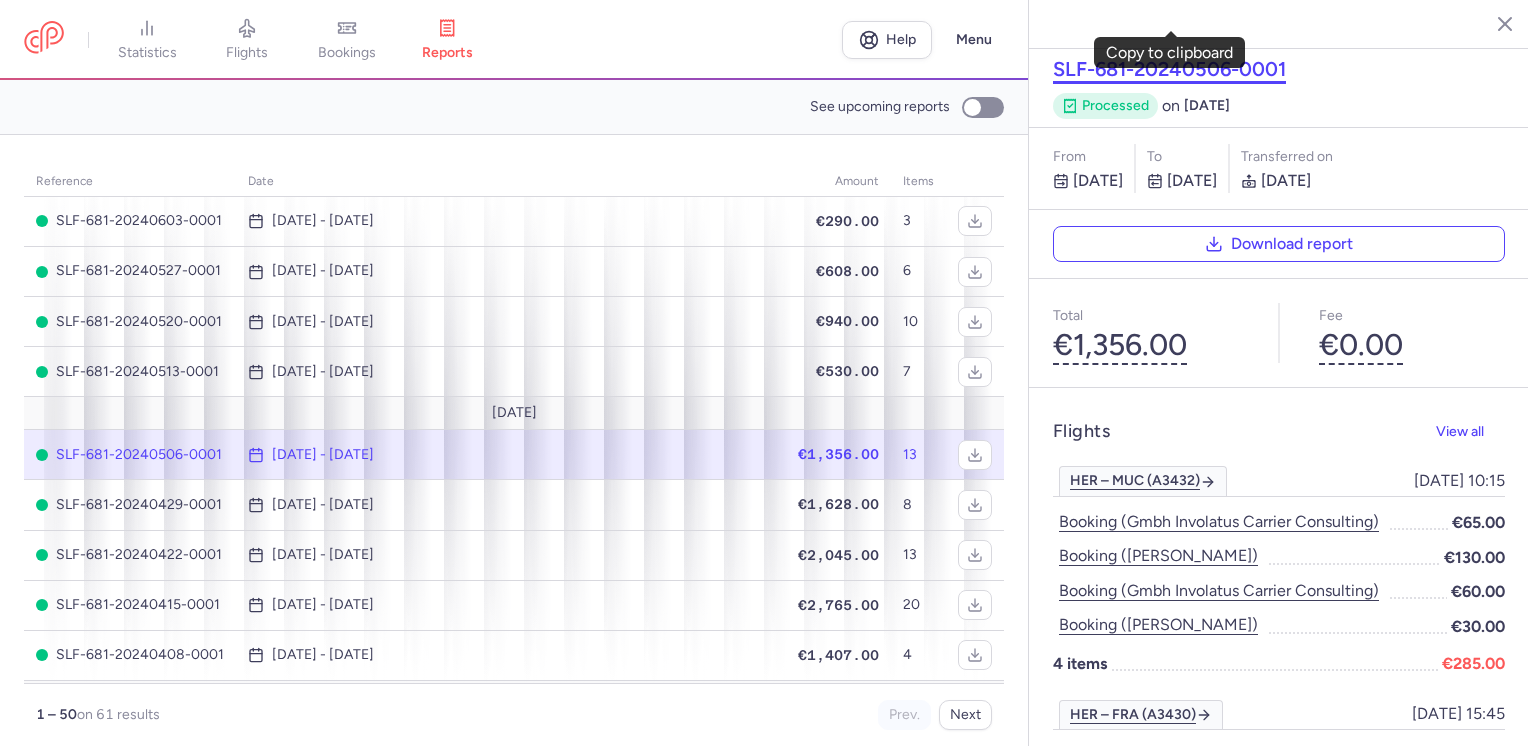 click on "SLF-681-20240506-0001" 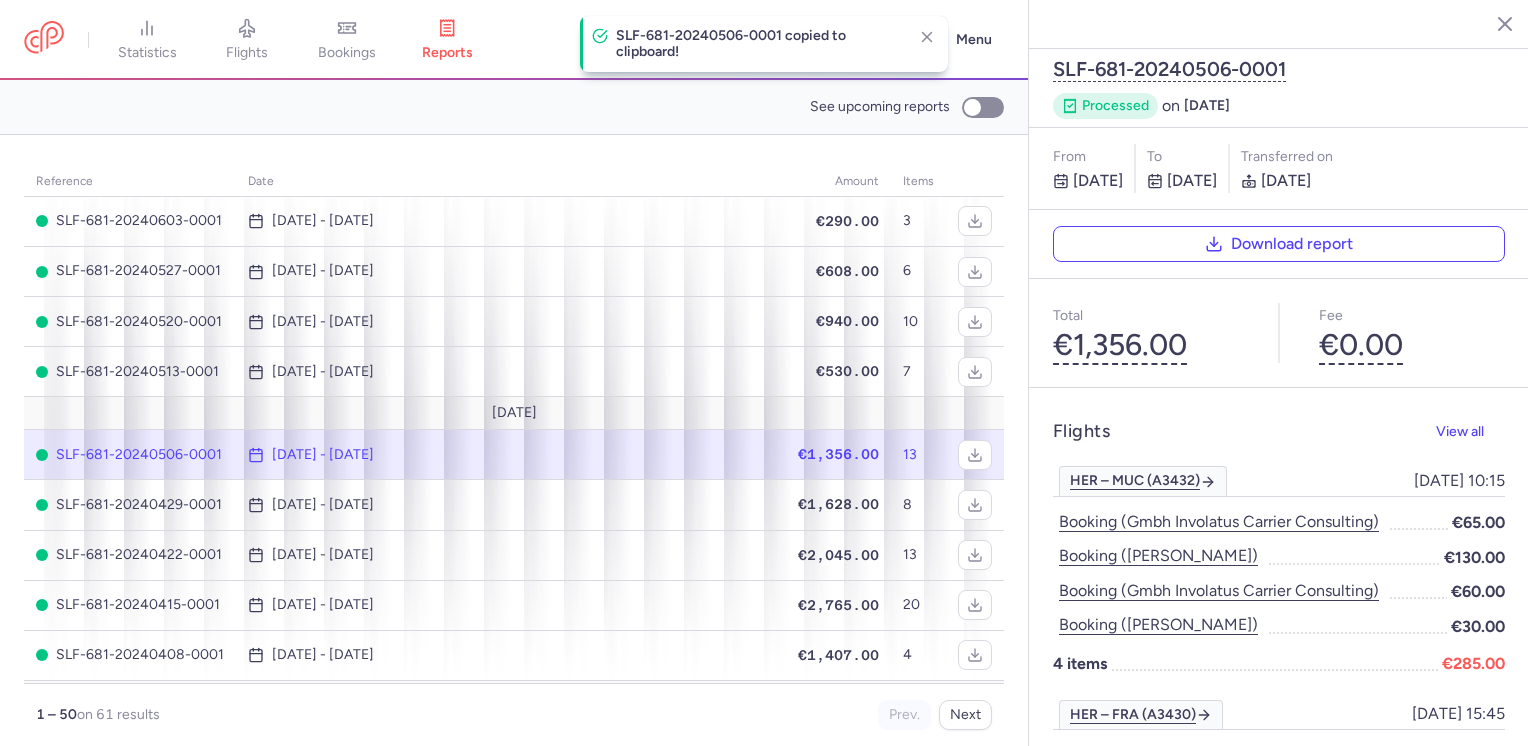 click on "SLF-681-20240506-0001 copied to clipboard!" at bounding box center [760, 44] 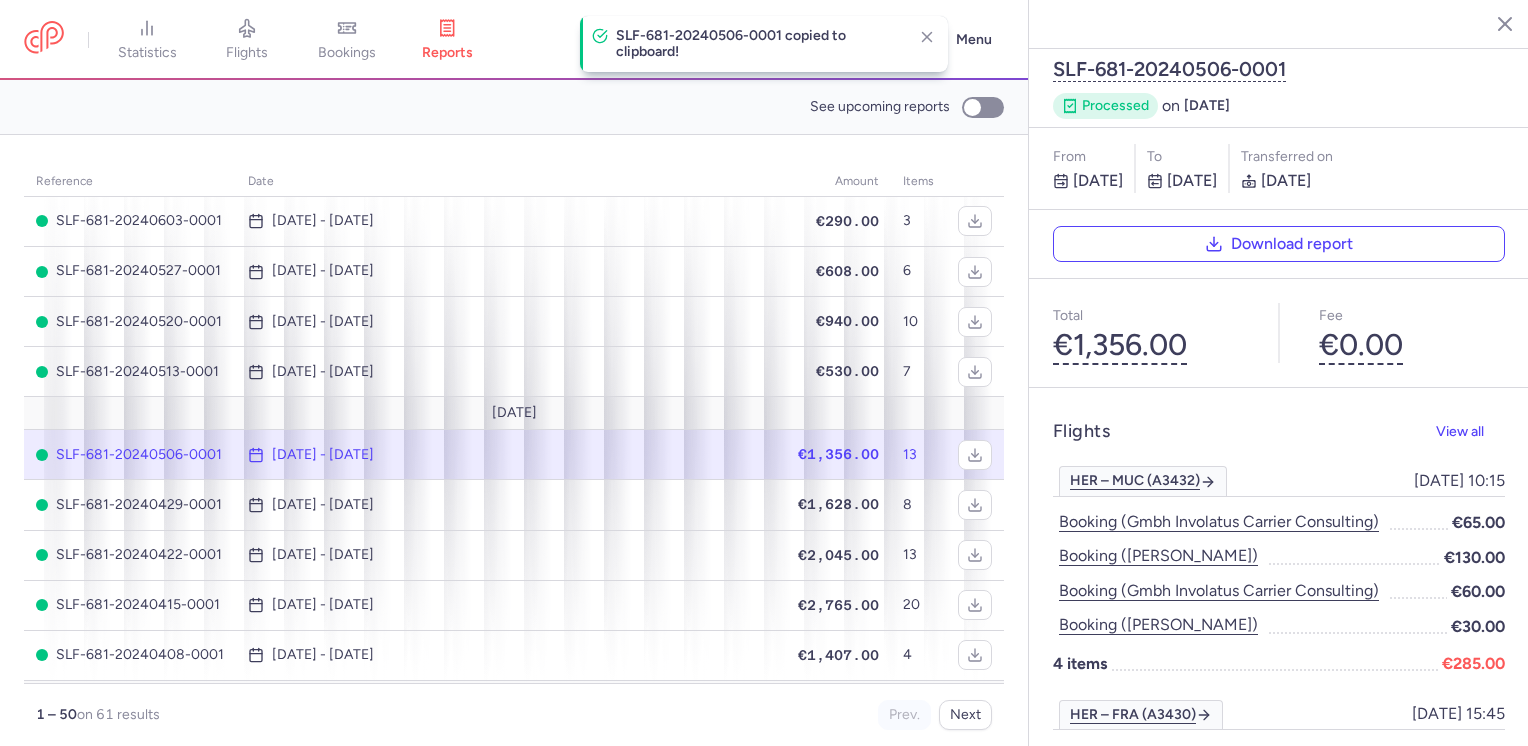 click 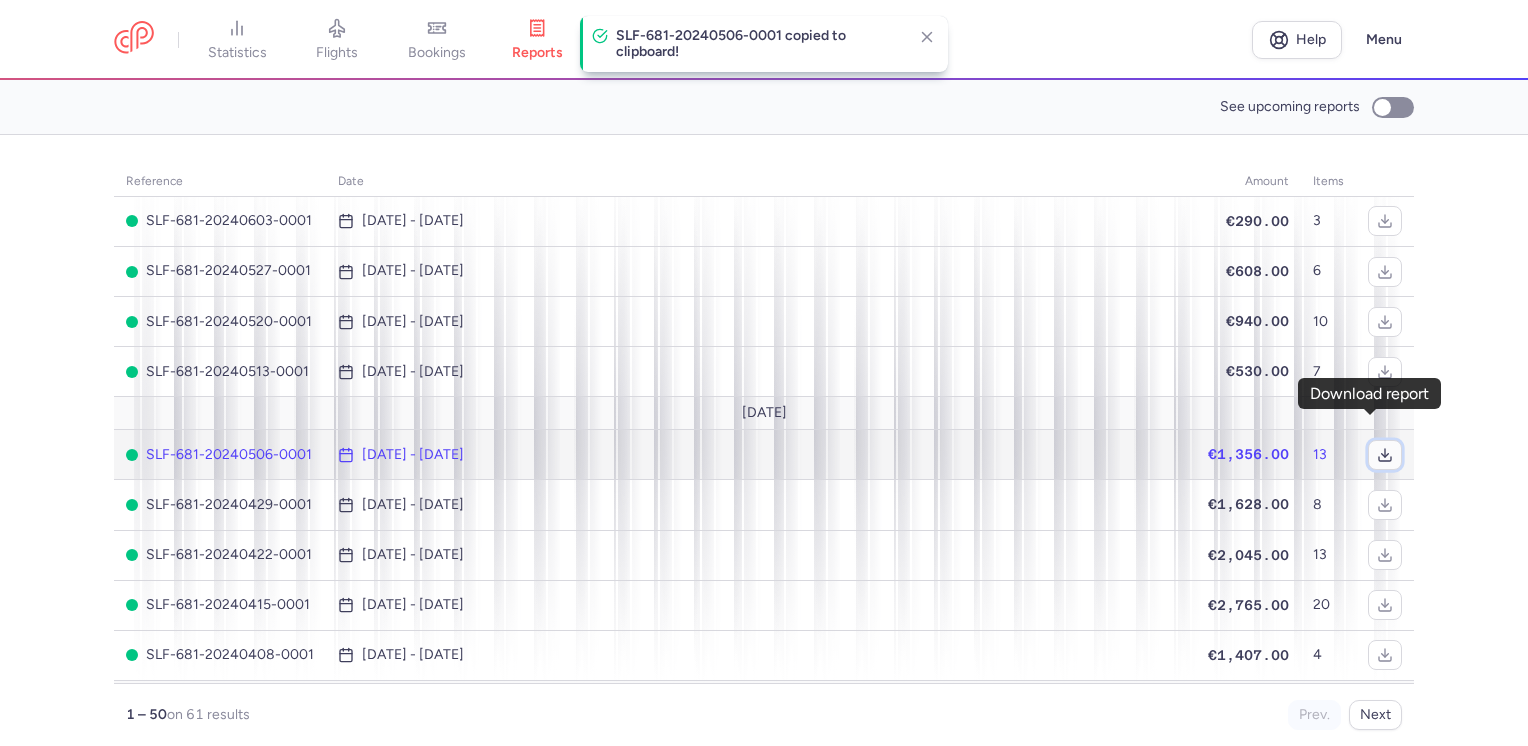 click 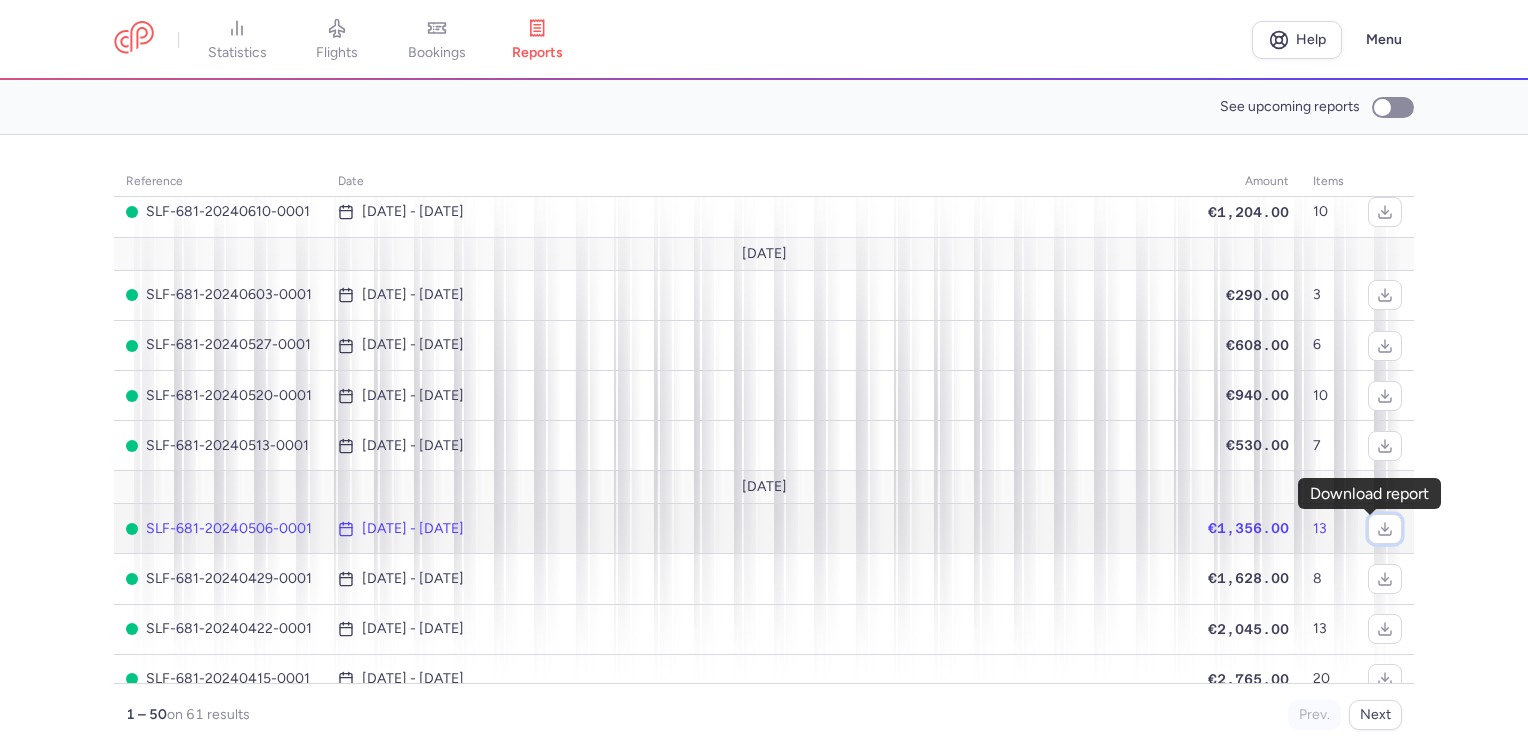 scroll, scrollTop: 900, scrollLeft: 0, axis: vertical 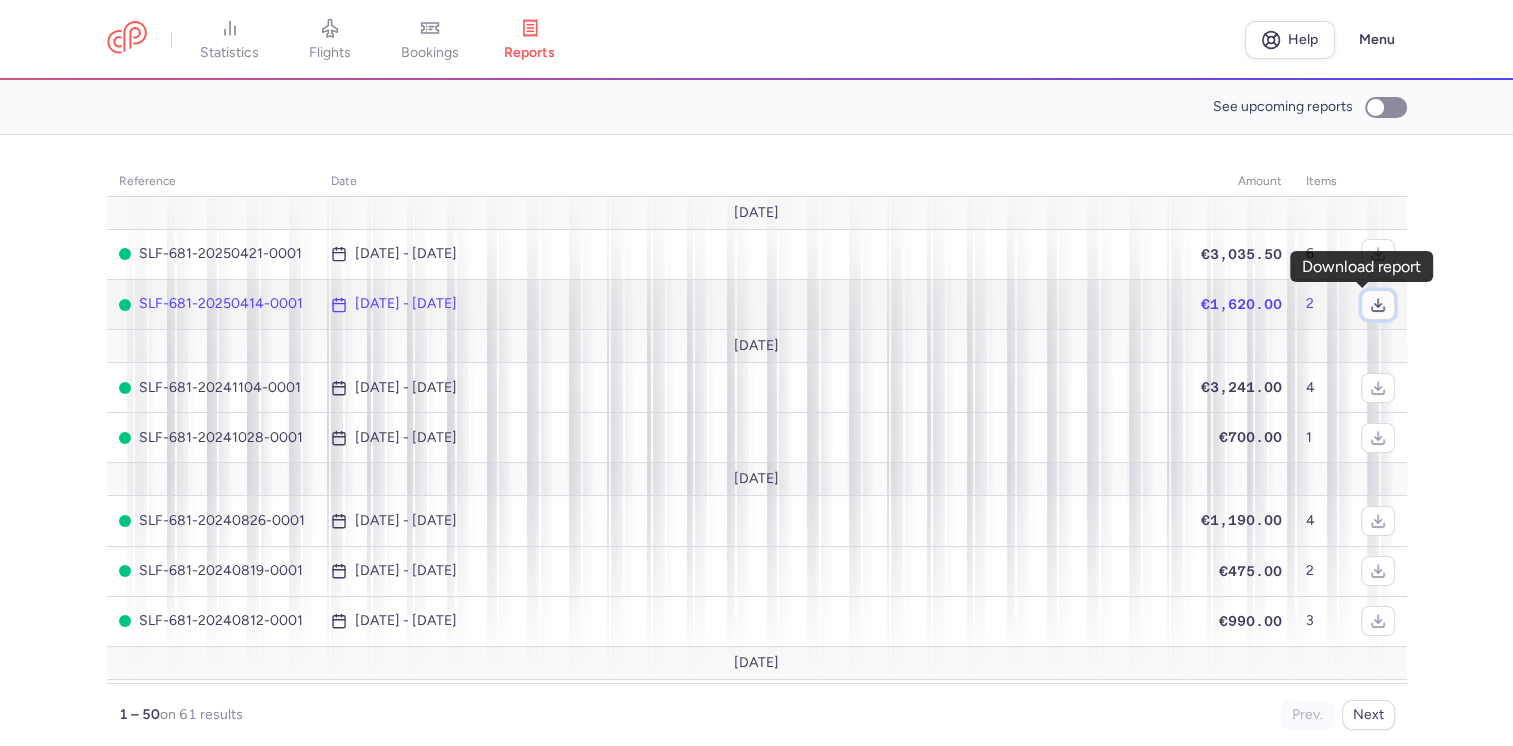 click 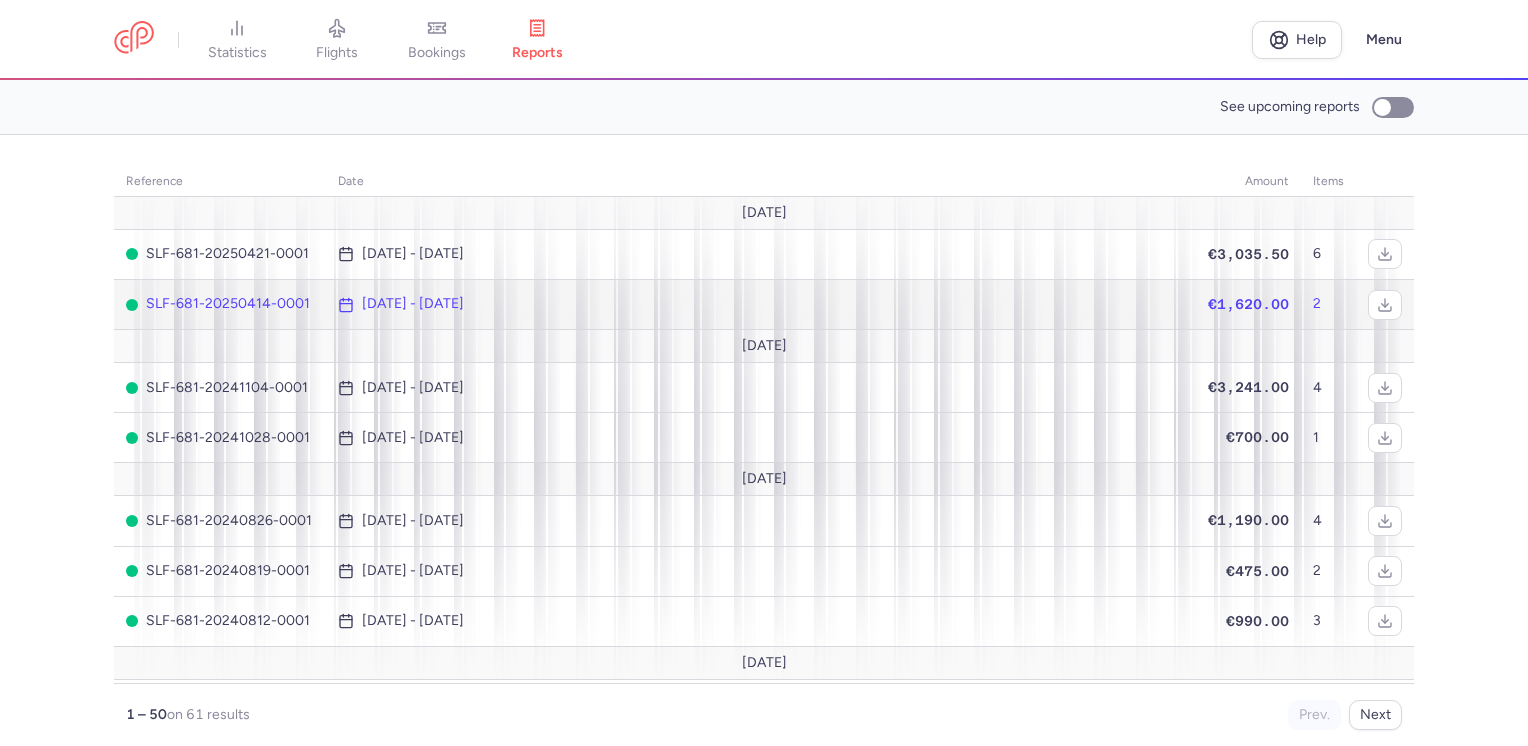 click on "[DATE] - [DATE]" at bounding box center [413, 304] 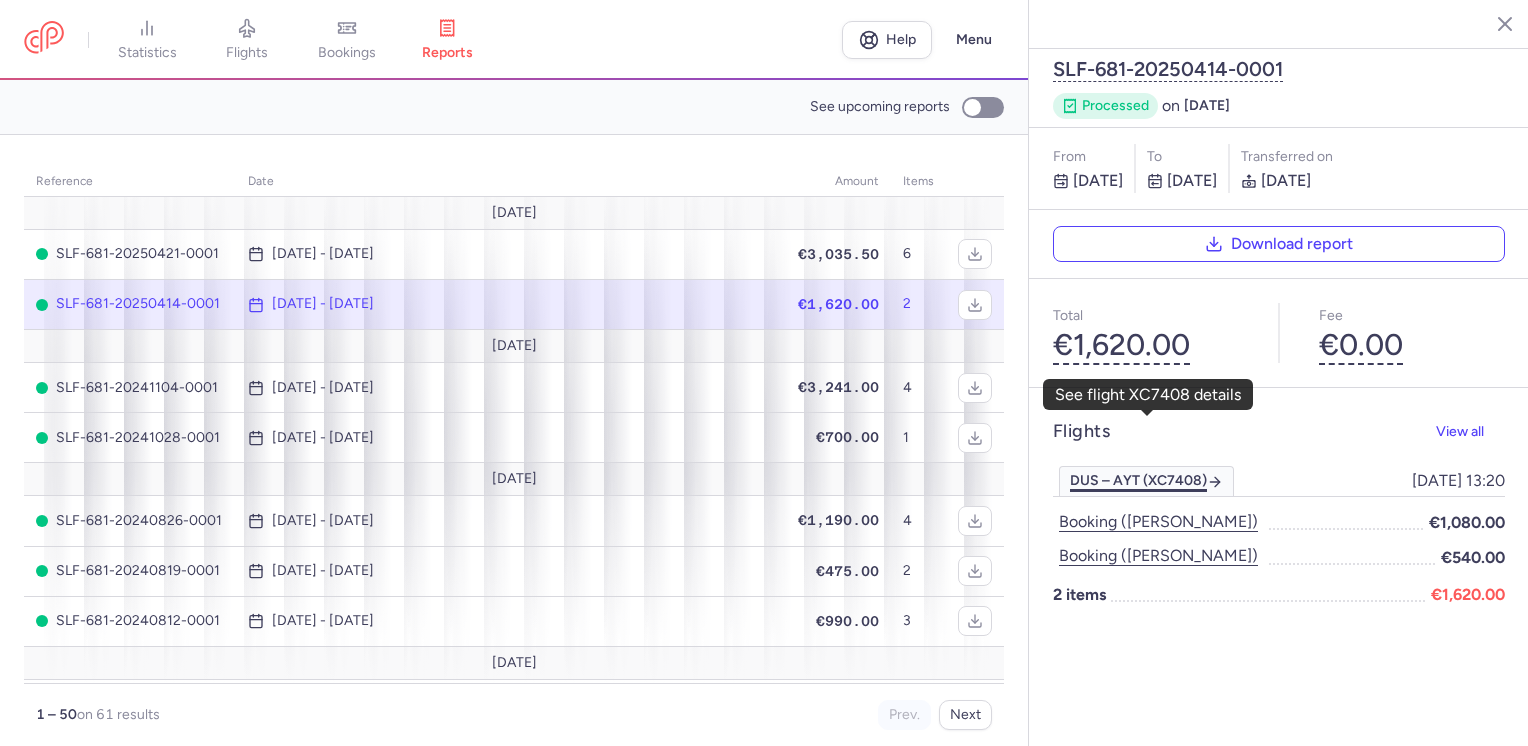 click on "DUS – AYT (XC7408)" at bounding box center [1146, 481] 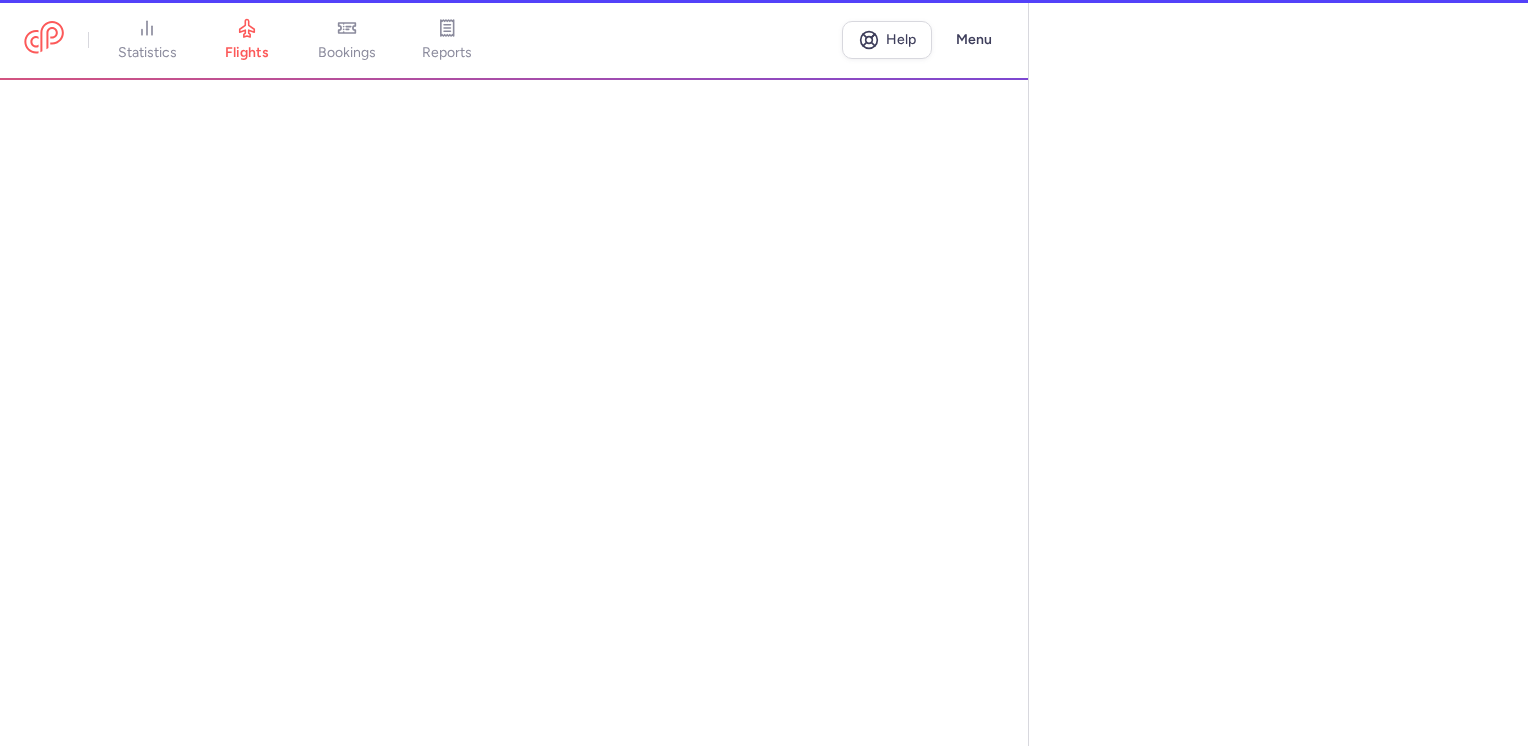 select on "days" 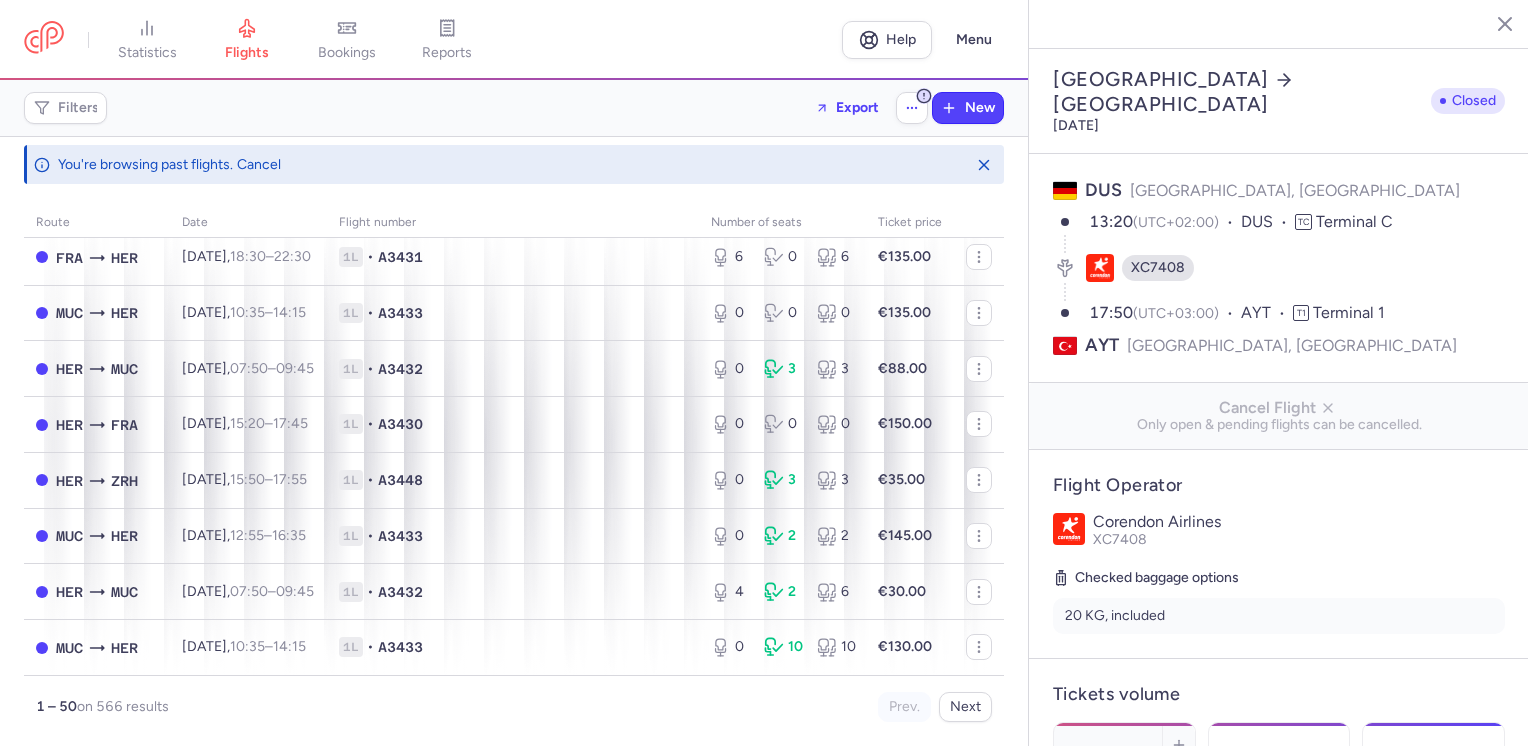 scroll, scrollTop: 2577, scrollLeft: 0, axis: vertical 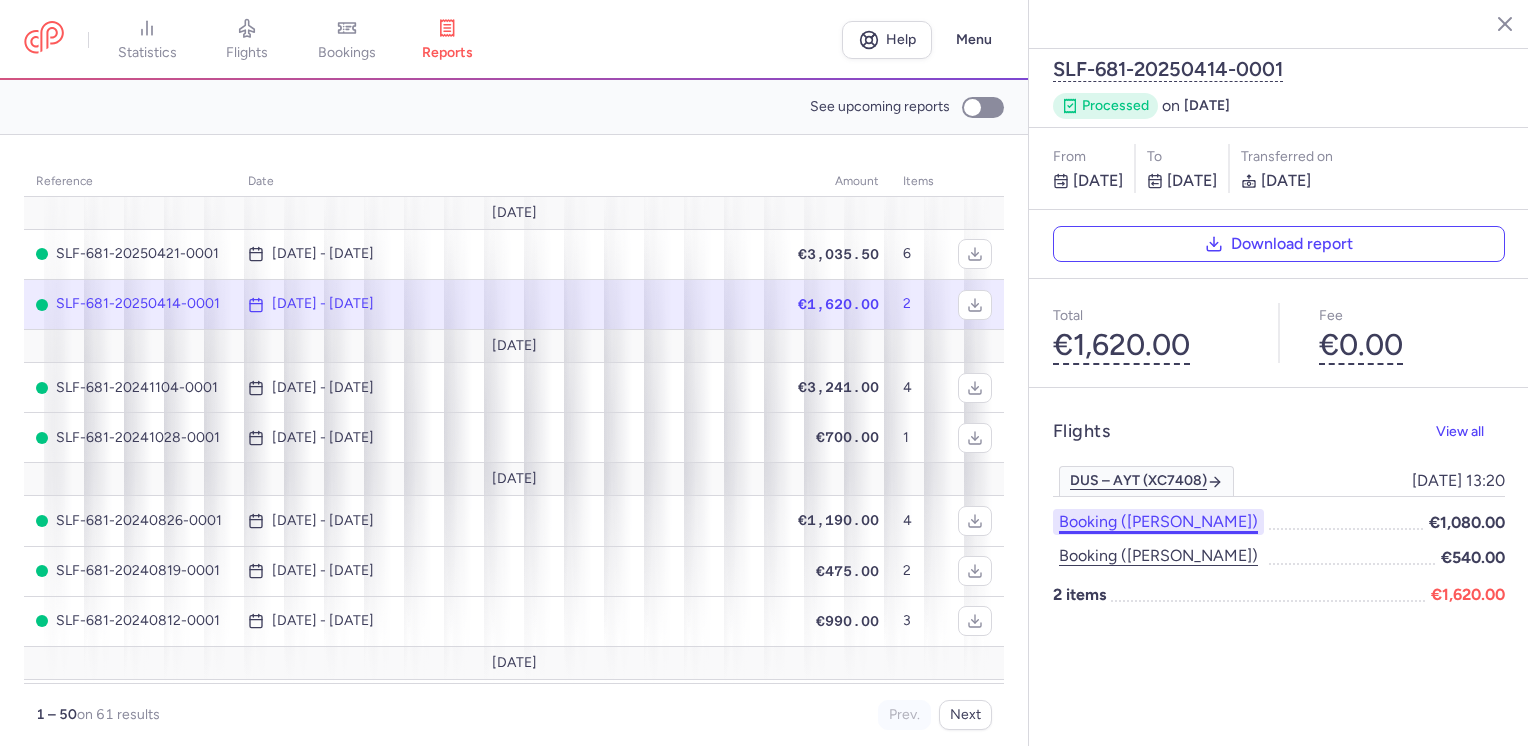 click on "Booking ([PERSON_NAME])" at bounding box center [1158, 522] 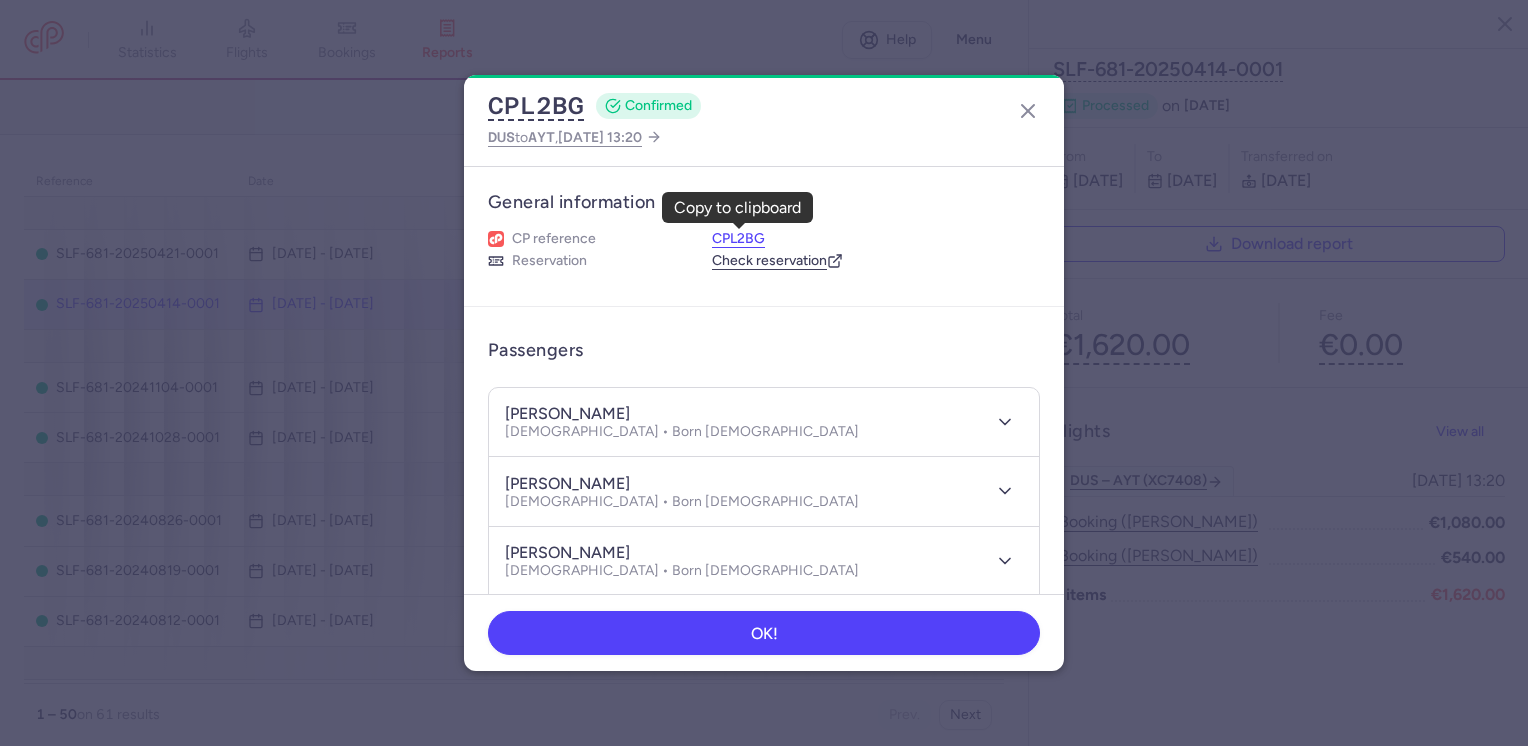 click on "CPL2BG" at bounding box center [738, 239] 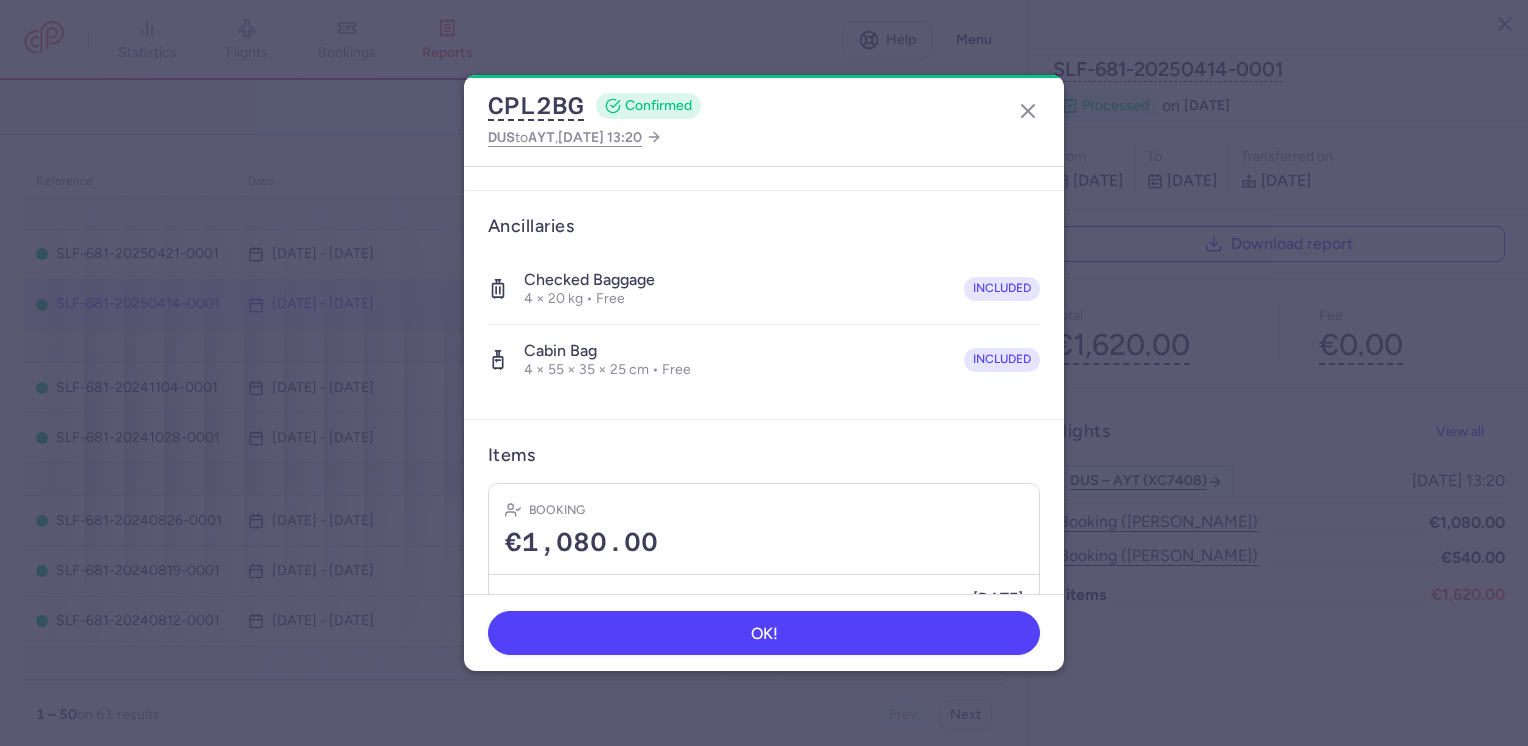 scroll, scrollTop: 588, scrollLeft: 0, axis: vertical 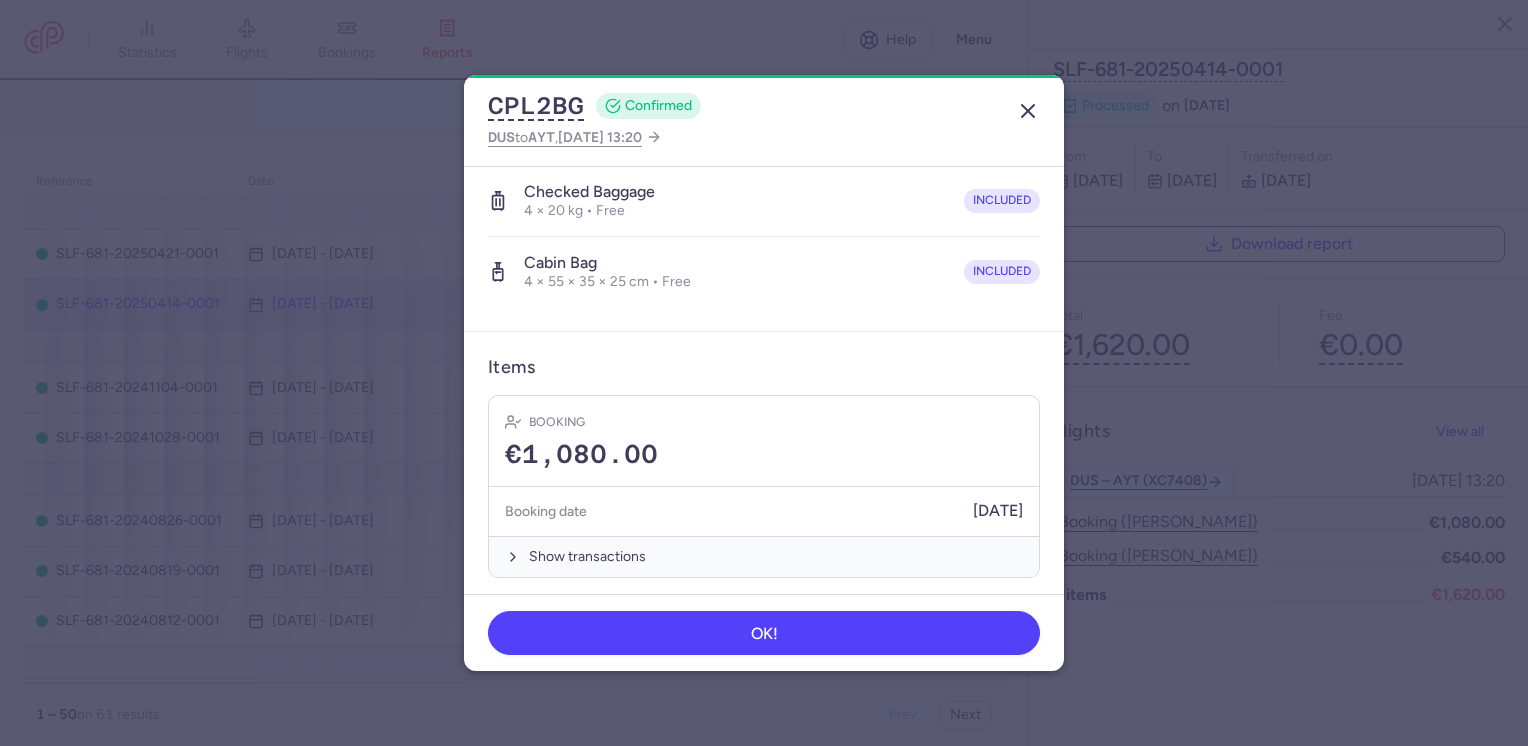 click 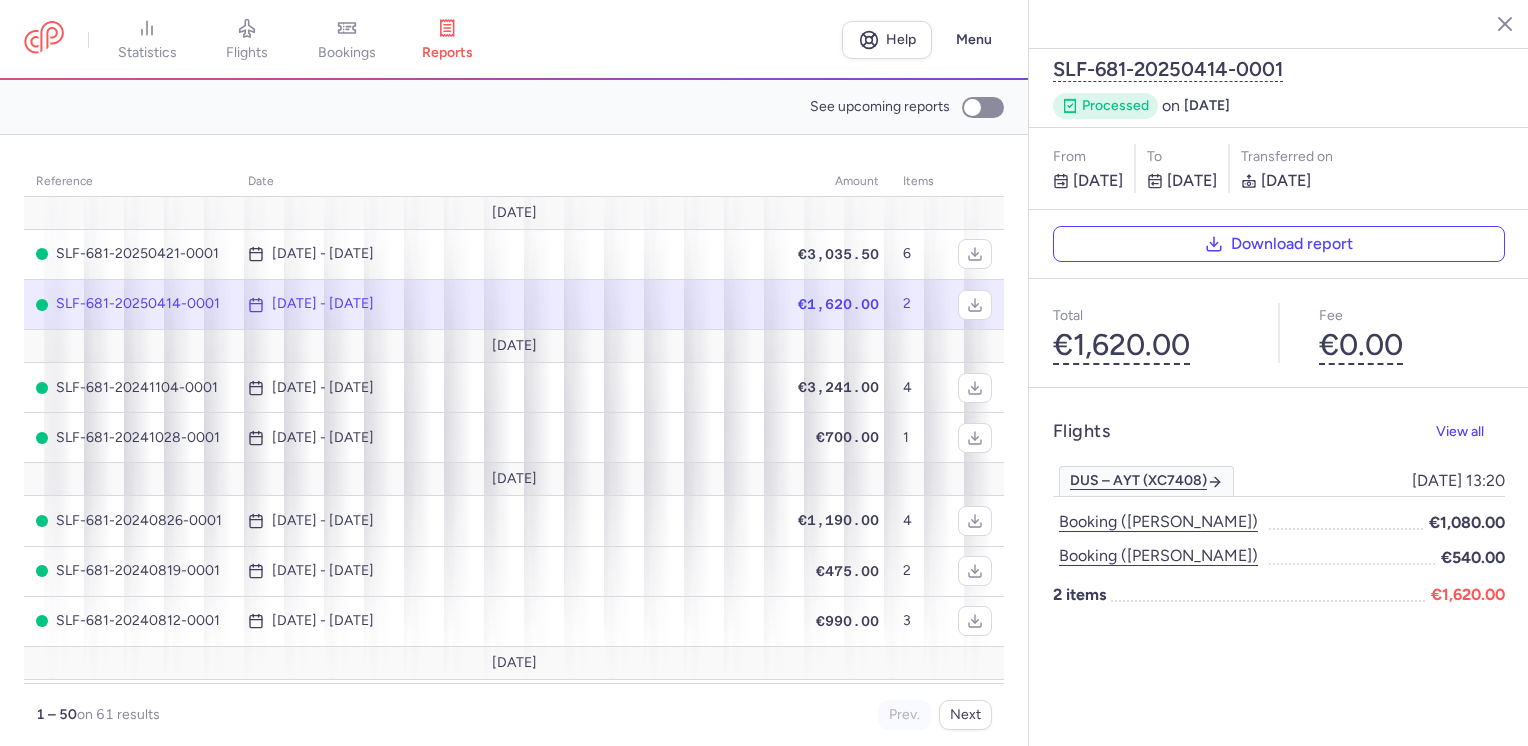 click 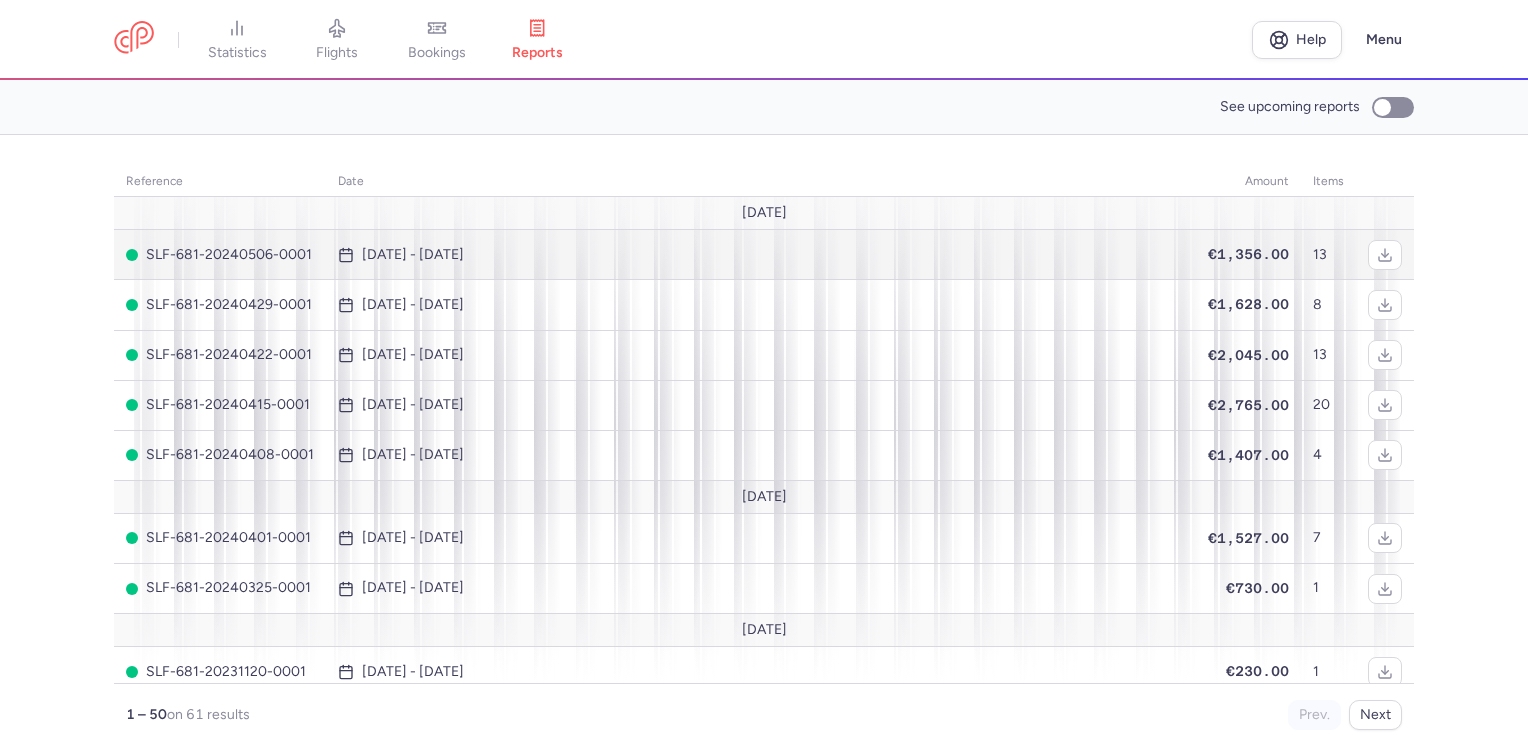 scroll, scrollTop: 1300, scrollLeft: 0, axis: vertical 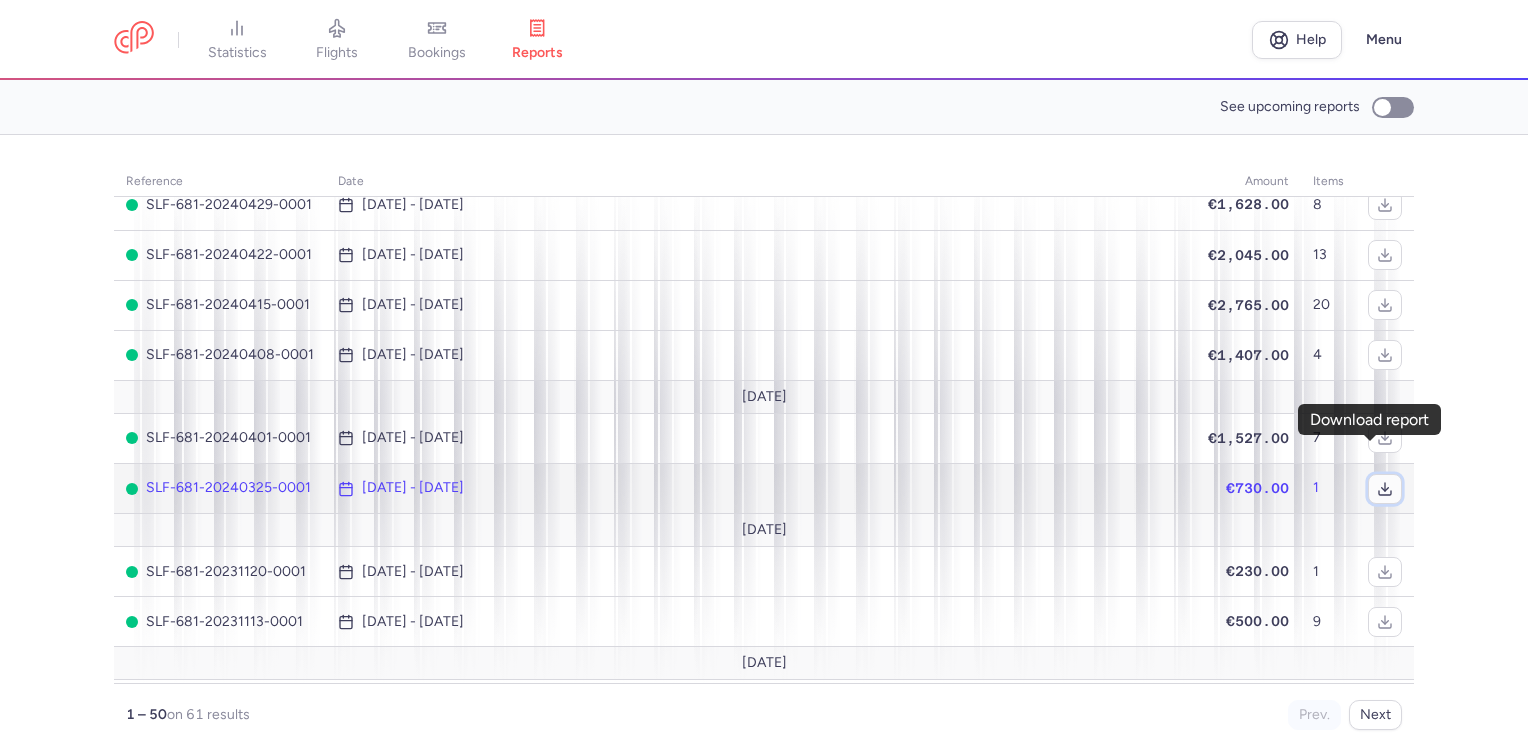 click 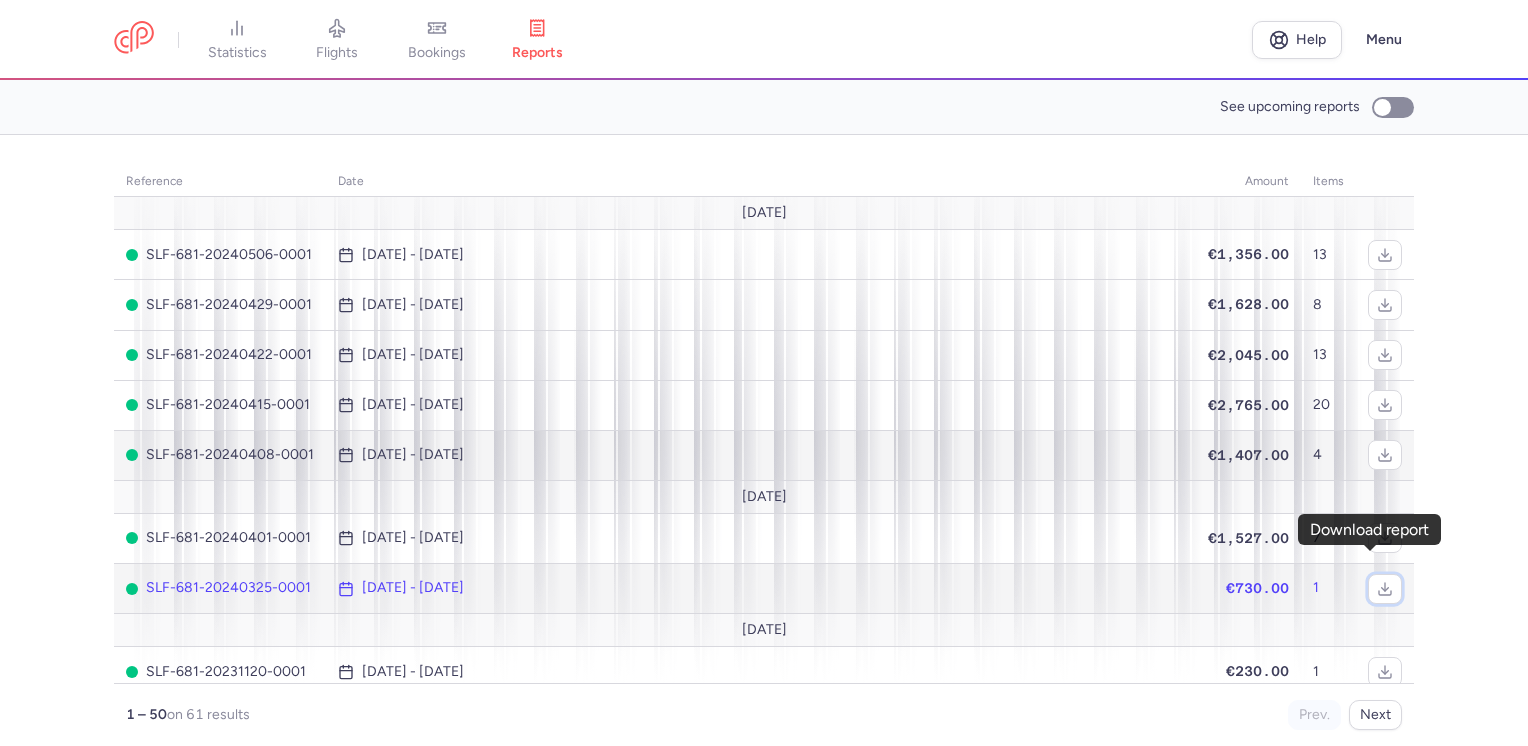 scroll, scrollTop: 1100, scrollLeft: 0, axis: vertical 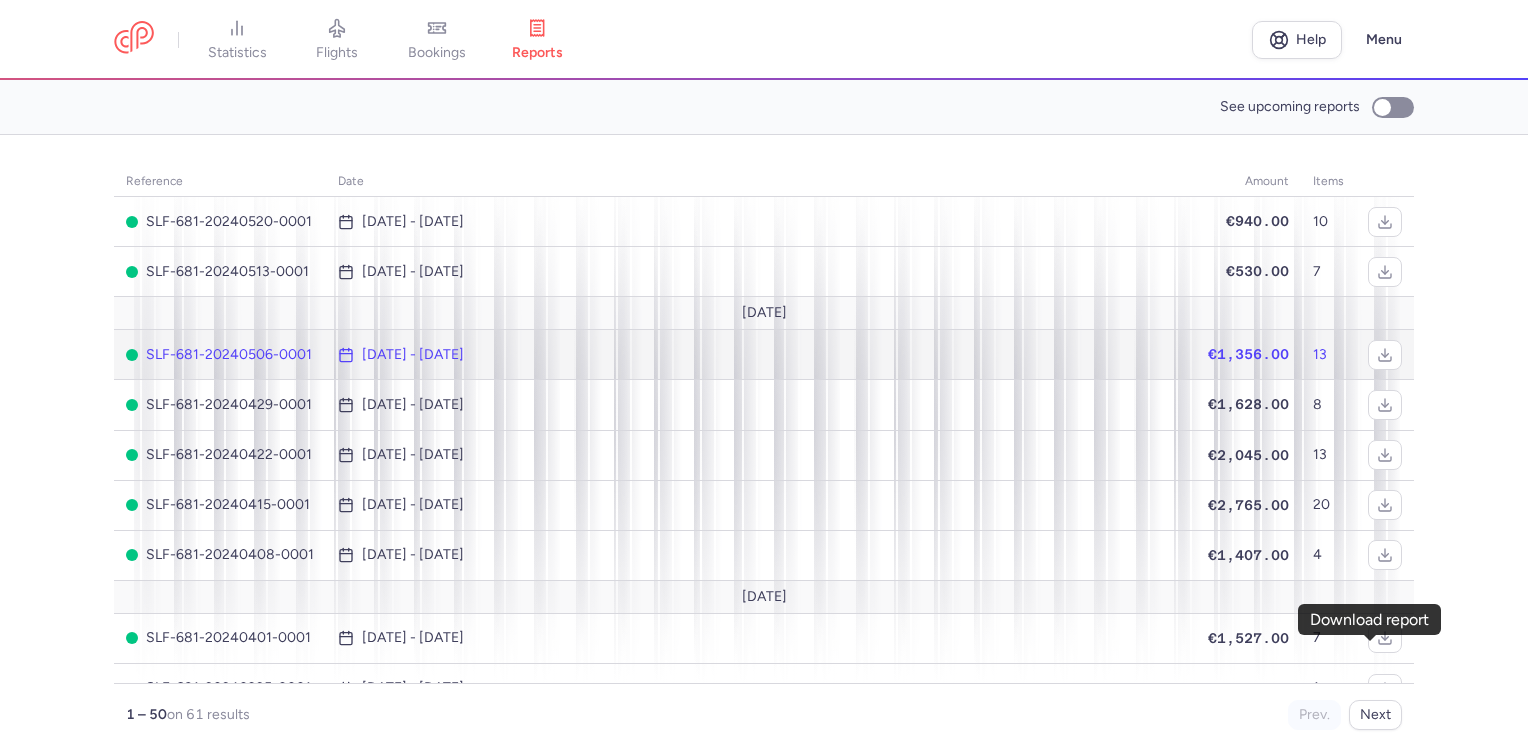 click on "[DATE] - [DATE]" at bounding box center (413, 355) 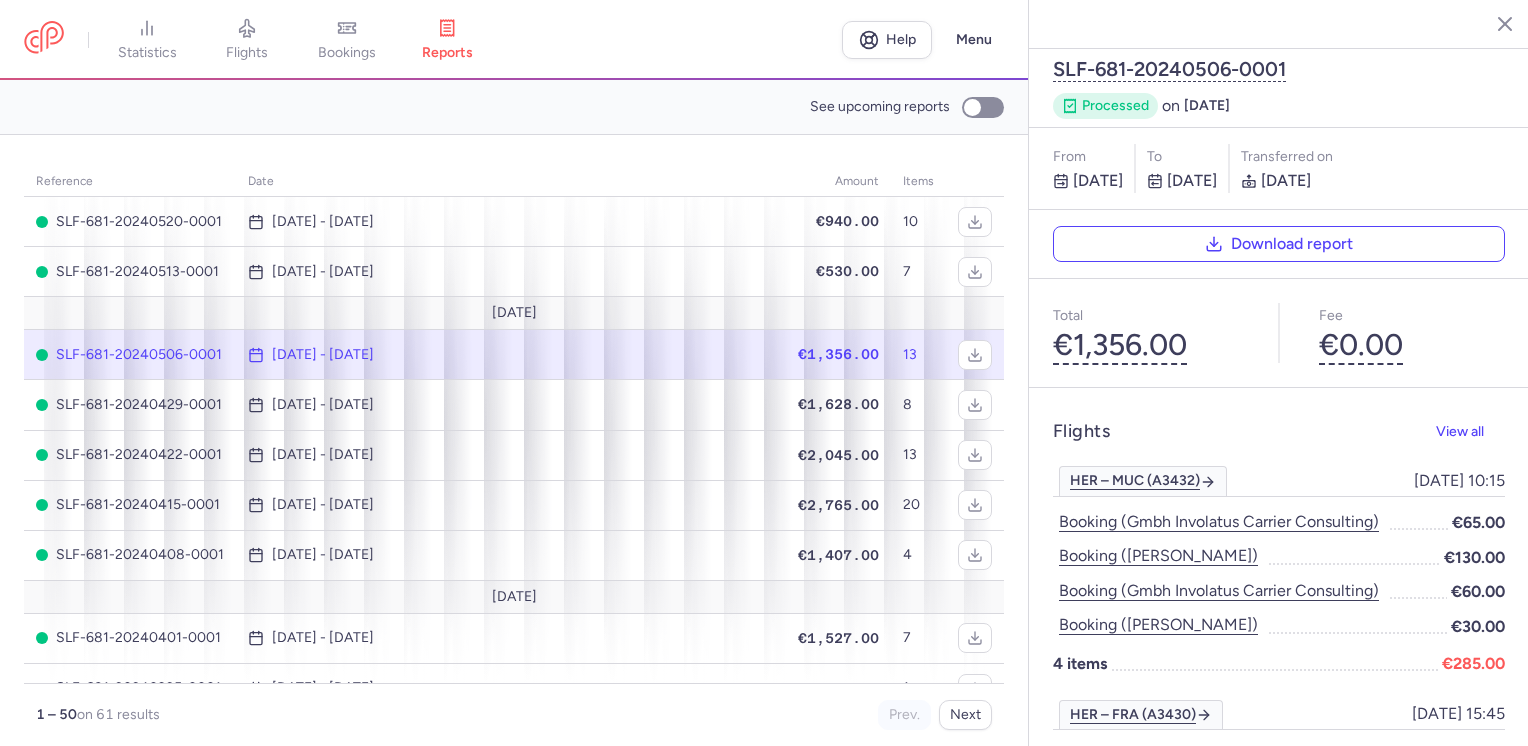 click 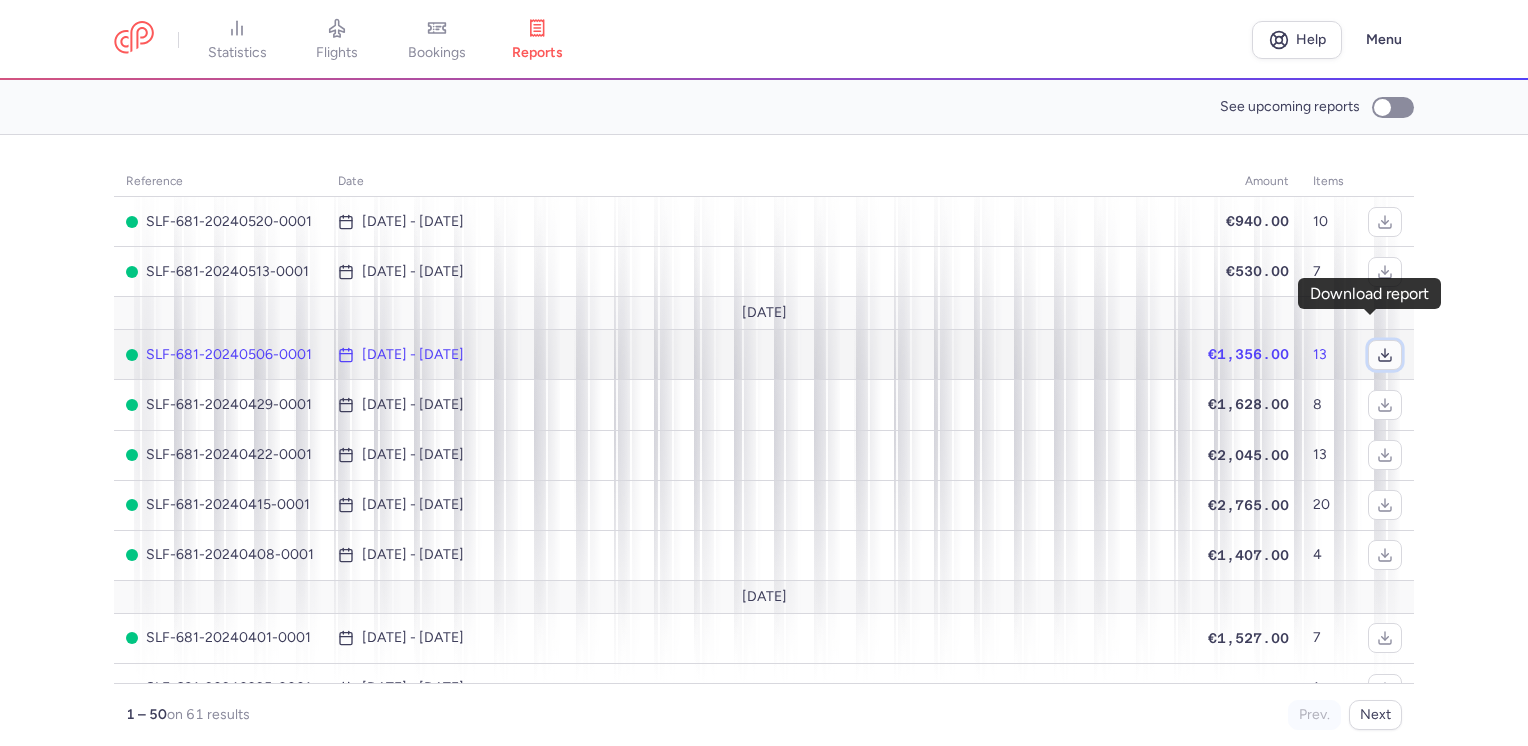 click 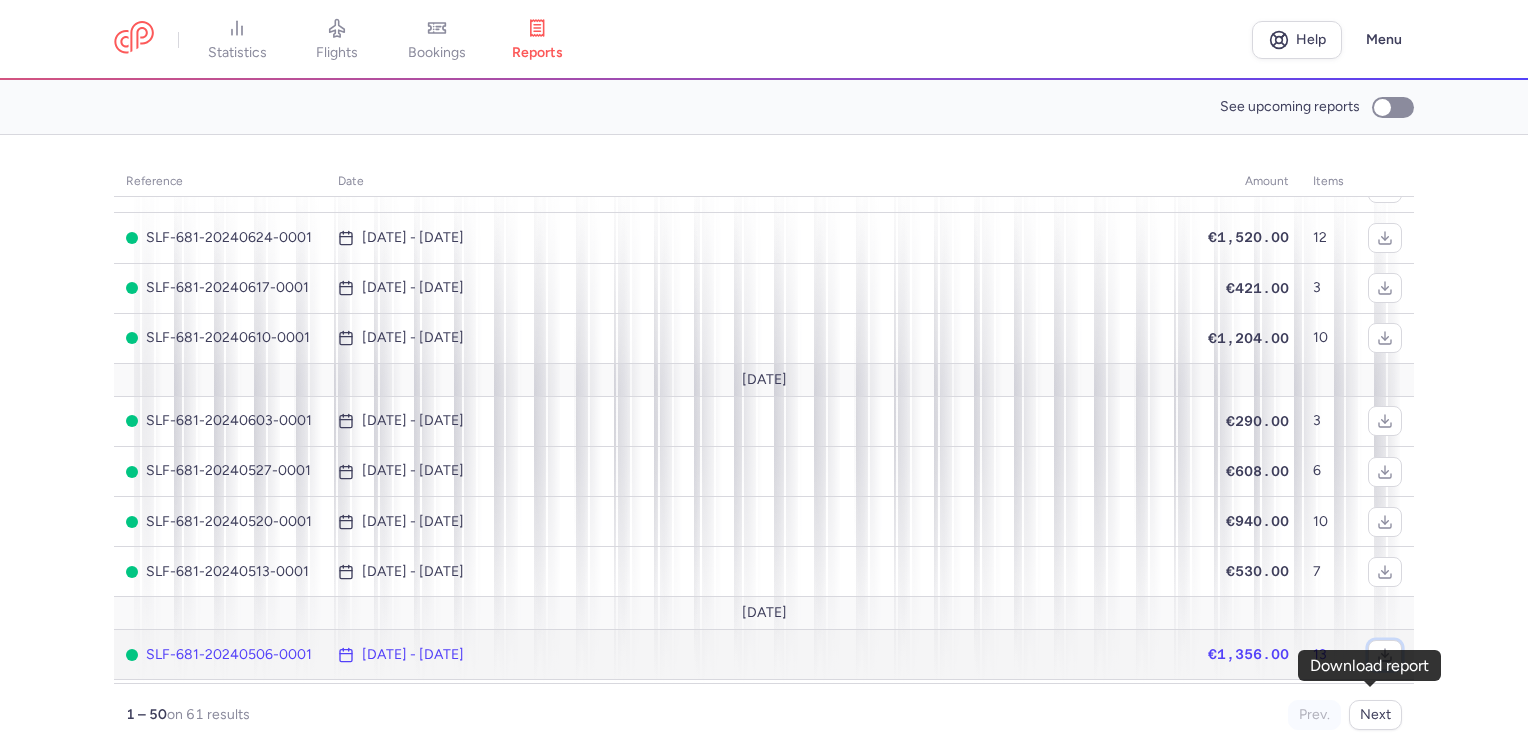 scroll, scrollTop: 700, scrollLeft: 0, axis: vertical 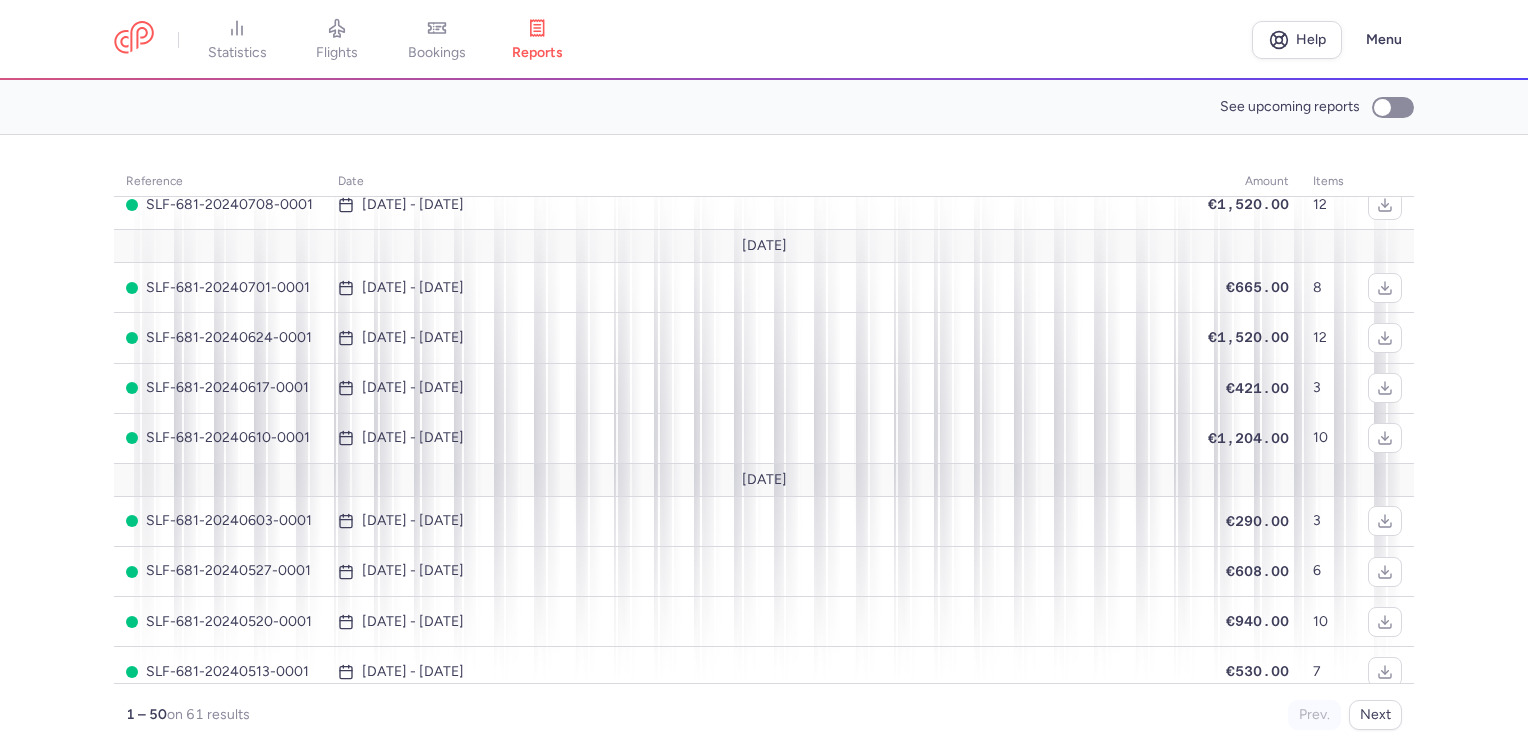 click on "reference date amount items [DATE]  SLF-681-20250421-0001 [DATE] - [DATE] €3,035.50 6  SLF-681-20250414-0001 [DATE] - [DATE] €1,620.00 [DATE]  SLF-681-20241104-0001 [DATE] - [DATE] €3,241.00 4  SLF-681-20241028-0001 [DATE] - [DATE] €700.00 [DATE]  SLF-681-20240826-0001 [DATE] - [DATE] €1,190.00 4  SLF-681-20240819-0001 [DATE] - [DATE] €475.00 2  SLF-681-20240812-0001 [DATE] - [DATE] €990.00 [DATE]  SLF-681-20240805-0001 [DATE] - [DATE] €976.50 4  SLF-681-20240729-0001 [DATE] - [DATE] €1,148.00 9  SLF-681-20240722-0001 [DATE] - [DATE] €2,660.00 18  SLF-681-20240715-0001 [DATE] - [DATE] €1,965.00 27  SLF-681-20240708-0001 [DATE] - [DATE] €1,520.00 [DATE]  SLF-681-20240701-0001 [DATE] - [DATE] €665.00 8  SLF-681-20240624-0001 [DATE] - [DATE] €1,520.00 12  SLF-681-20240617-0001 [DATE] - [DATE] 3 3" at bounding box center [764, 440] 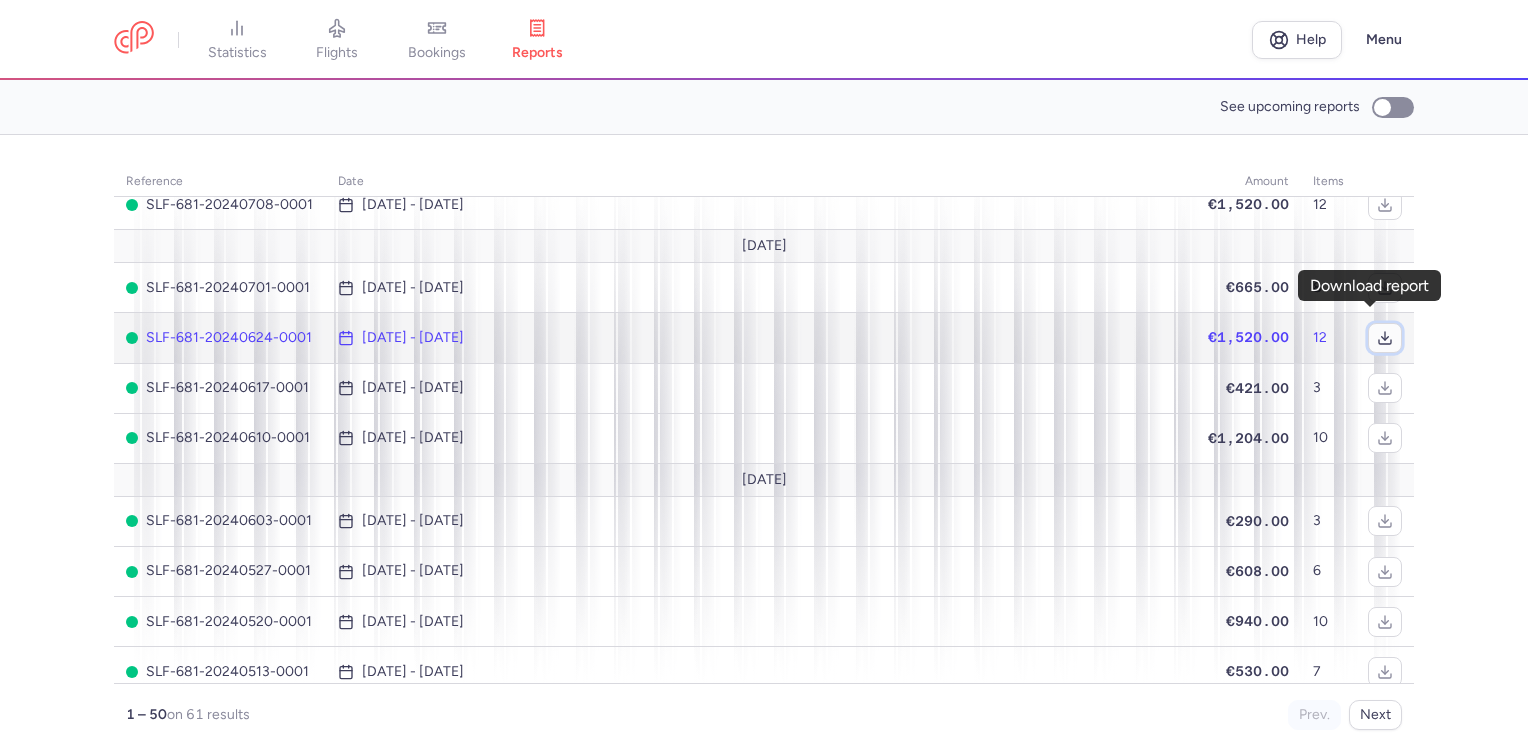 click 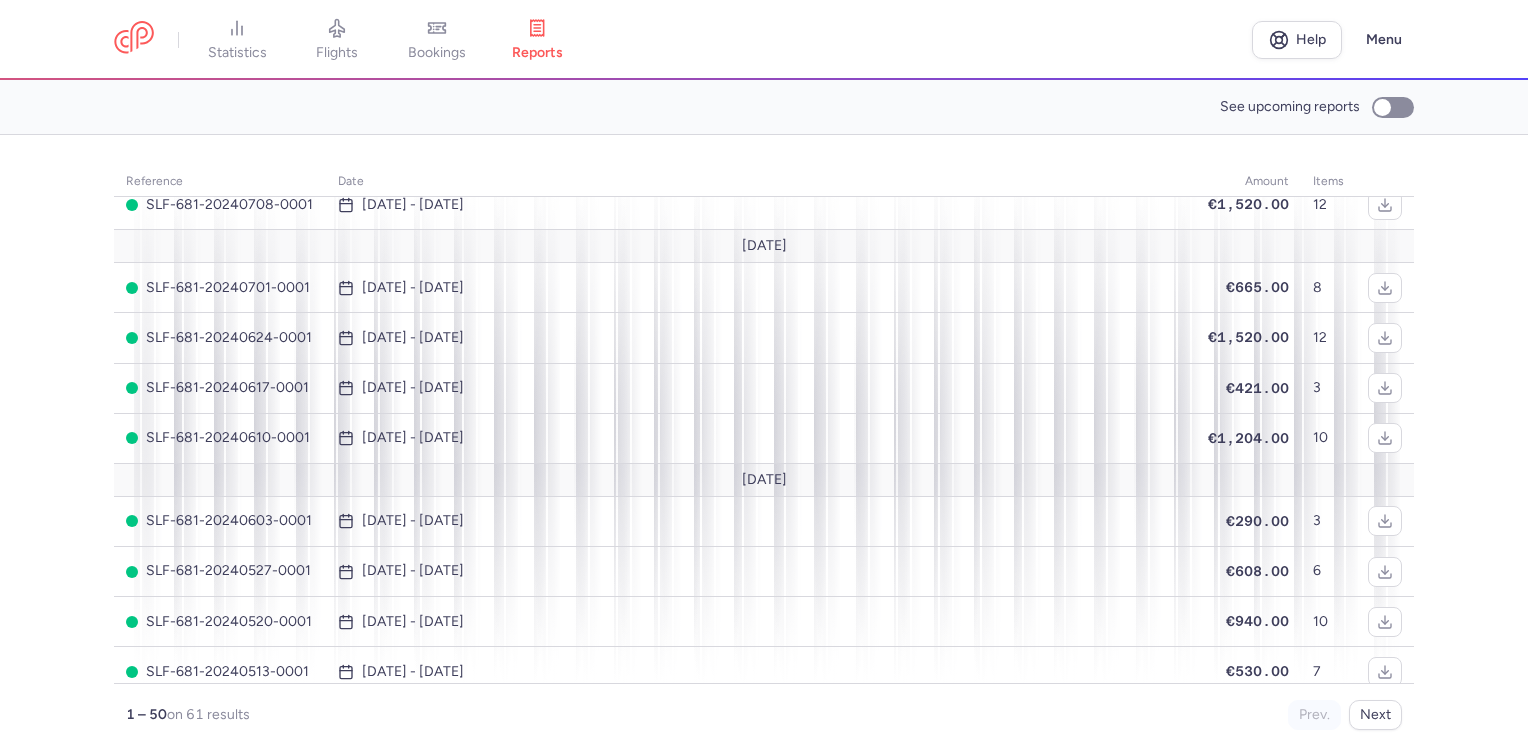 click on "reference date amount items [DATE]  SLF-681-20250421-0001 [DATE] - [DATE] €3,035.50 6  SLF-681-20250414-0001 [DATE] - [DATE] €1,620.00 [DATE]  SLF-681-20241104-0001 [DATE] - [DATE] €3,241.00 4  SLF-681-20241028-0001 [DATE] - [DATE] €700.00 [DATE]  SLF-681-20240826-0001 [DATE] - [DATE] €1,190.00 4  SLF-681-20240819-0001 [DATE] - [DATE] €475.00 2  SLF-681-20240812-0001 [DATE] - [DATE] €990.00 [DATE]  SLF-681-20240805-0001 [DATE] - [DATE] €976.50 4  SLF-681-20240729-0001 [DATE] - [DATE] €1,148.00 9  SLF-681-20240722-0001 [DATE] - [DATE] €2,660.00 18  SLF-681-20240715-0001 [DATE] - [DATE] €1,965.00 27  SLF-681-20240708-0001 [DATE] - [DATE] €1,520.00 [DATE]  SLF-681-20240701-0001 [DATE] - [DATE] €665.00 8  SLF-681-20240624-0001 [DATE] - [DATE] €1,520.00 12  SLF-681-20240617-0001 [DATE] - [DATE] 3 3" at bounding box center (764, 440) 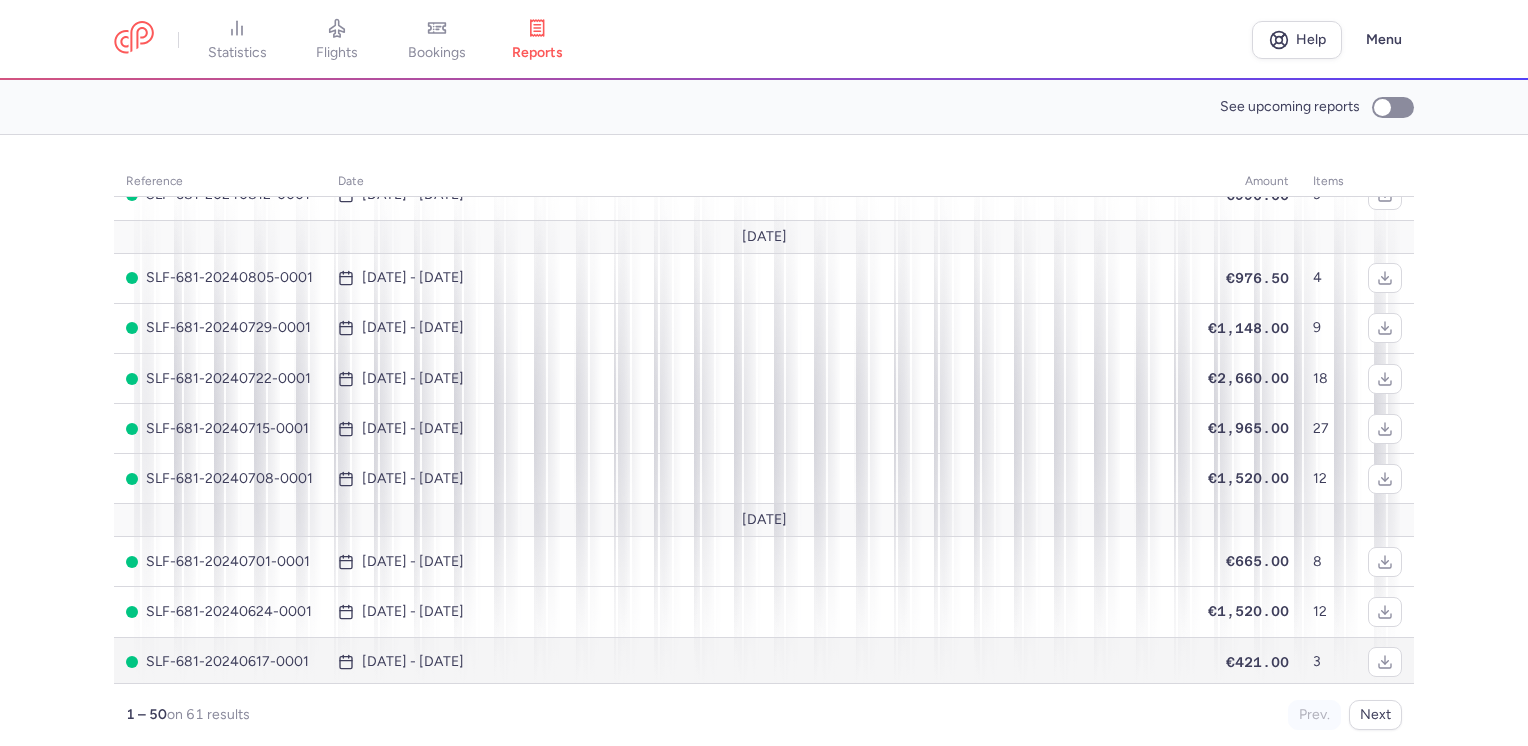 scroll, scrollTop: 400, scrollLeft: 0, axis: vertical 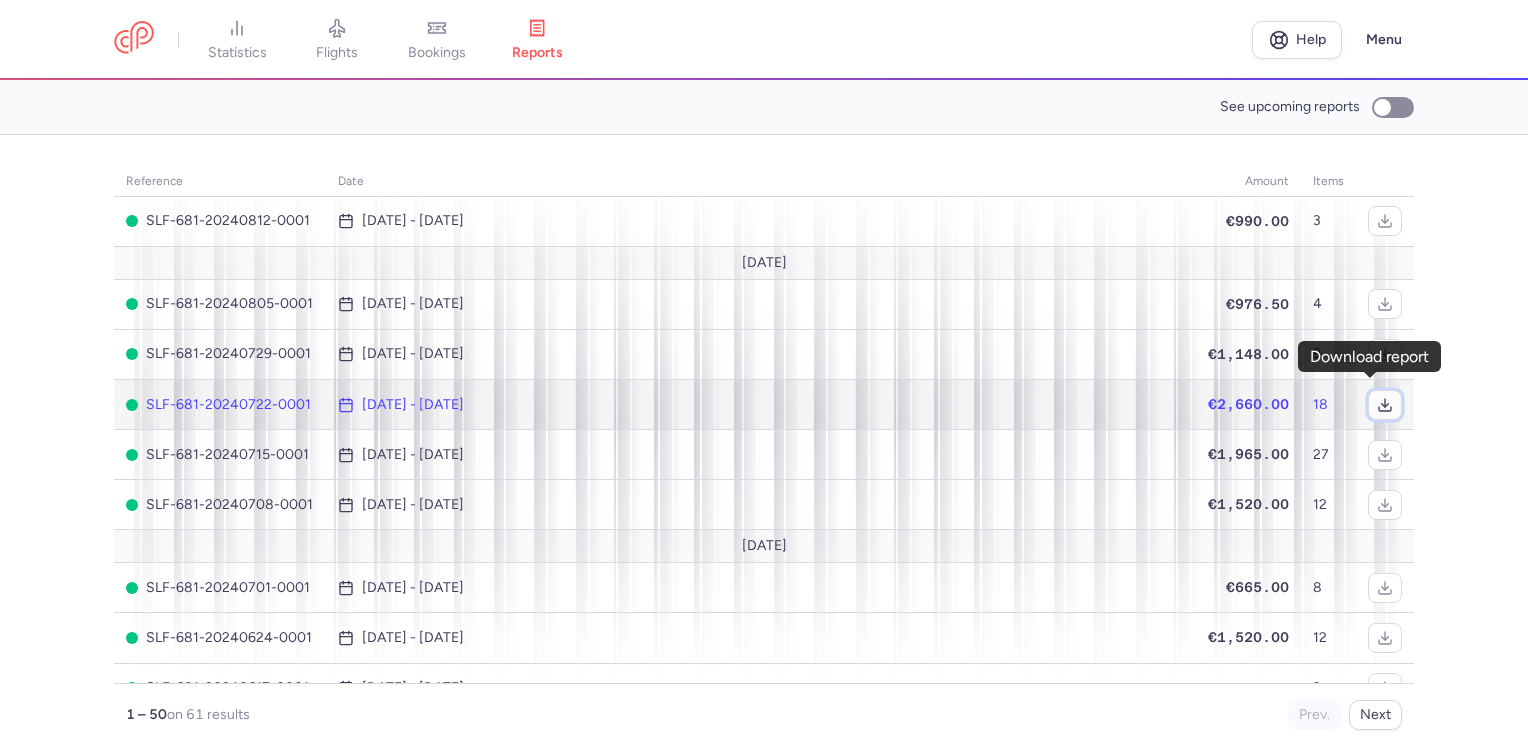 click 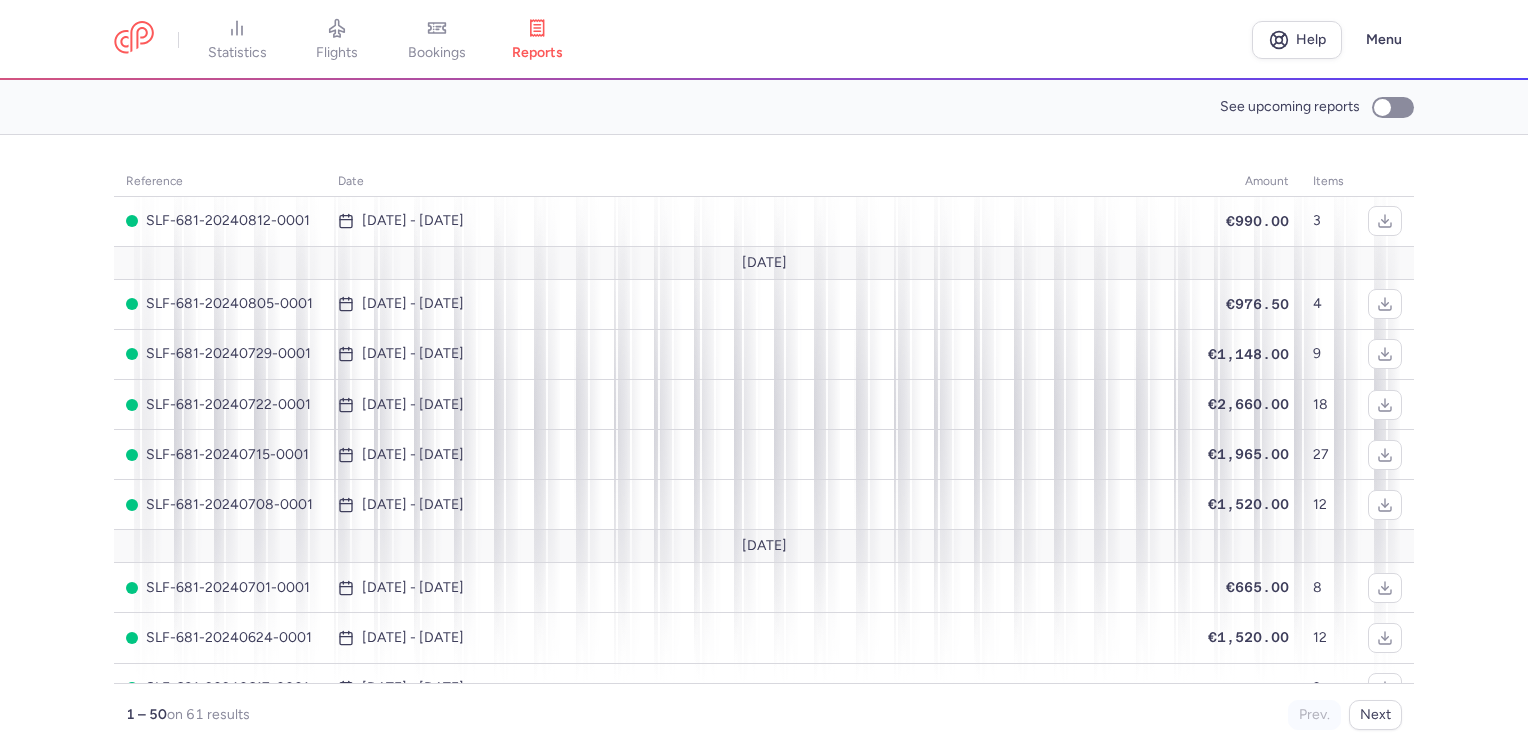 click on "reference date amount items [DATE]  SLF-681-20250421-0001 [DATE] - [DATE] €3,035.50 6  SLF-681-20250414-0001 [DATE] - [DATE] €1,620.00 [DATE]  SLF-681-20241104-0001 [DATE] - [DATE] €3,241.00 4  SLF-681-20241028-0001 [DATE] - [DATE] €700.00 [DATE]  SLF-681-20240826-0001 [DATE] - [DATE] €1,190.00 4  SLF-681-20240819-0001 [DATE] - [DATE] €475.00 2  SLF-681-20240812-0001 [DATE] - [DATE] €990.00 [DATE]  SLF-681-20240805-0001 [DATE] - [DATE] €976.50 4  SLF-681-20240729-0001 [DATE] - [DATE] €1,148.00 9  SLF-681-20240722-0001 [DATE] - [DATE] €2,660.00 18  SLF-681-20240715-0001 [DATE] - [DATE] €1,965.00 27  SLF-681-20240708-0001 [DATE] - [DATE] €1,520.00 [DATE]  SLF-681-20240701-0001 [DATE] - [DATE] €665.00 8  SLF-681-20240624-0001 [DATE] - [DATE] €1,520.00 12  SLF-681-20240617-0001 [DATE] - [DATE] 3 3" at bounding box center [764, 440] 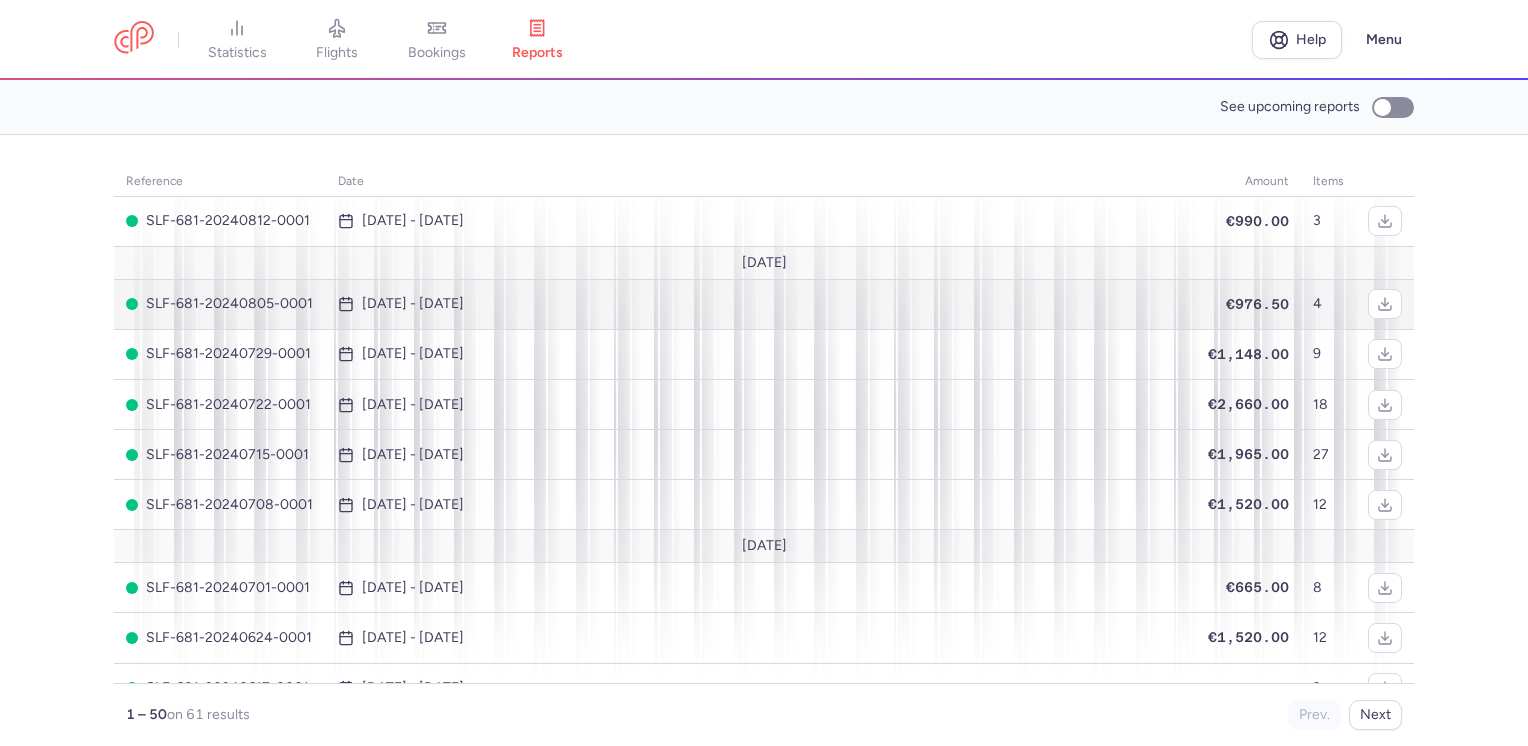 scroll, scrollTop: 0, scrollLeft: 0, axis: both 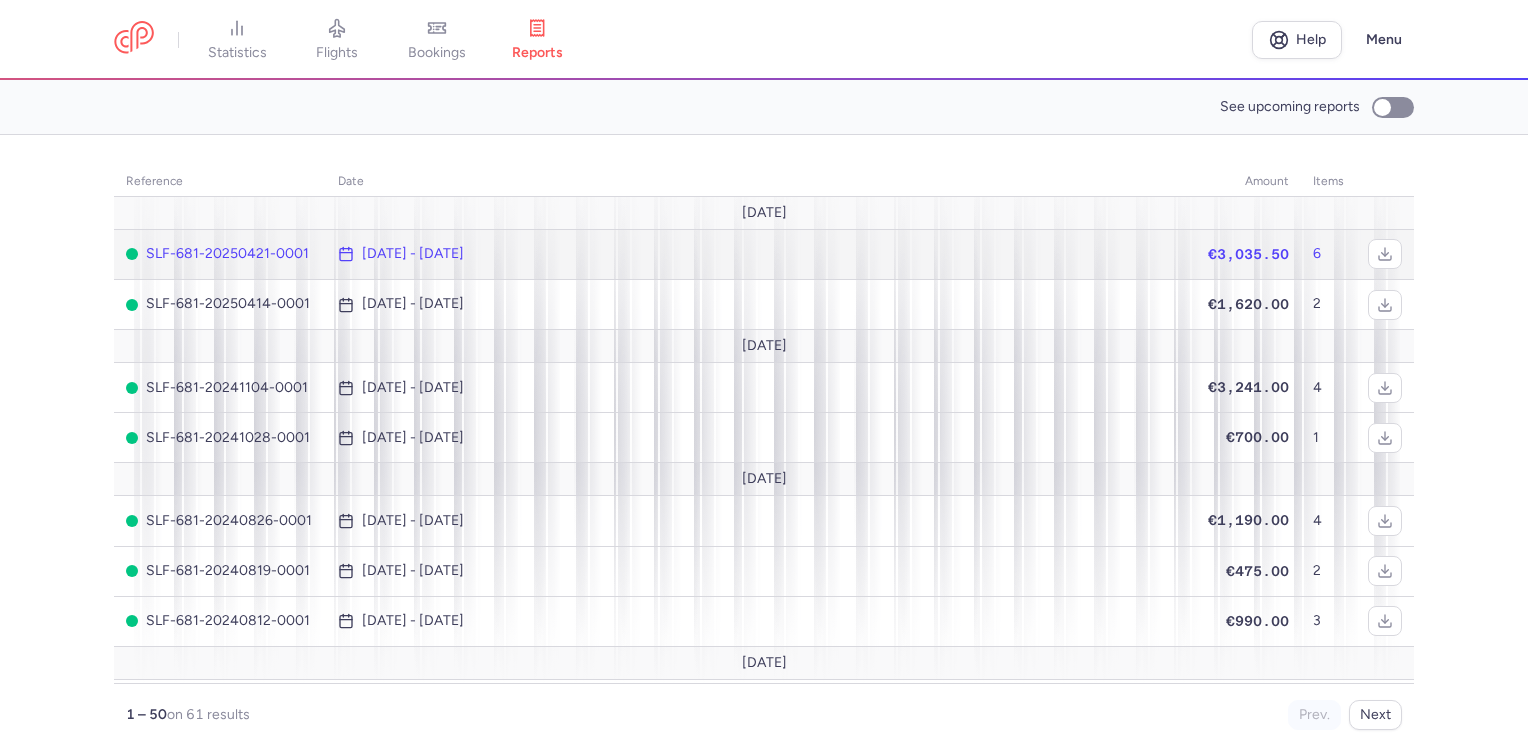 click on "[DATE] - [DATE]" at bounding box center (413, 254) 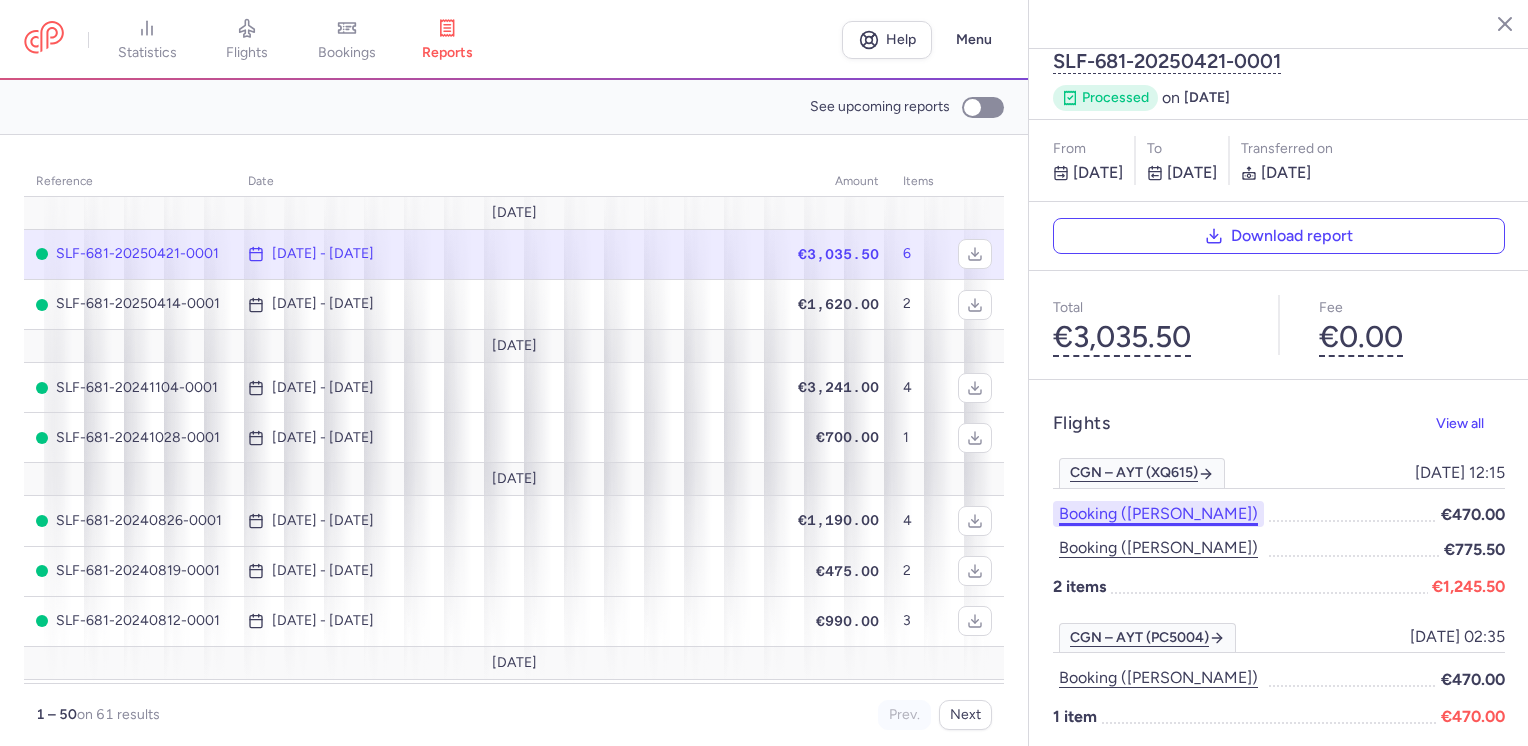 scroll, scrollTop: 0, scrollLeft: 0, axis: both 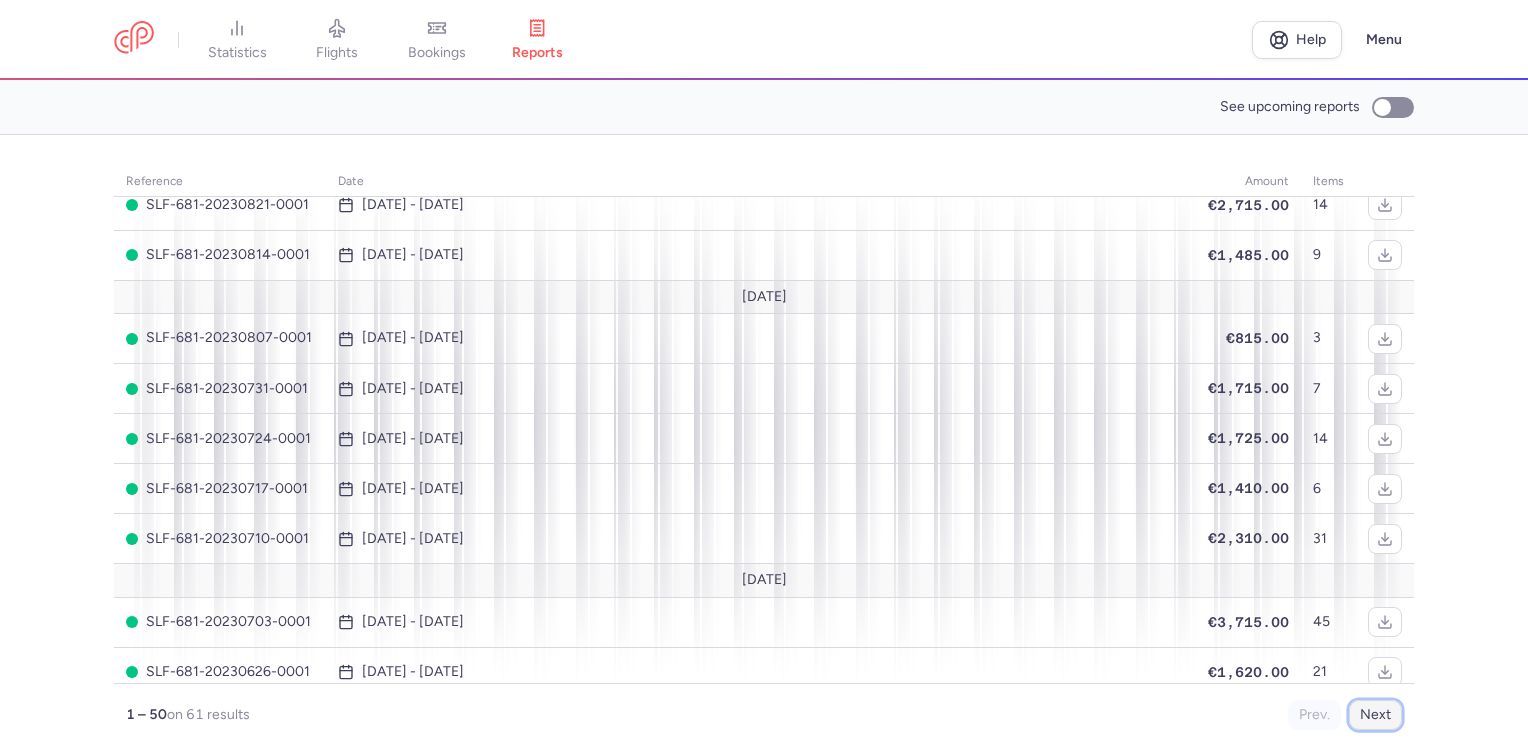 click on "Next" at bounding box center (1375, 715) 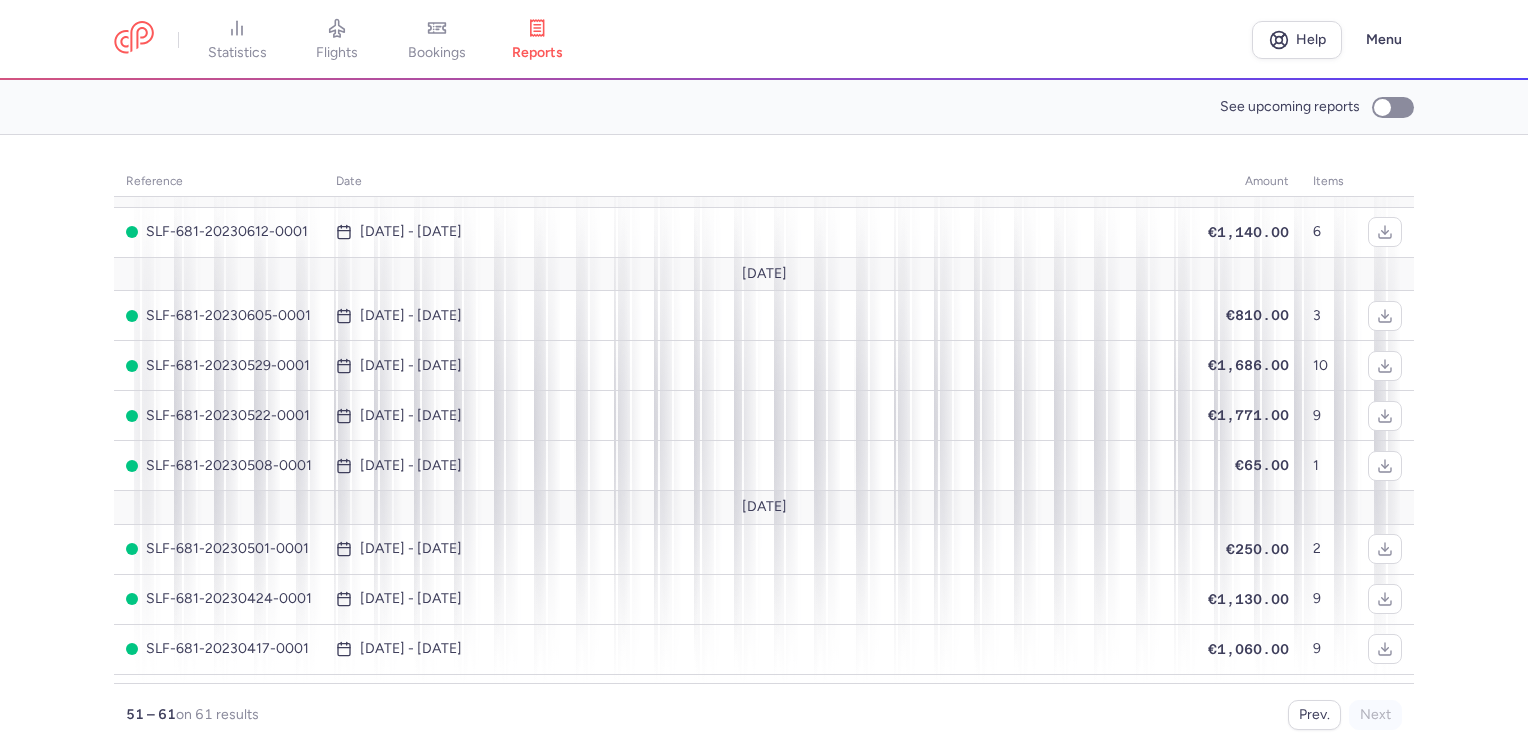 scroll, scrollTop: 0, scrollLeft: 0, axis: both 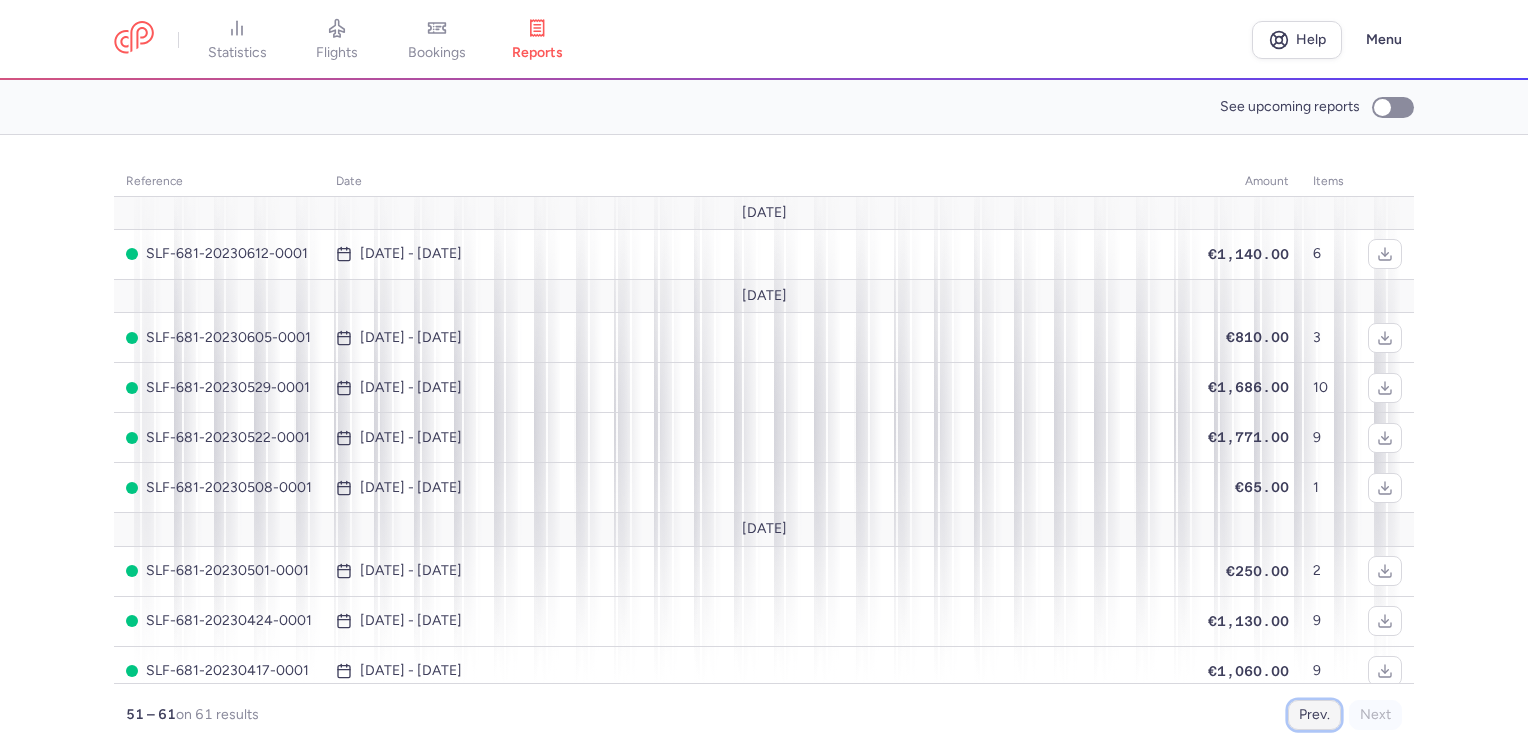click on "Prev." at bounding box center (1314, 715) 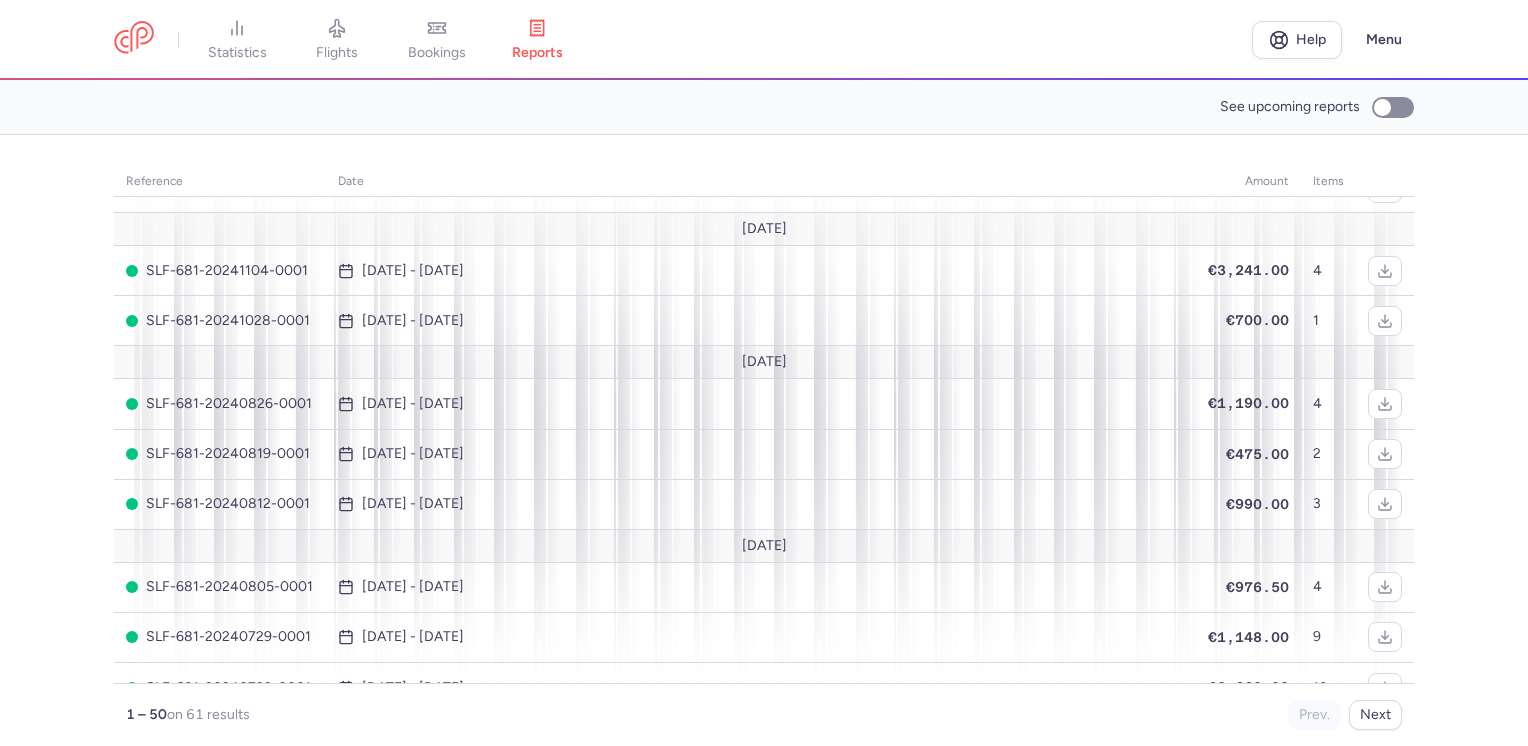 scroll, scrollTop: 0, scrollLeft: 0, axis: both 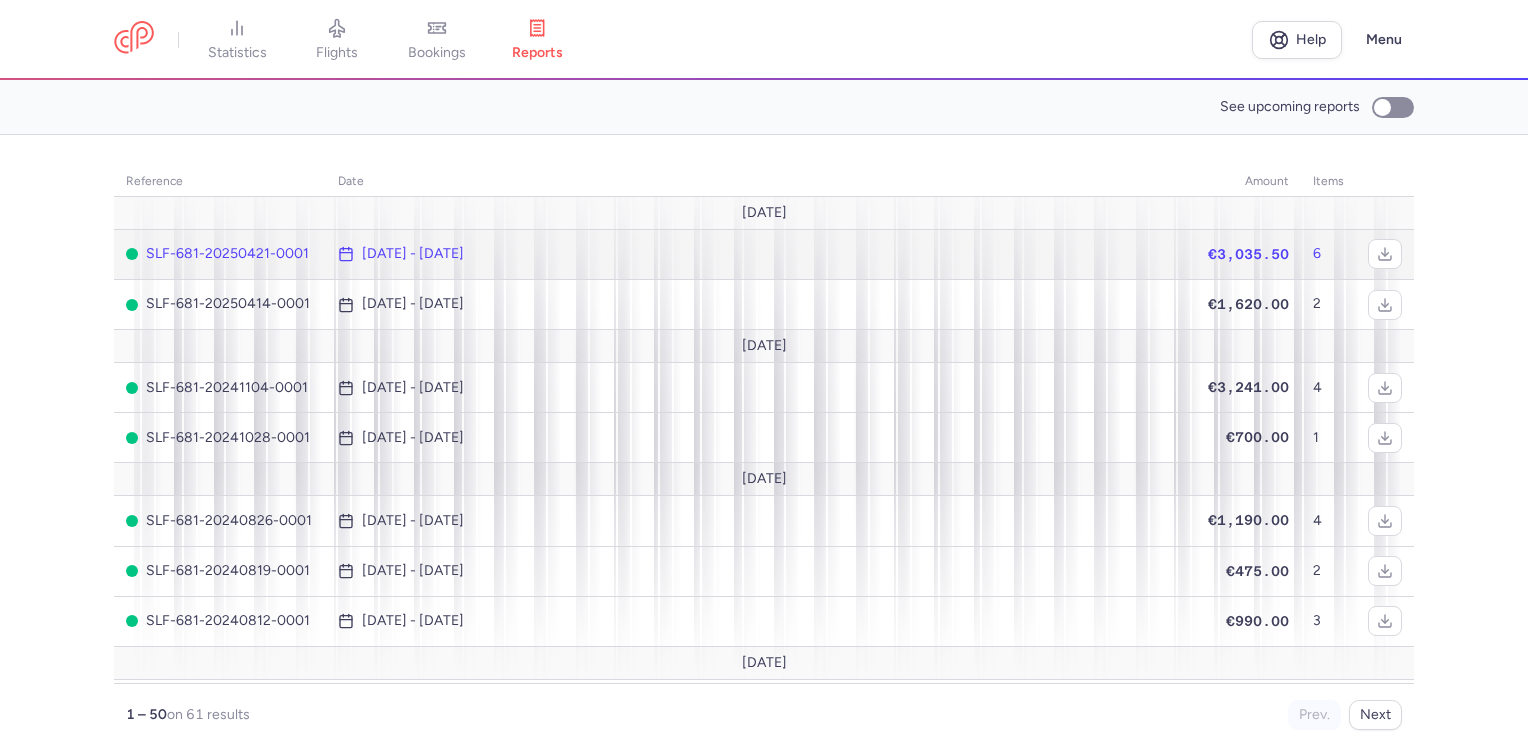 click on "SLF-681-20250421-0001" 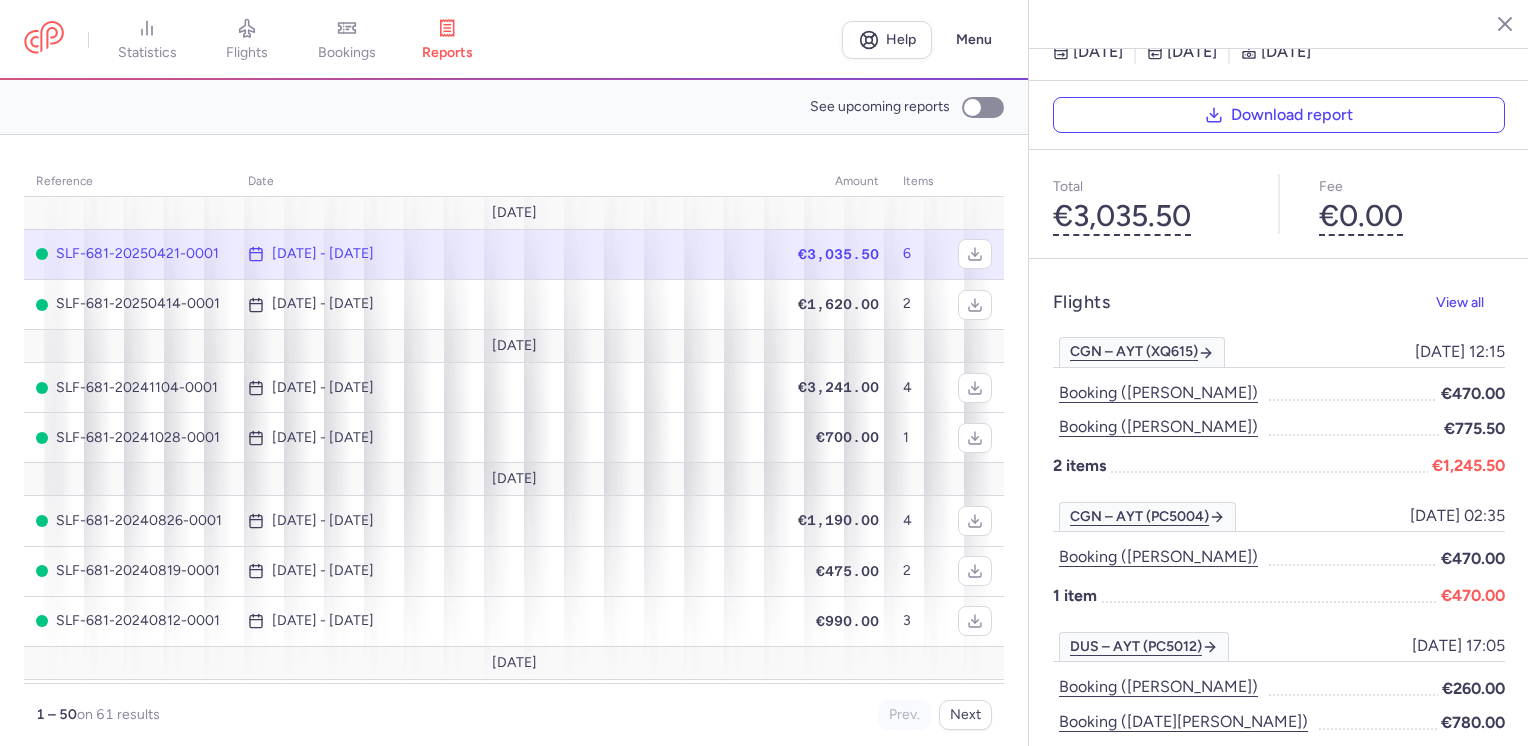 scroll, scrollTop: 283, scrollLeft: 0, axis: vertical 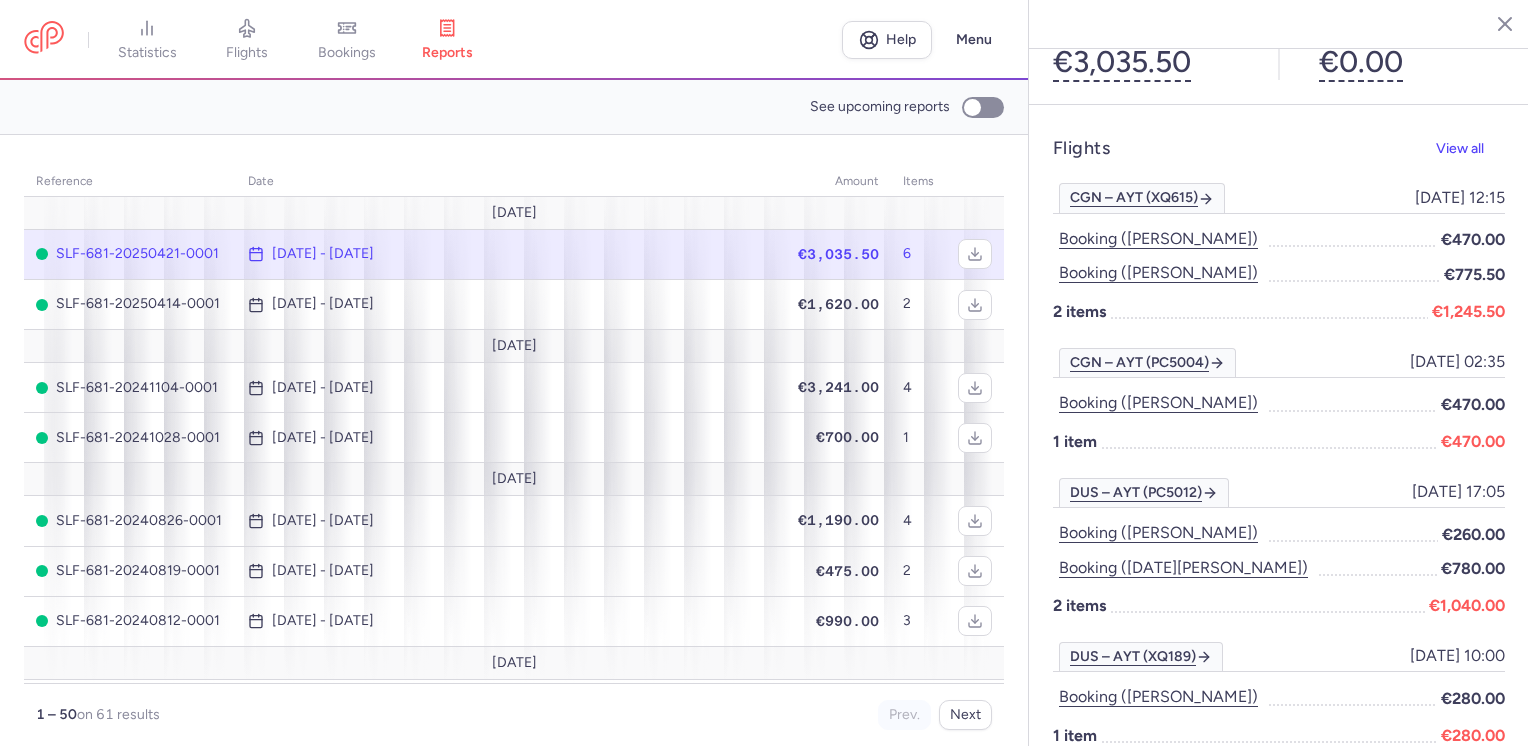 click 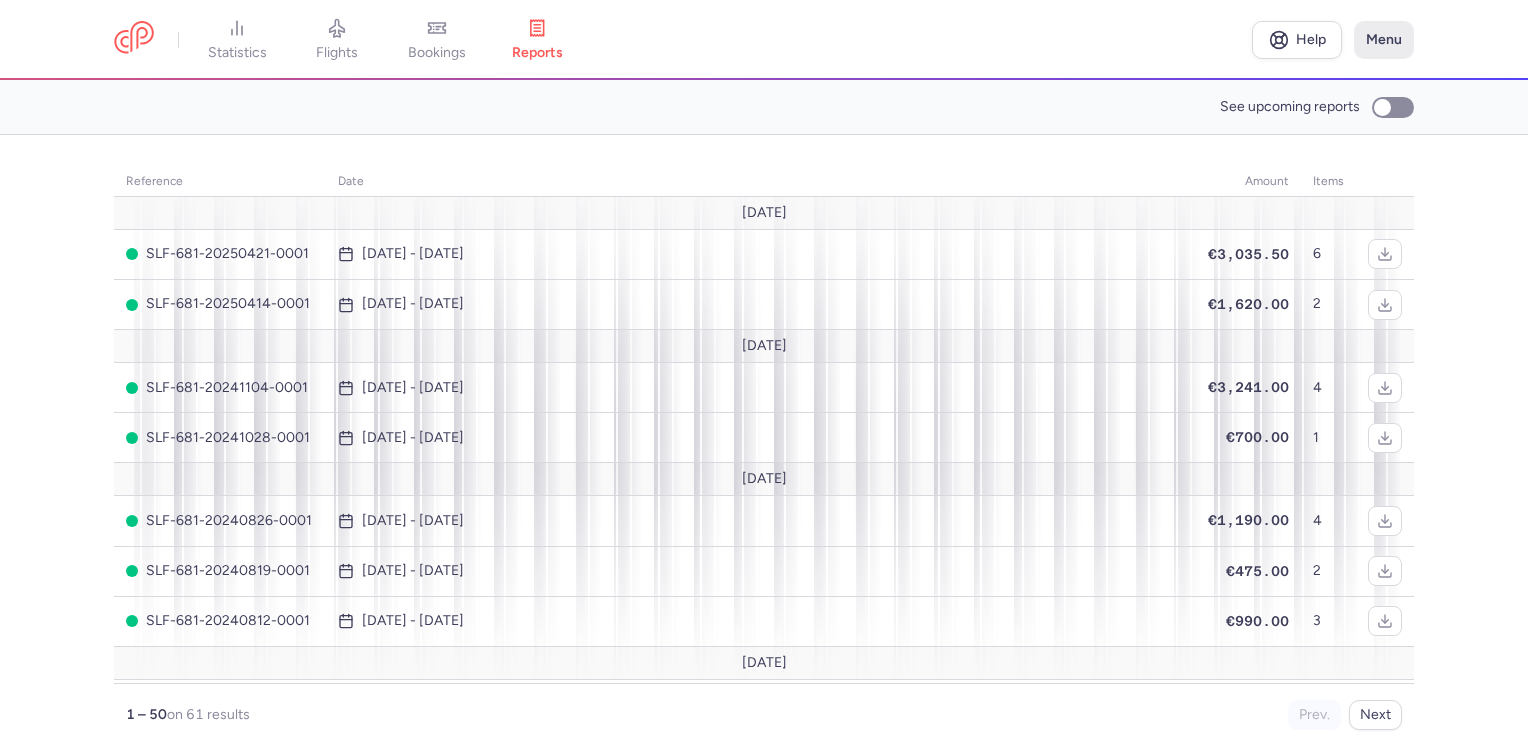 click on "Menu" 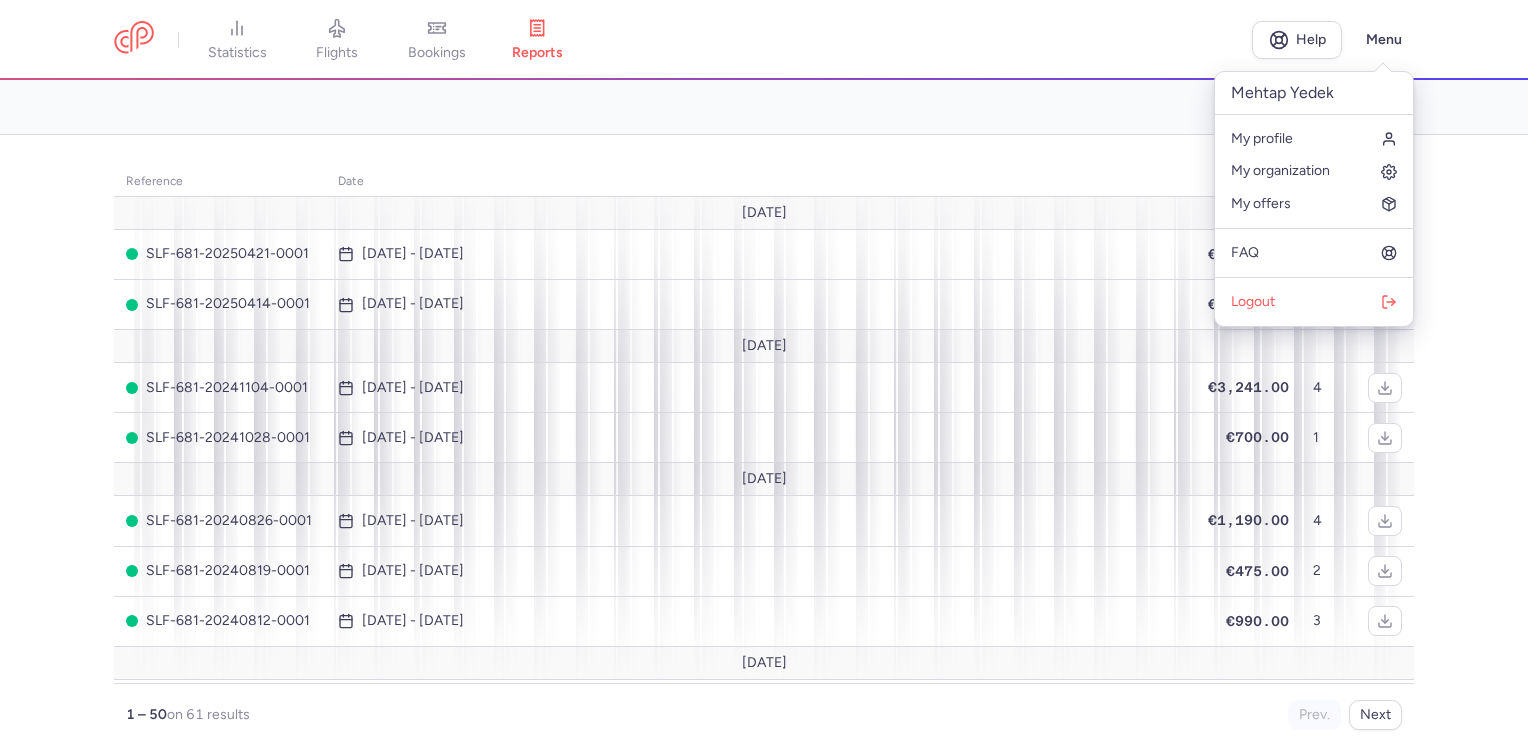 click on "reference date amount items [DATE]  SLF-681-20250421-0001 [DATE] - [DATE] €3,035.50 6  SLF-681-20250414-0001 [DATE] - [DATE] €1,620.00 [DATE]  SLF-681-20241104-0001 [DATE] - [DATE] €3,241.00 4  SLF-681-20241028-0001 [DATE] - [DATE] €700.00 [DATE]  SLF-681-20240826-0001 [DATE] - [DATE] €1,190.00 4  SLF-681-20240819-0001 [DATE] - [DATE] €475.00 2  SLF-681-20240812-0001 [DATE] - [DATE] €990.00 [DATE]  SLF-681-20240805-0001 [DATE] - [DATE] €976.50 4  SLF-681-20240729-0001 [DATE] - [DATE] €1,148.00 9  SLF-681-20240722-0001 [DATE] - [DATE] €2,660.00 18  SLF-681-20240715-0001 [DATE] - [DATE] €1,965.00 27  SLF-681-20240708-0001 [DATE] - [DATE] €1,520.00 [DATE]  SLF-681-20240701-0001 [DATE] - [DATE] €665.00 8  SLF-681-20240624-0001 [DATE] - [DATE] €1,520.00 12  SLF-681-20240617-0001 [DATE] - [DATE] 3 3" at bounding box center (764, 440) 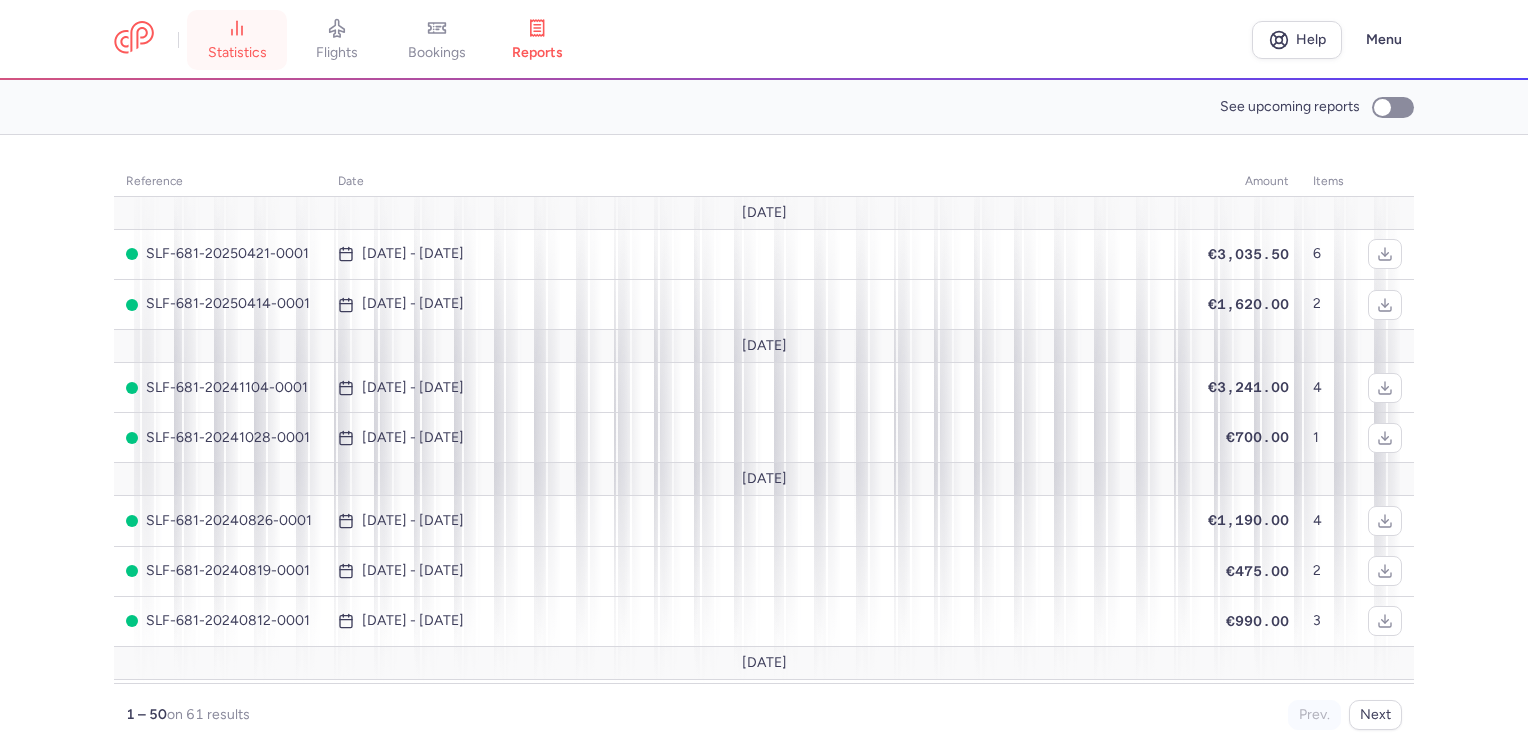 click on "statistics" at bounding box center (237, 53) 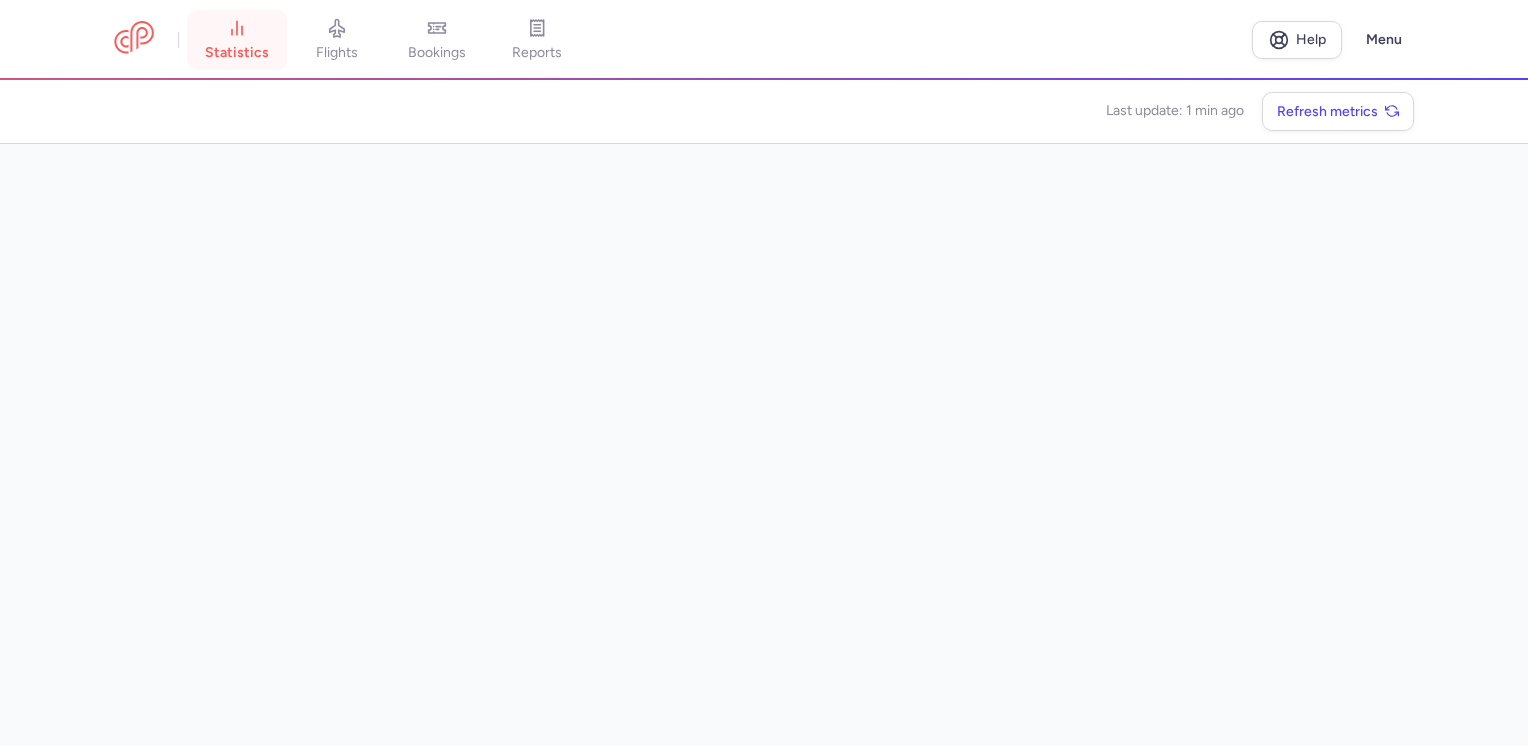 click on "statistics" at bounding box center (237, 40) 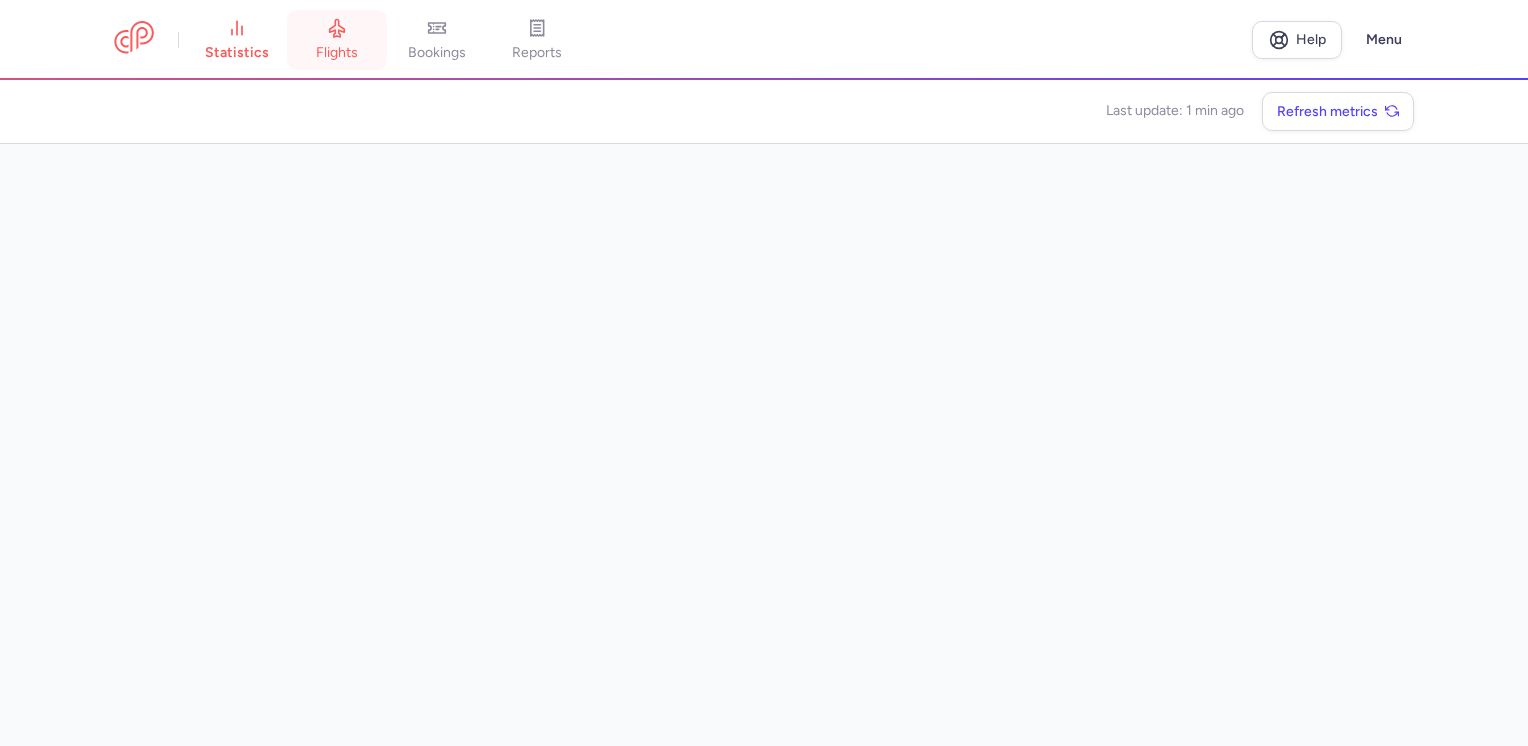 click on "flights" at bounding box center [337, 53] 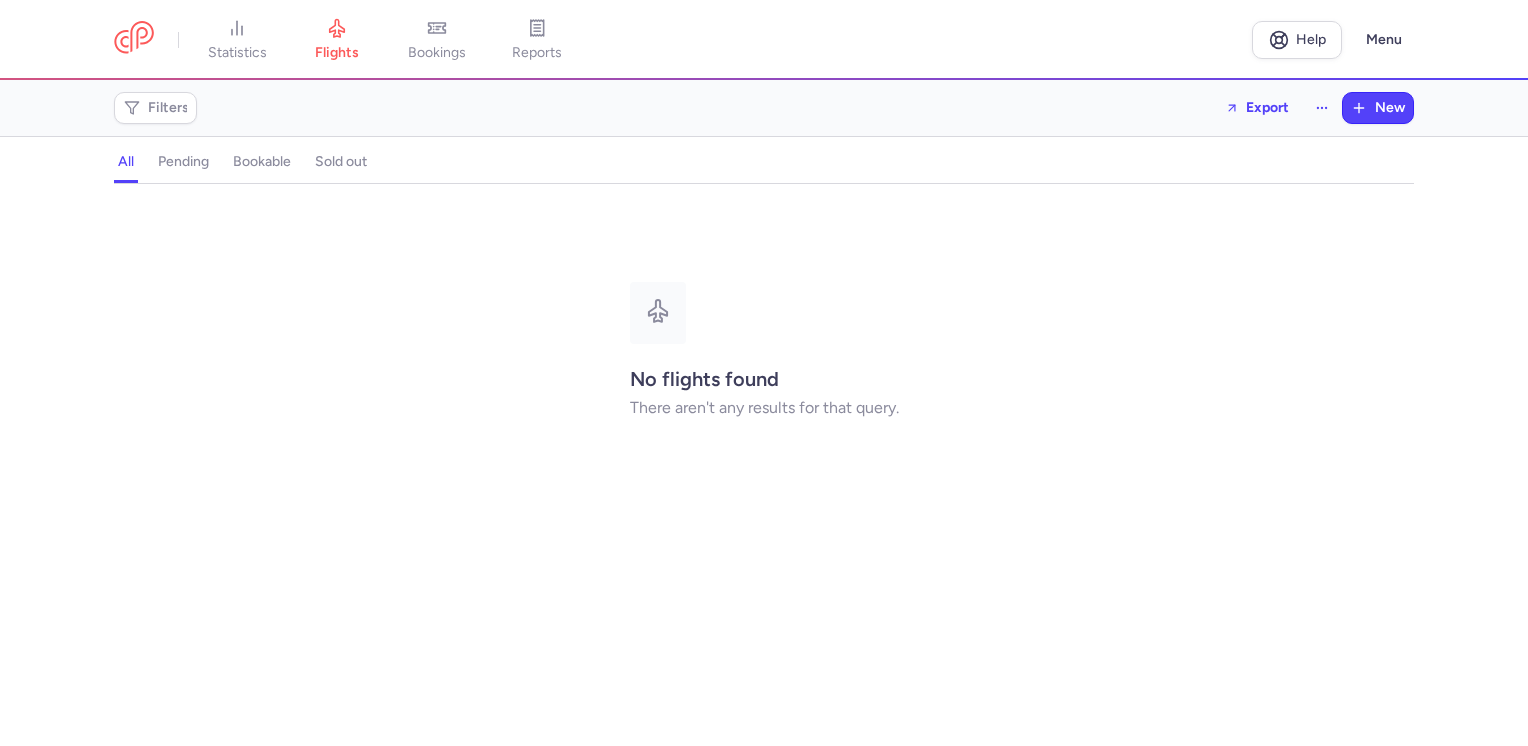 click on "pending" at bounding box center (183, 162) 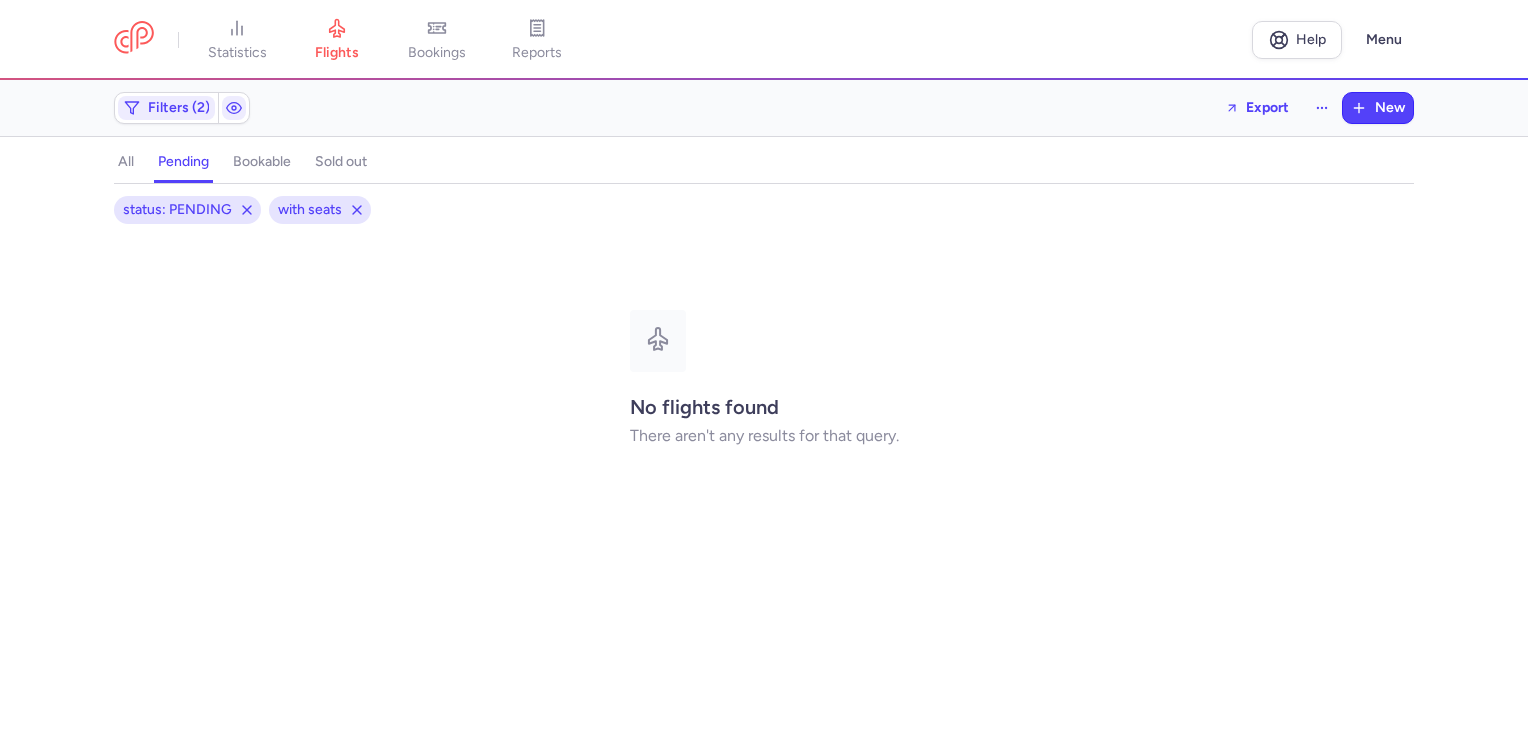 click on "bookable" at bounding box center [262, 162] 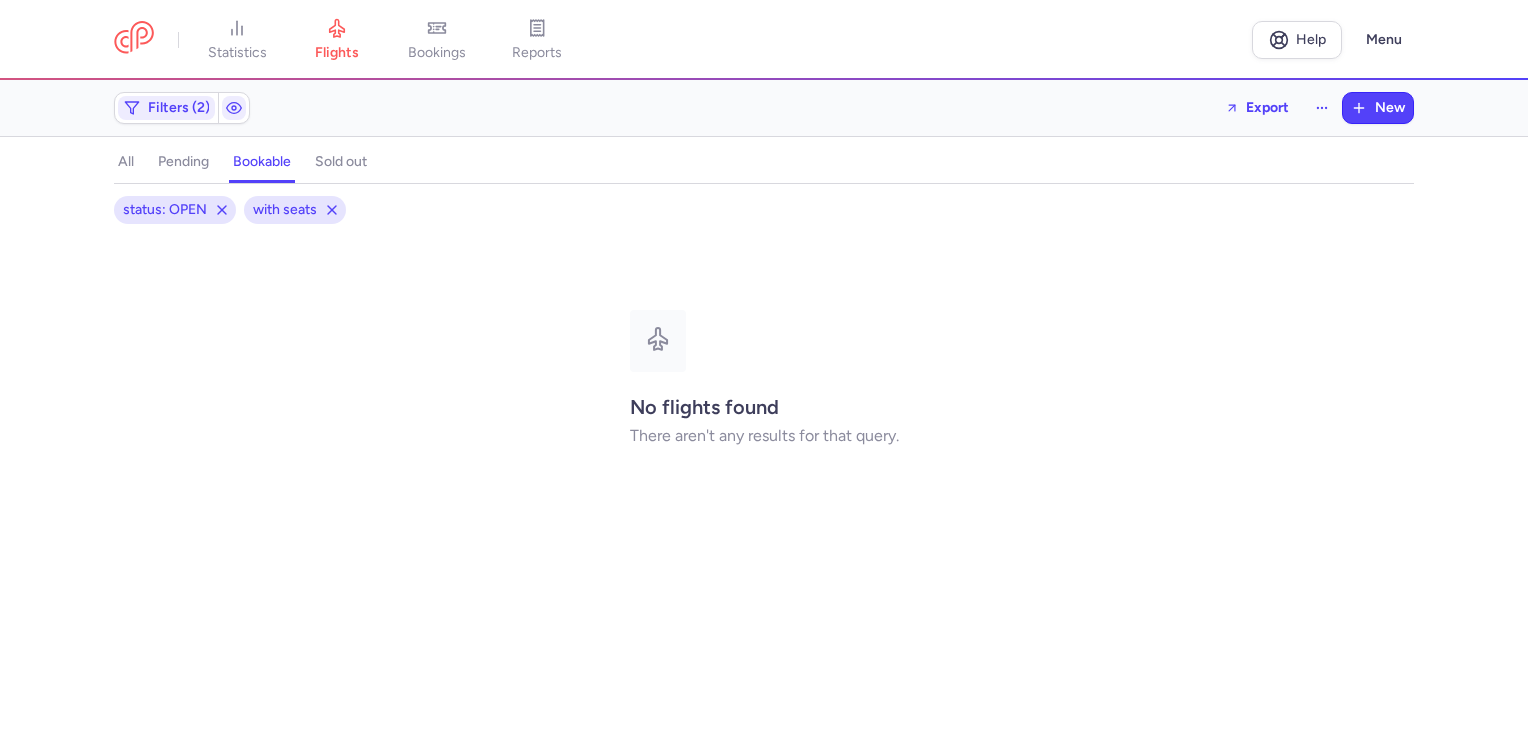 click on "sold out" at bounding box center (341, 162) 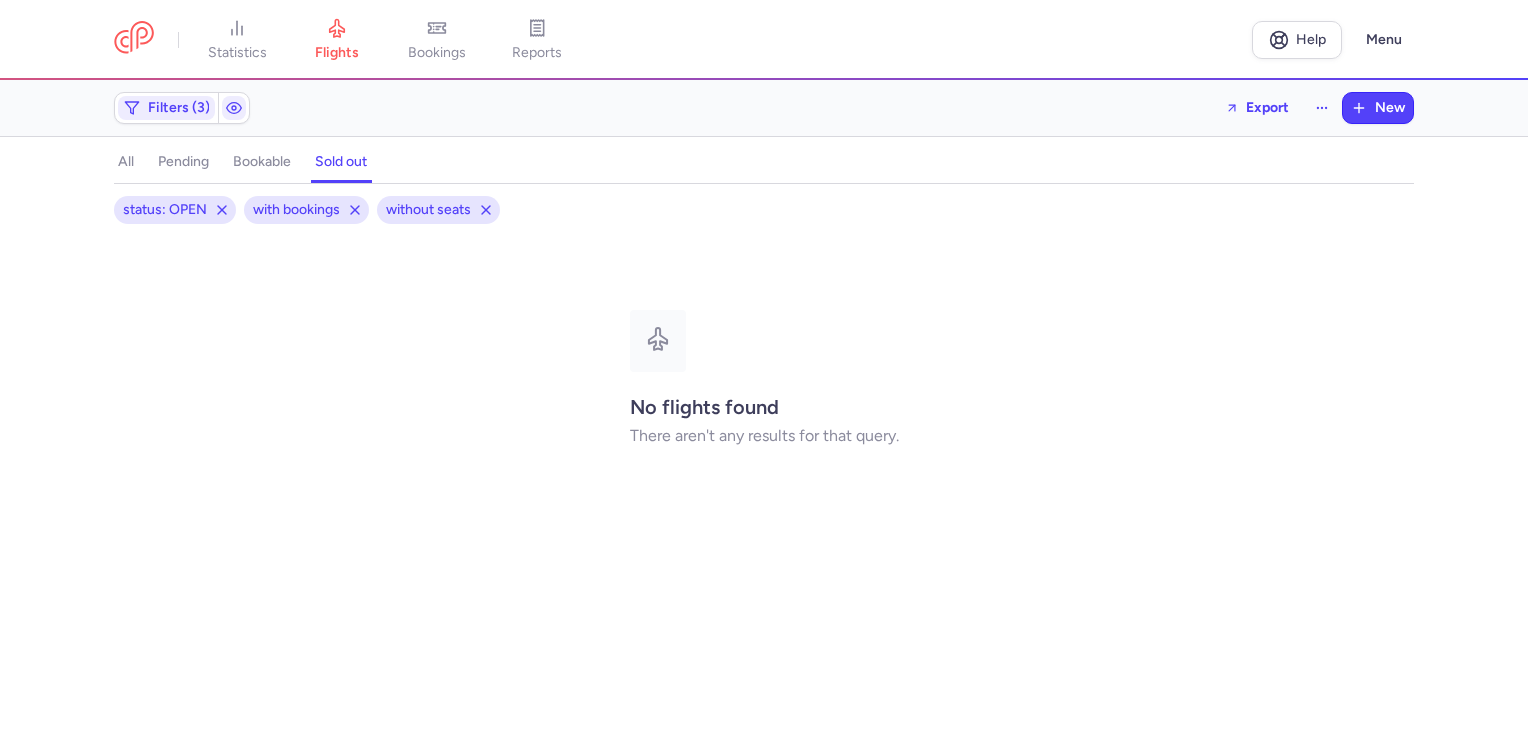 click on "all" at bounding box center [126, 162] 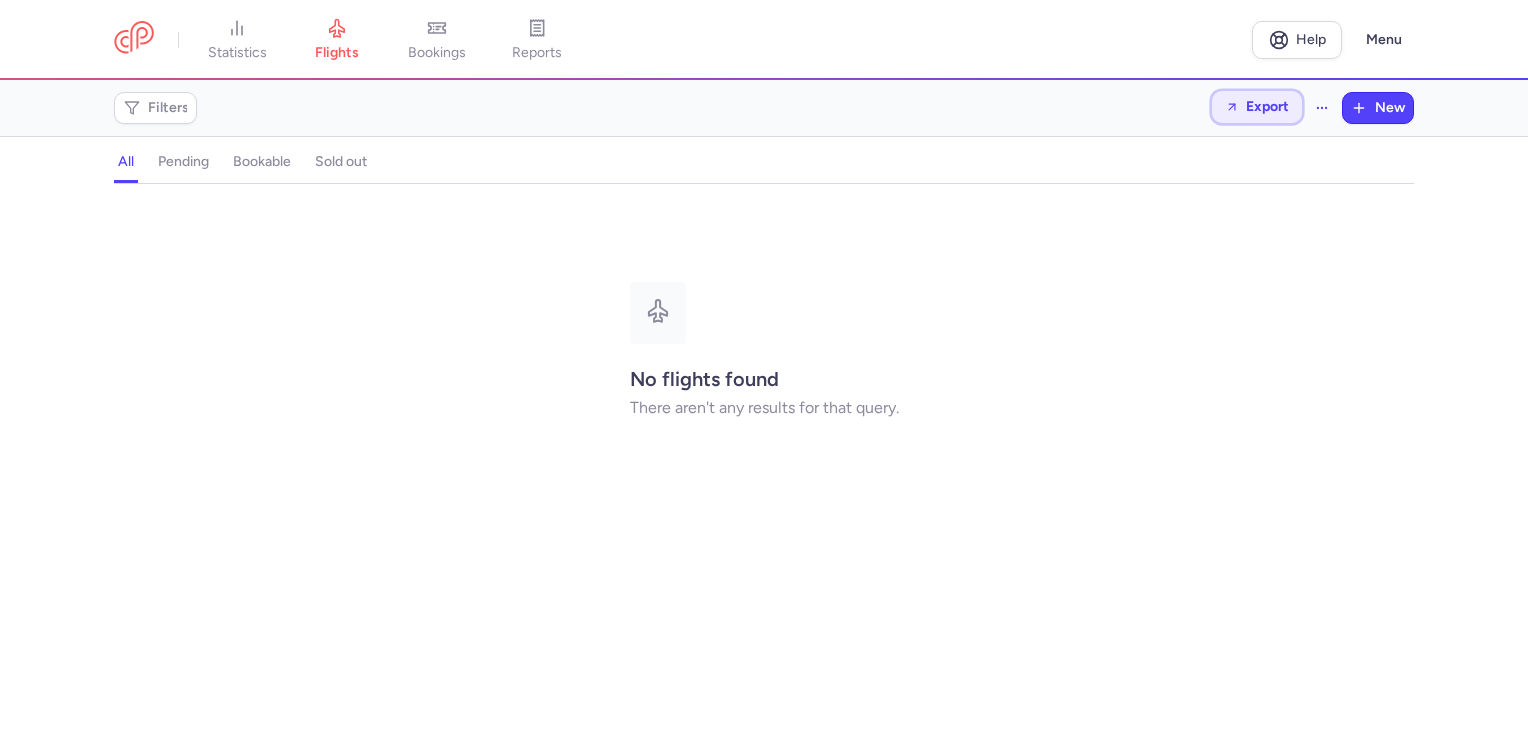 click on "Export" at bounding box center (1267, 106) 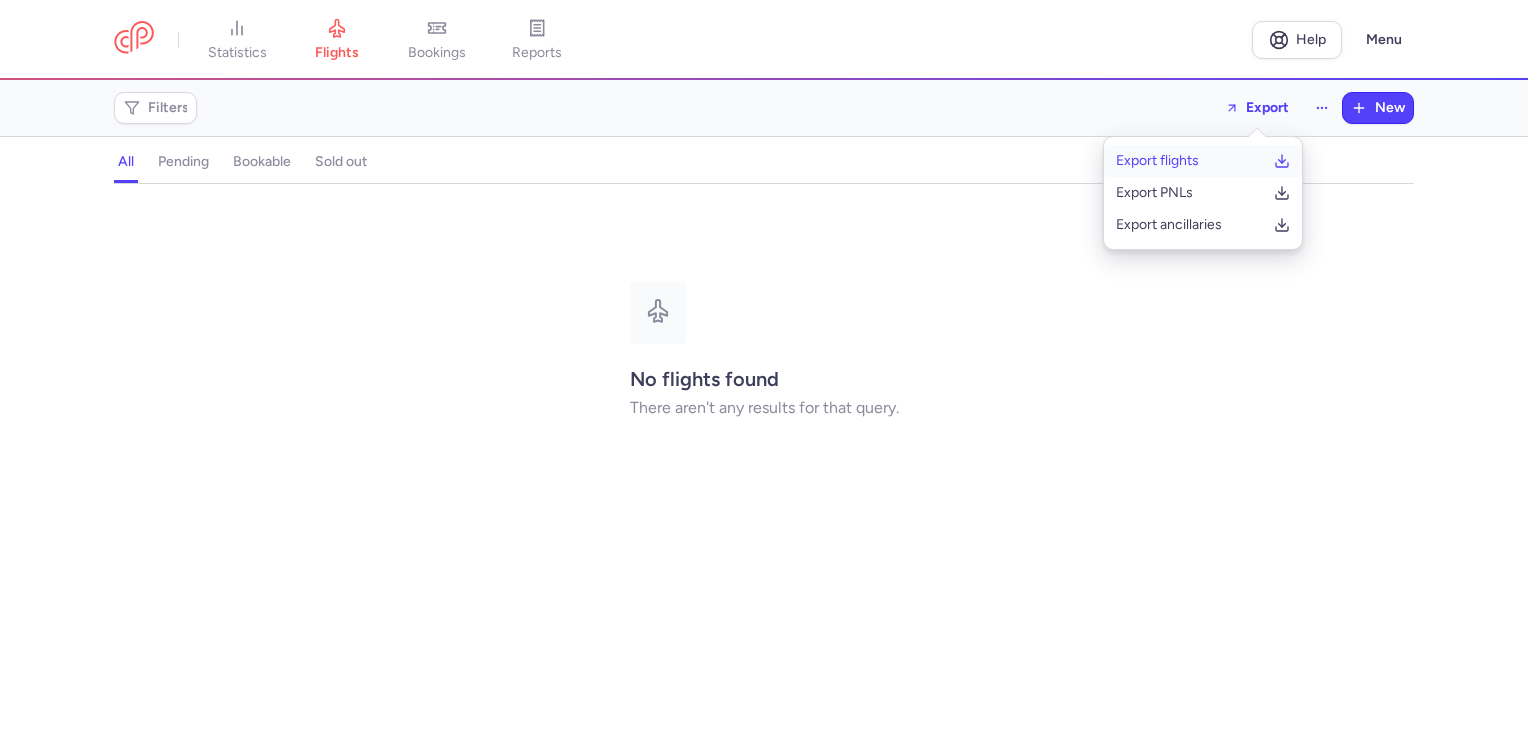click on "Export flights" at bounding box center (1157, 161) 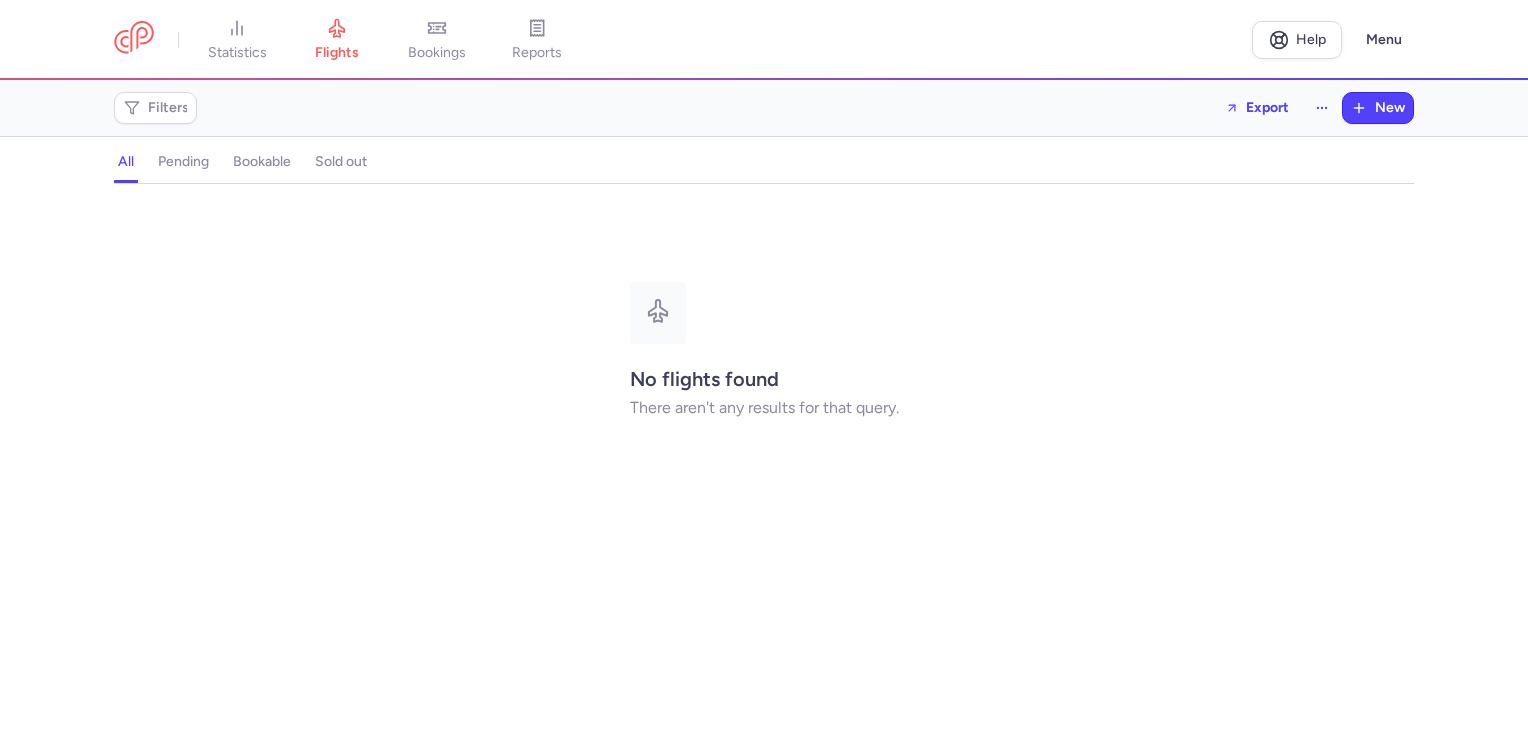 click on "No flights found There aren't any results for that query." at bounding box center (764, 350) 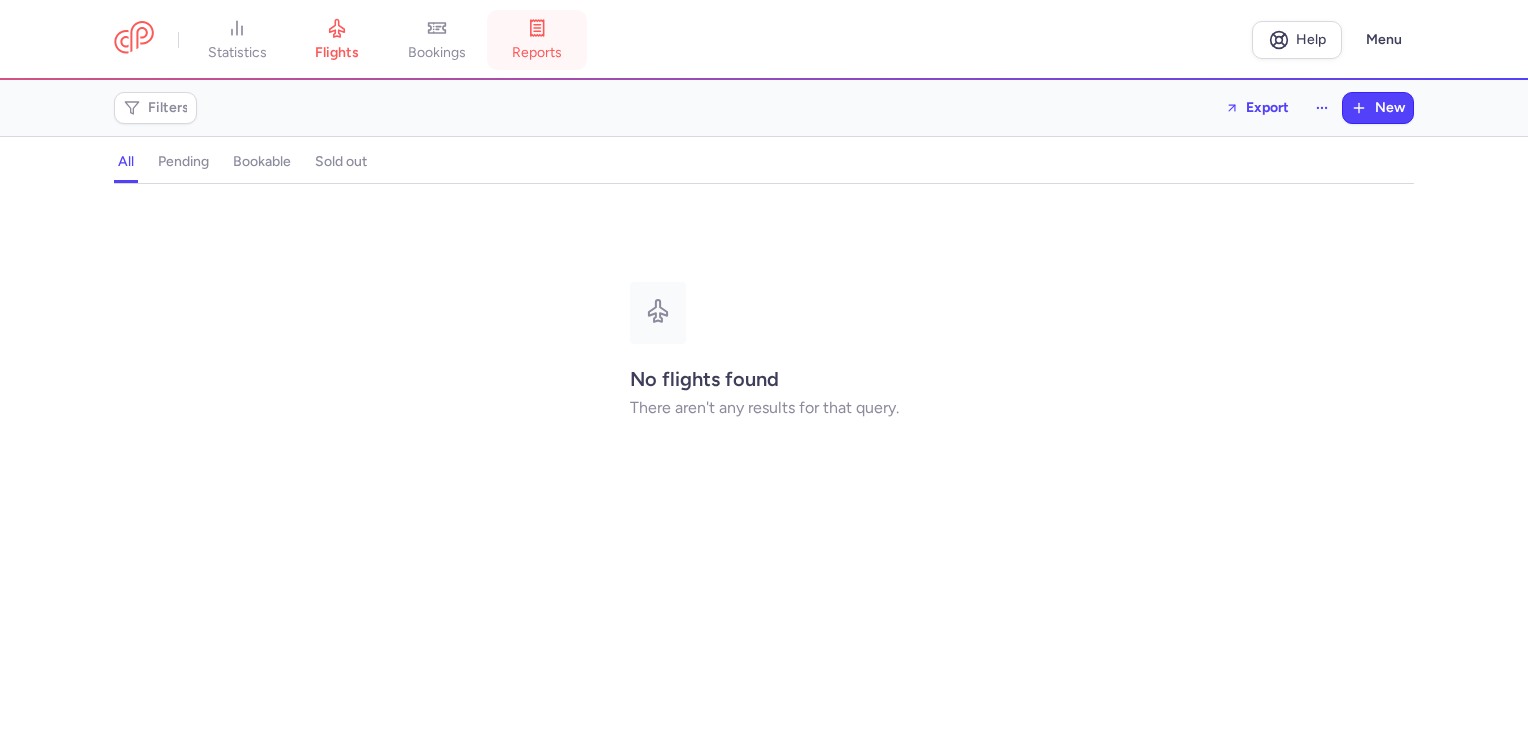 click on "reports" at bounding box center [537, 40] 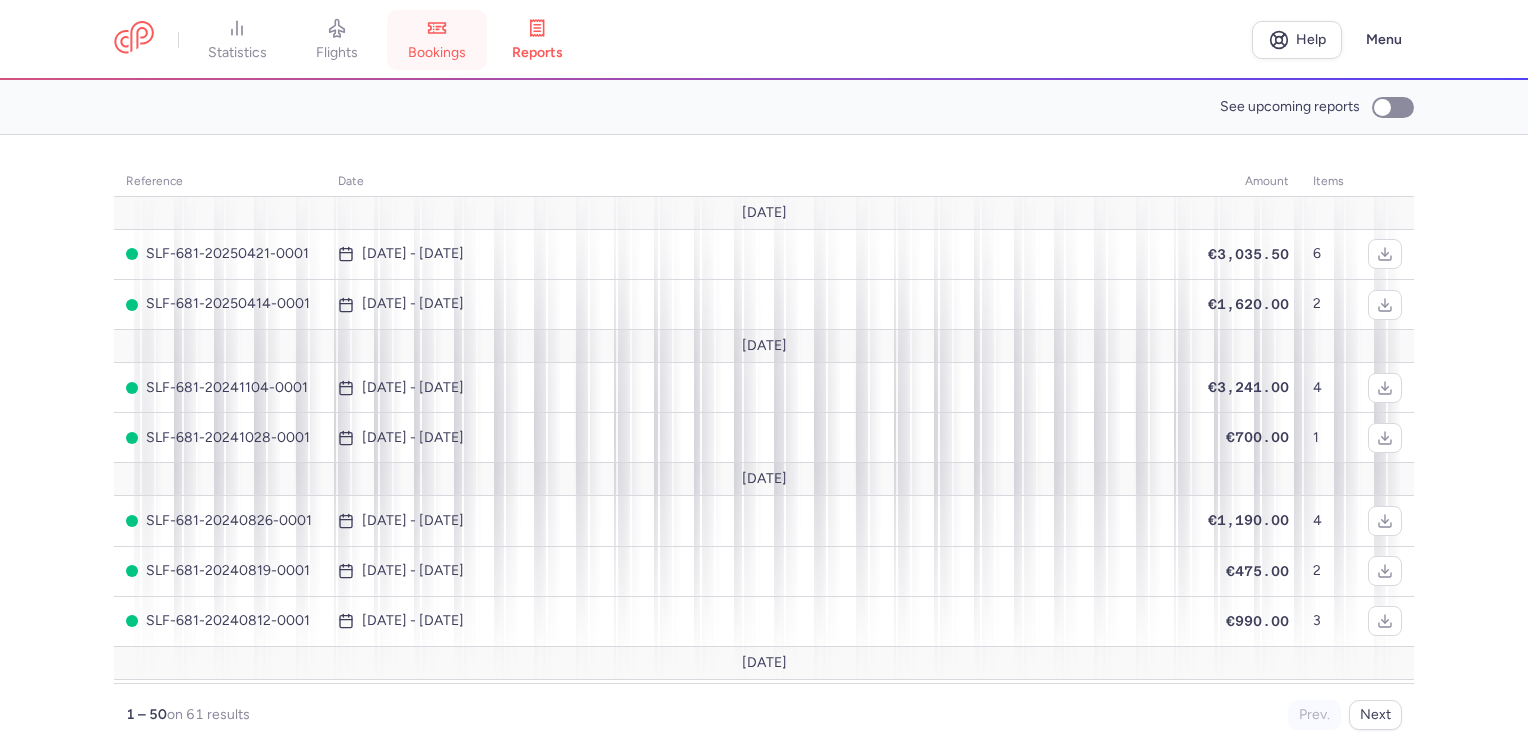 click 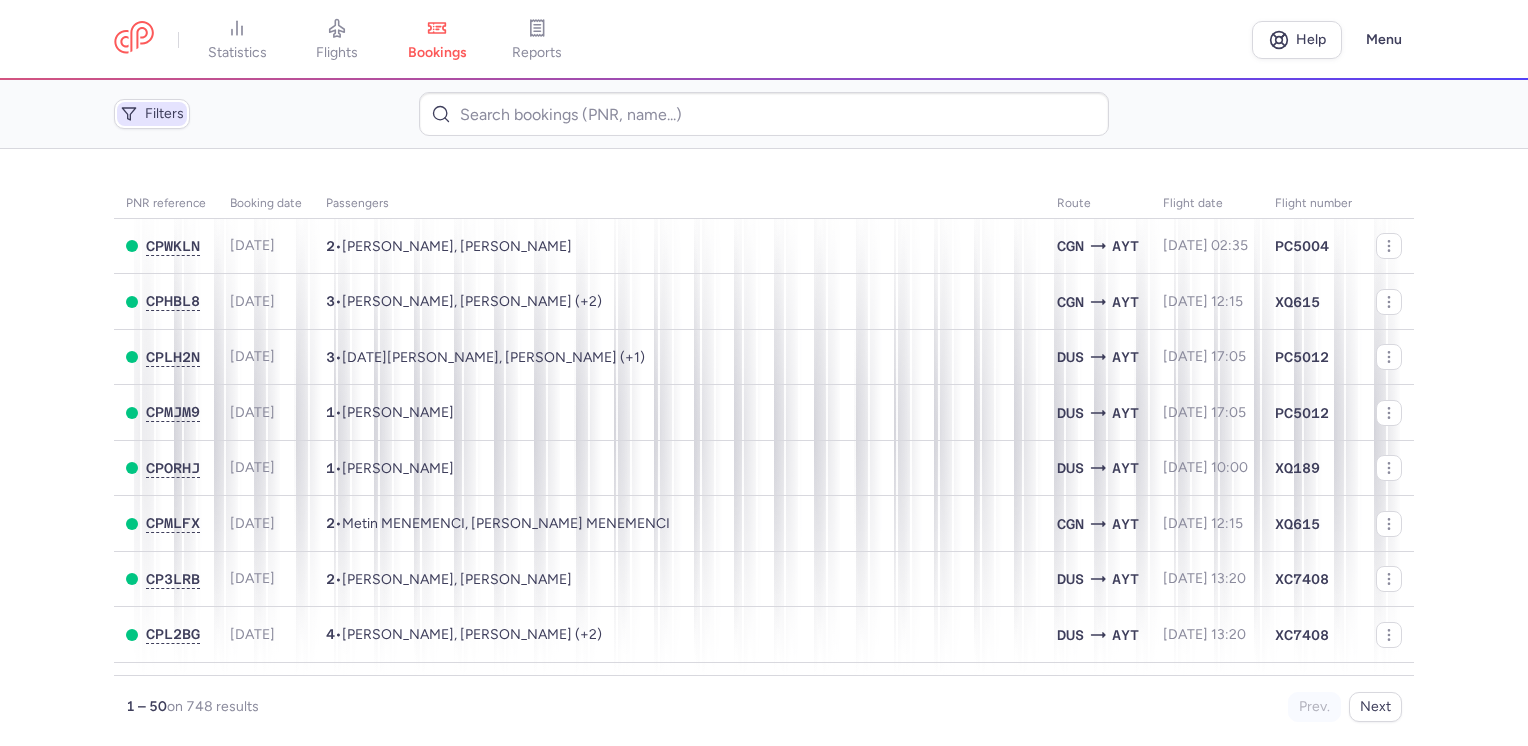 click on "Filters" 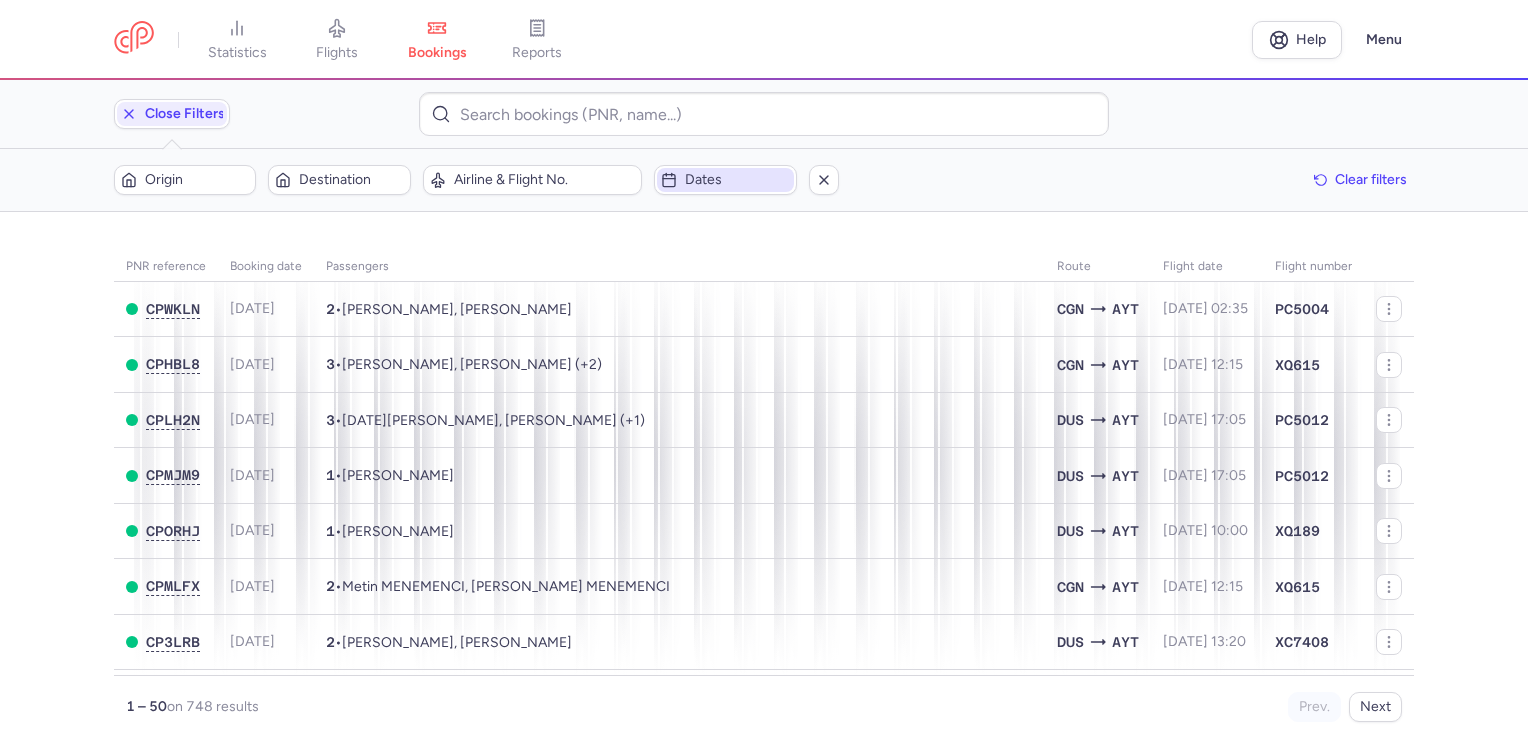 click on "Dates" 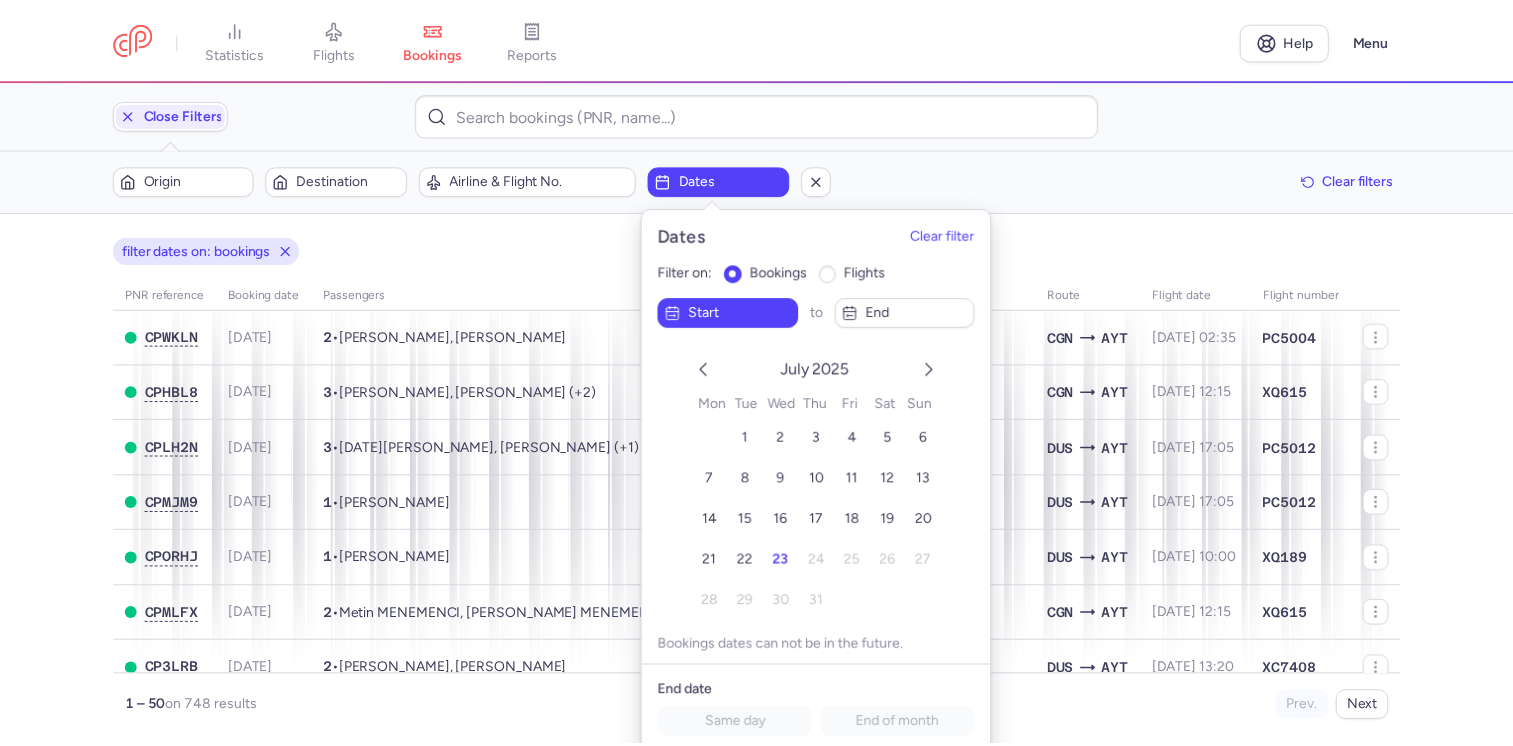 scroll, scrollTop: 12, scrollLeft: 0, axis: vertical 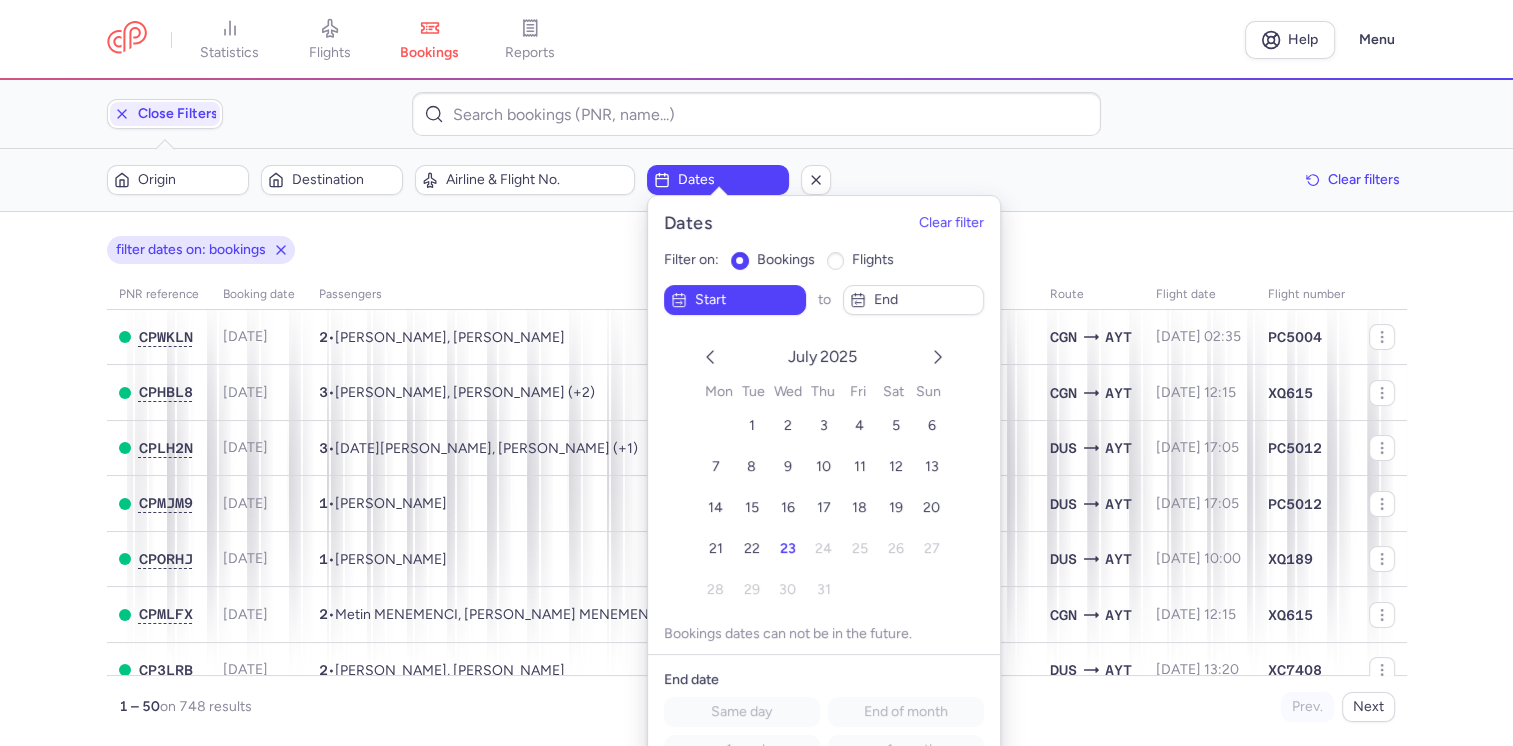 click 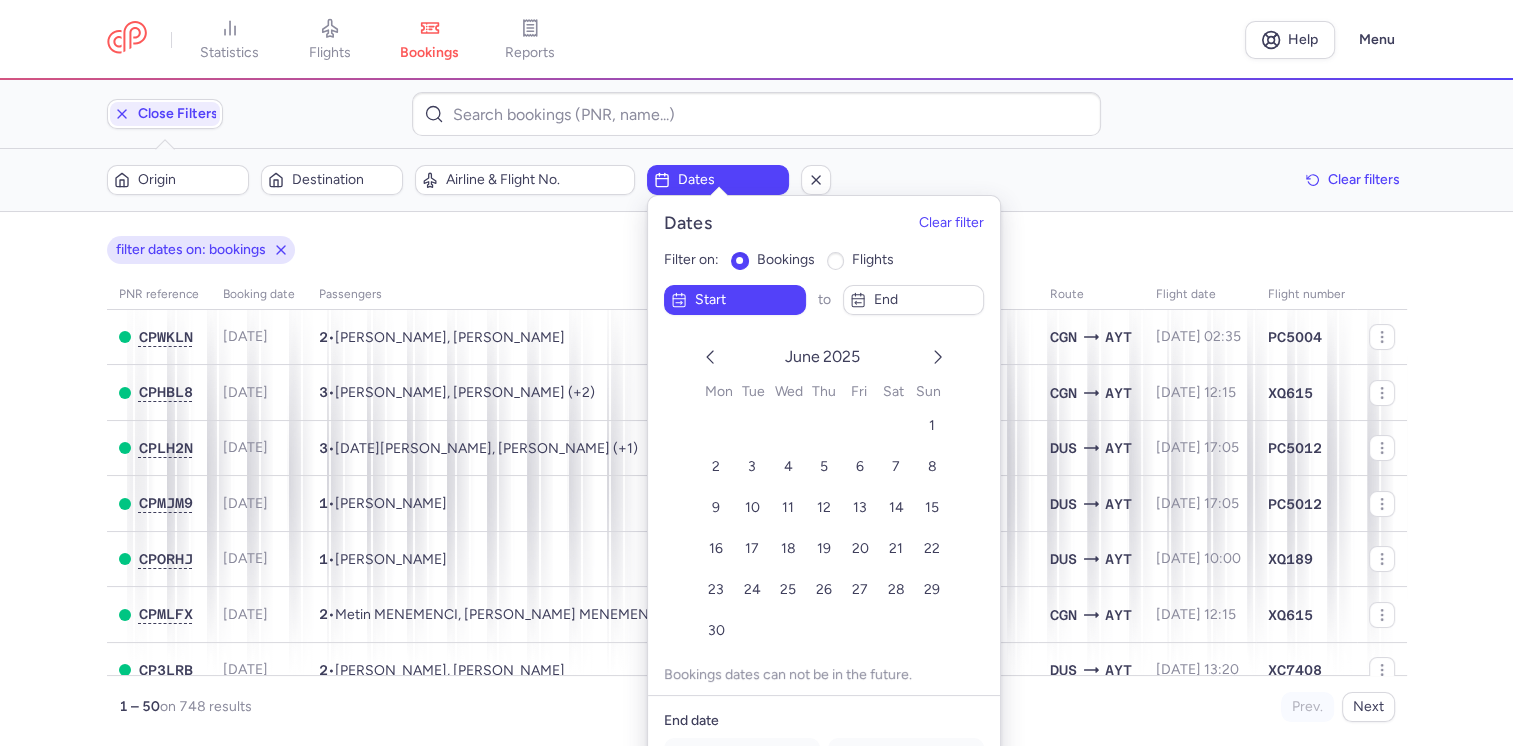 click 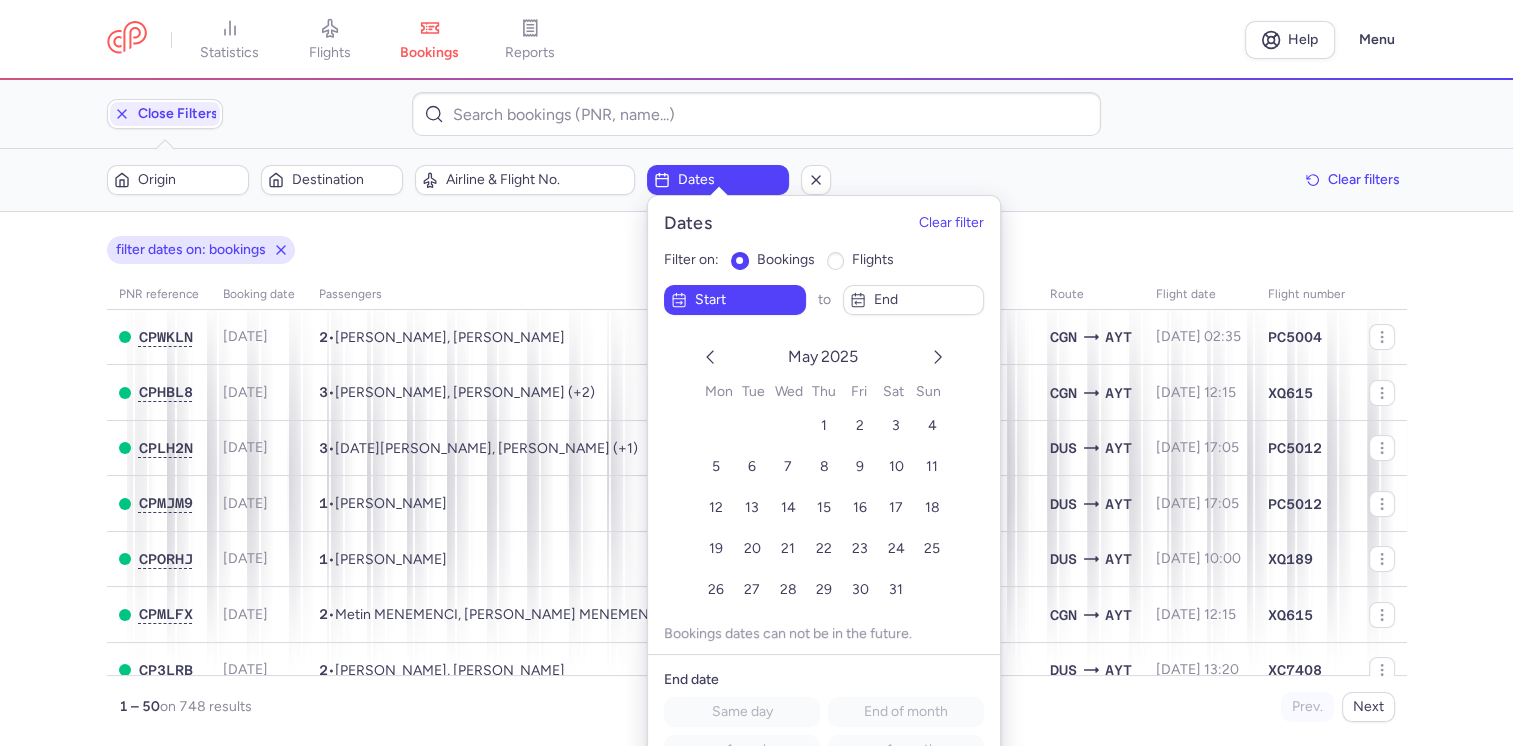 click 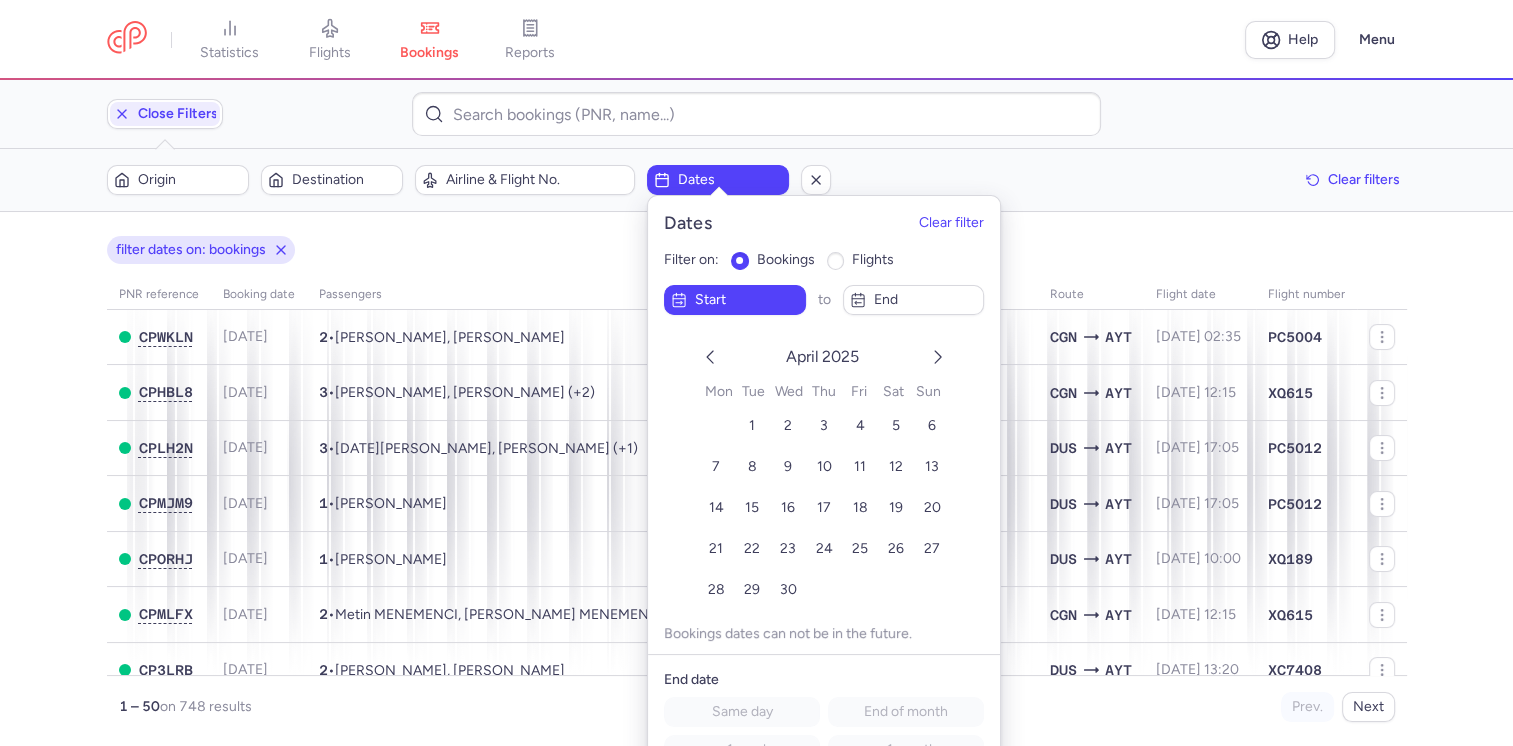 click 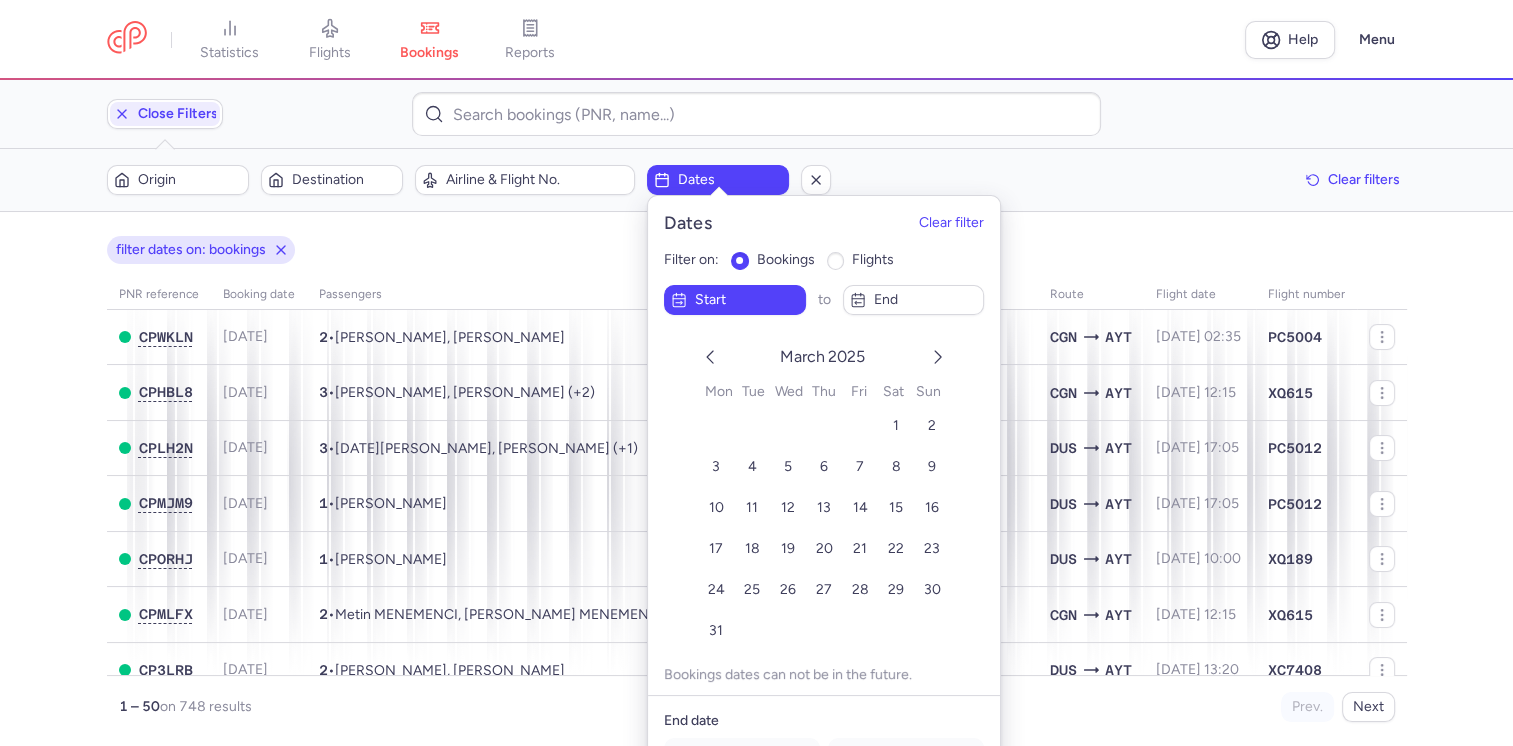 click 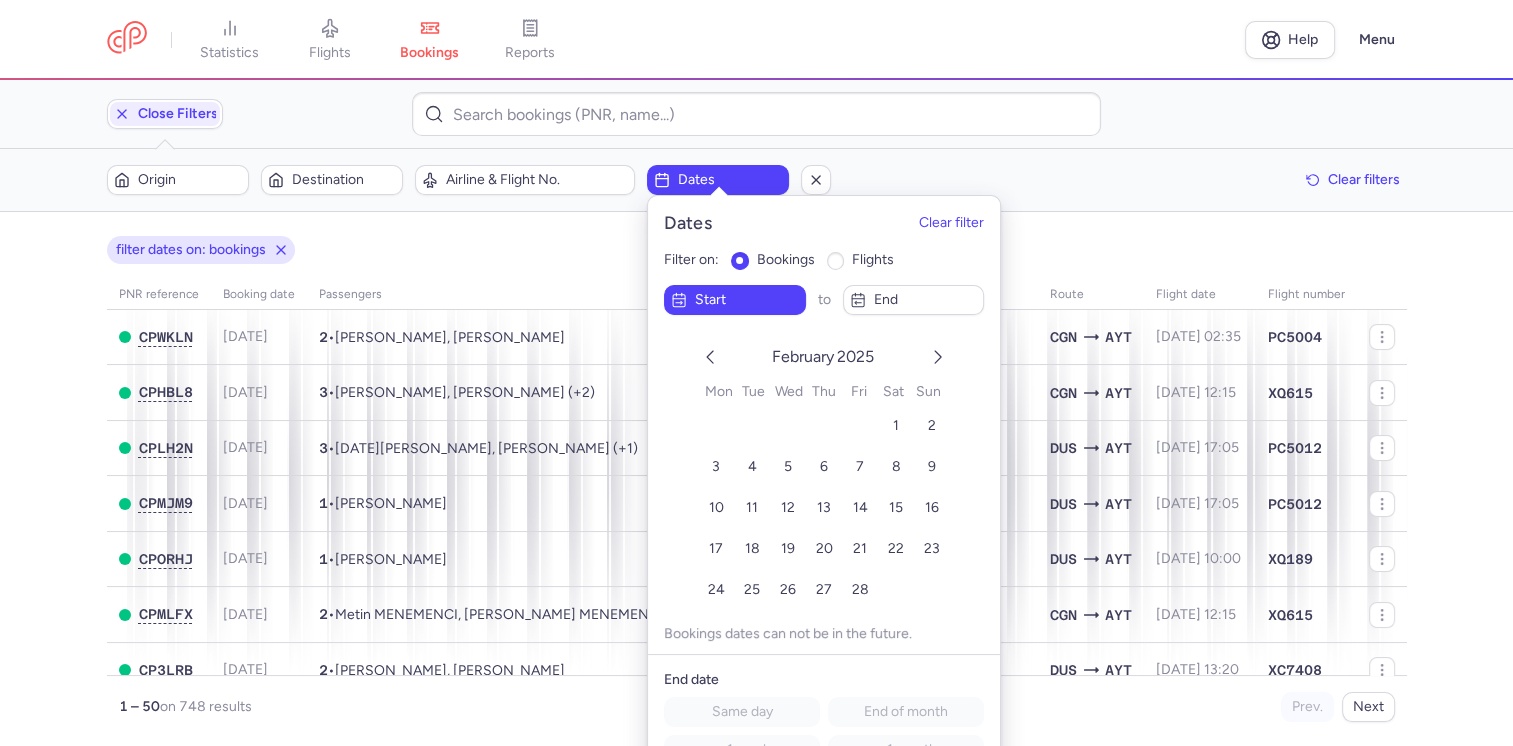 click 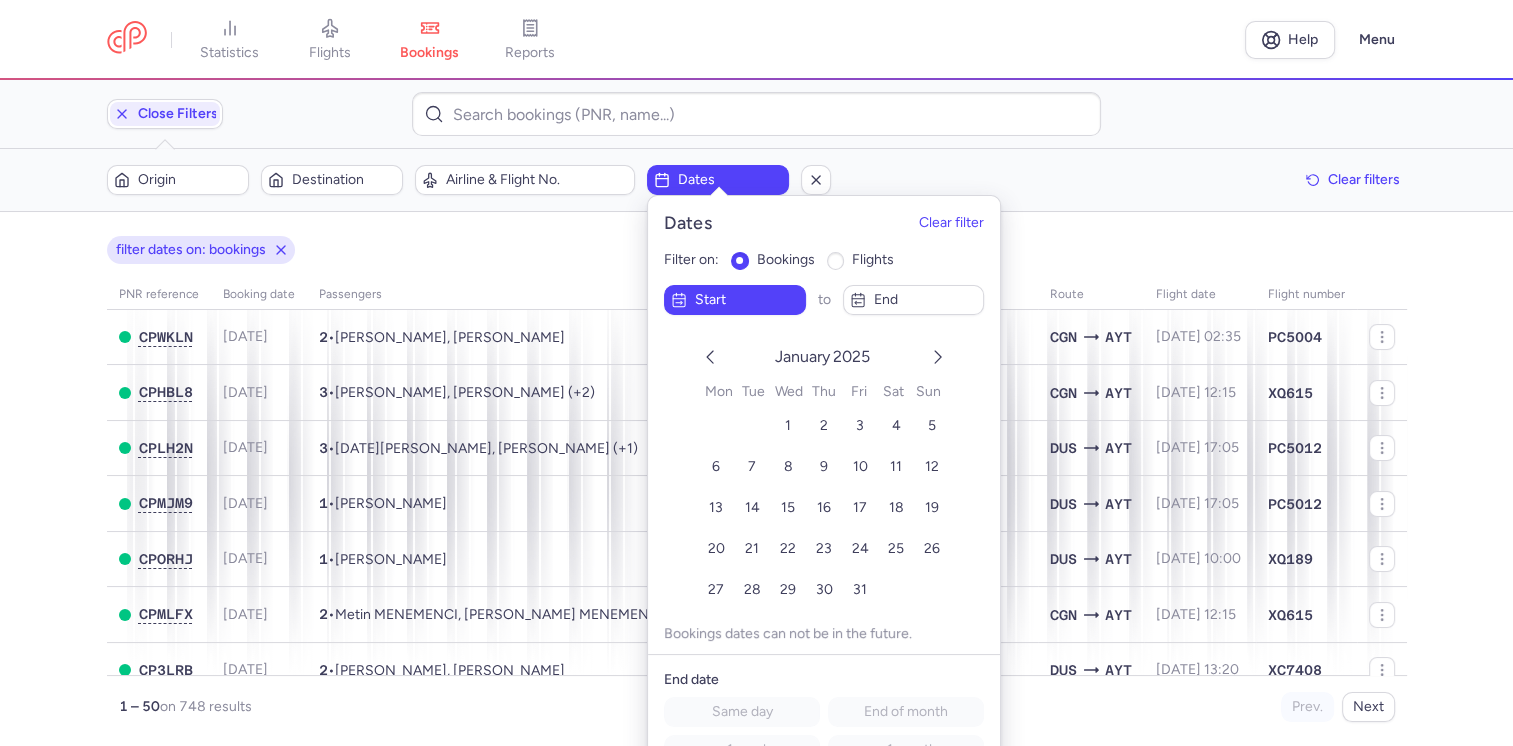 click 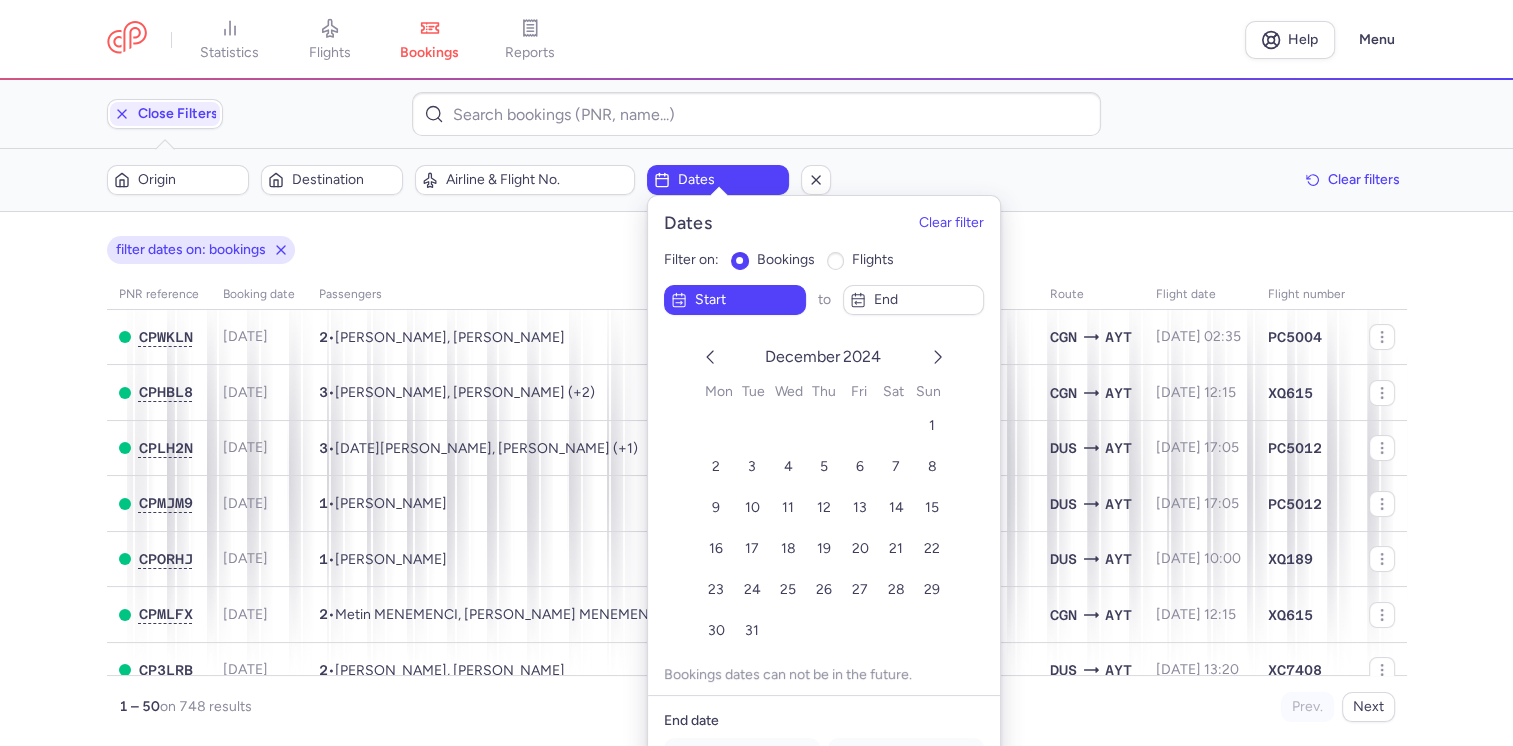 click 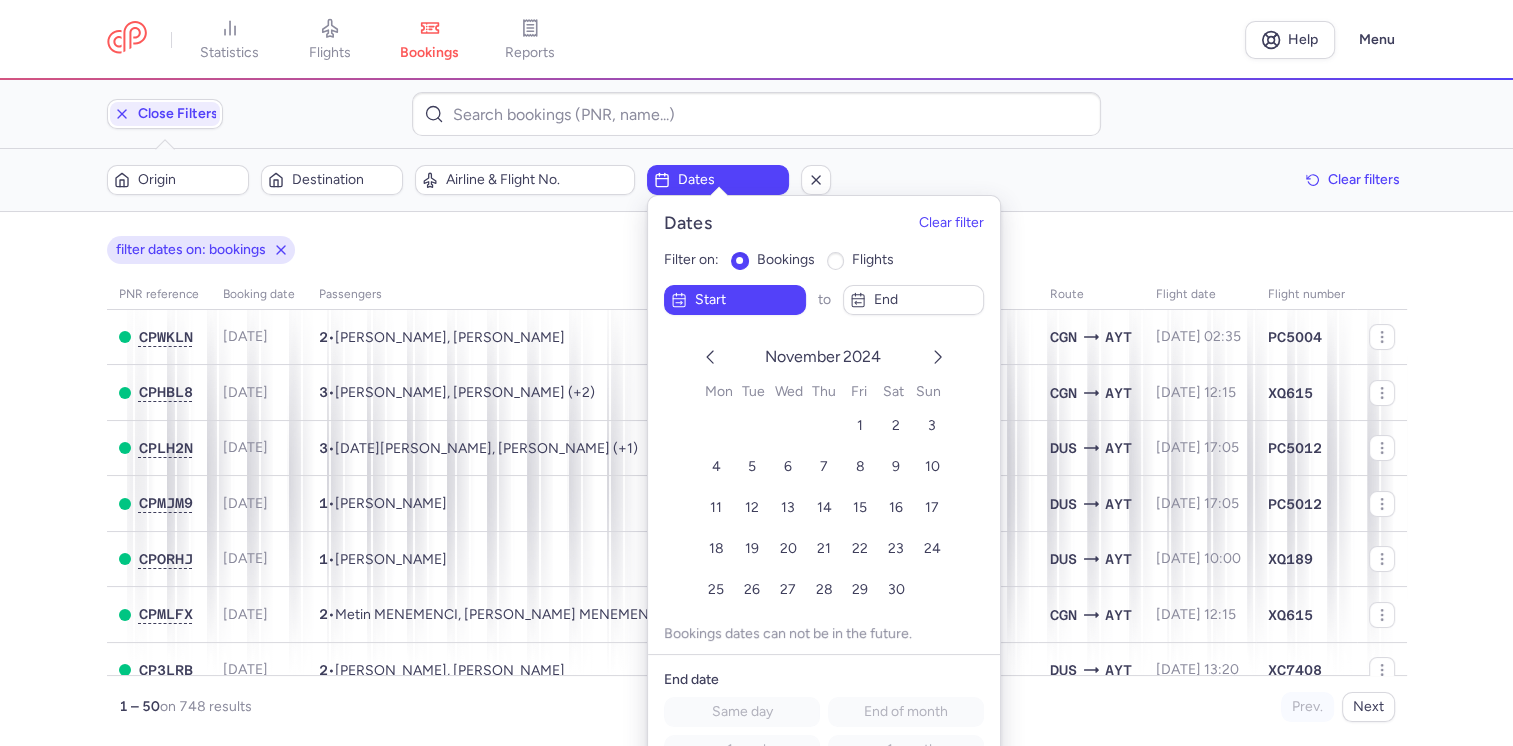 click 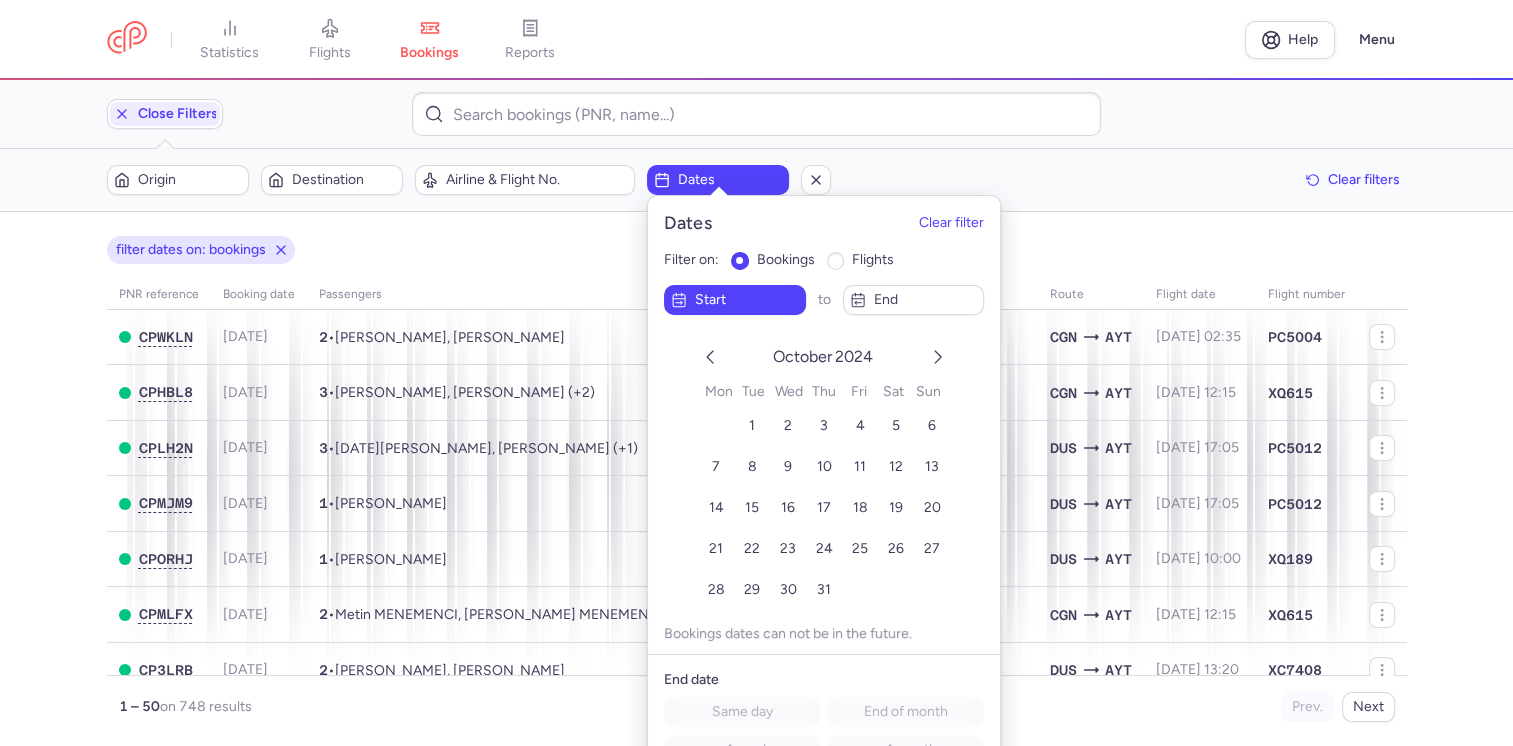 click 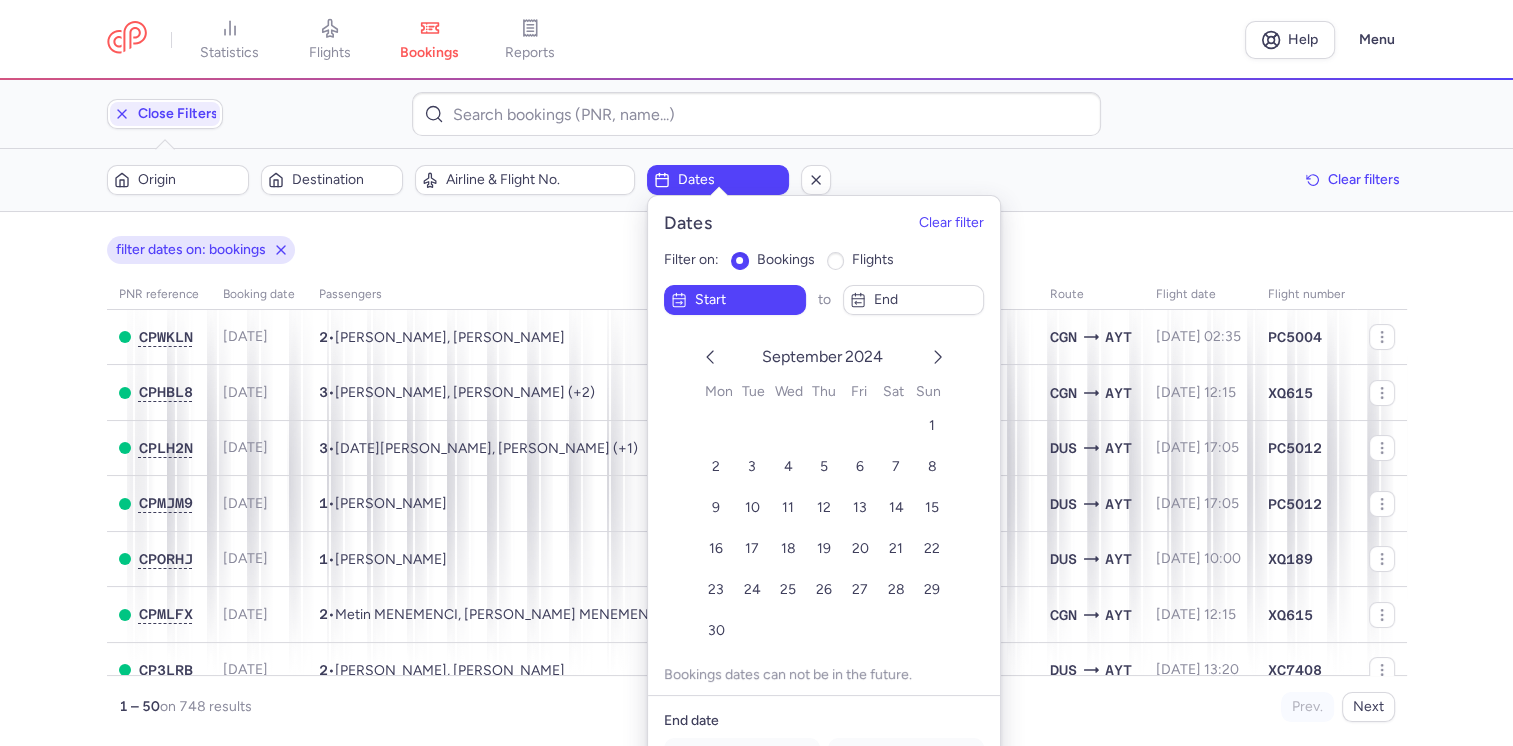 click 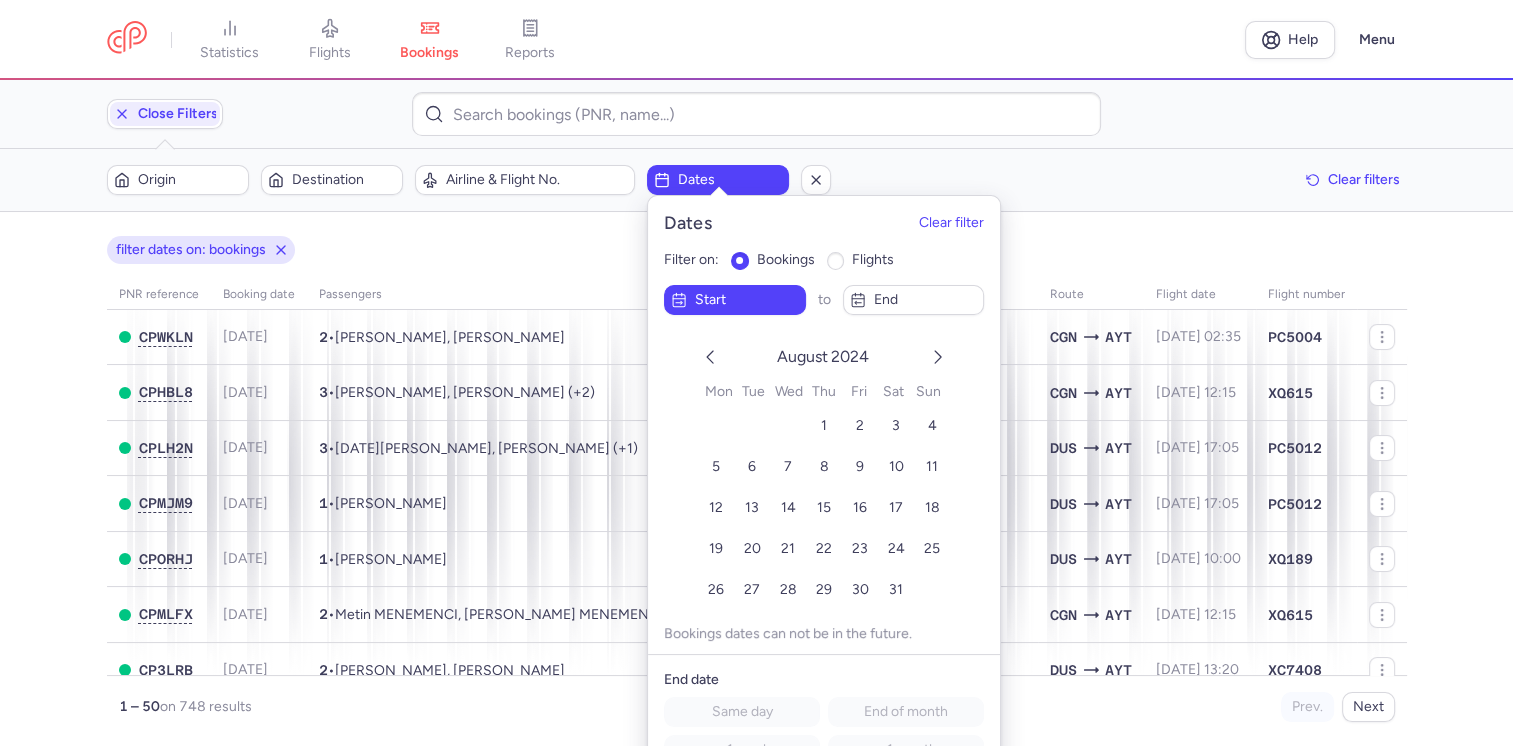 click 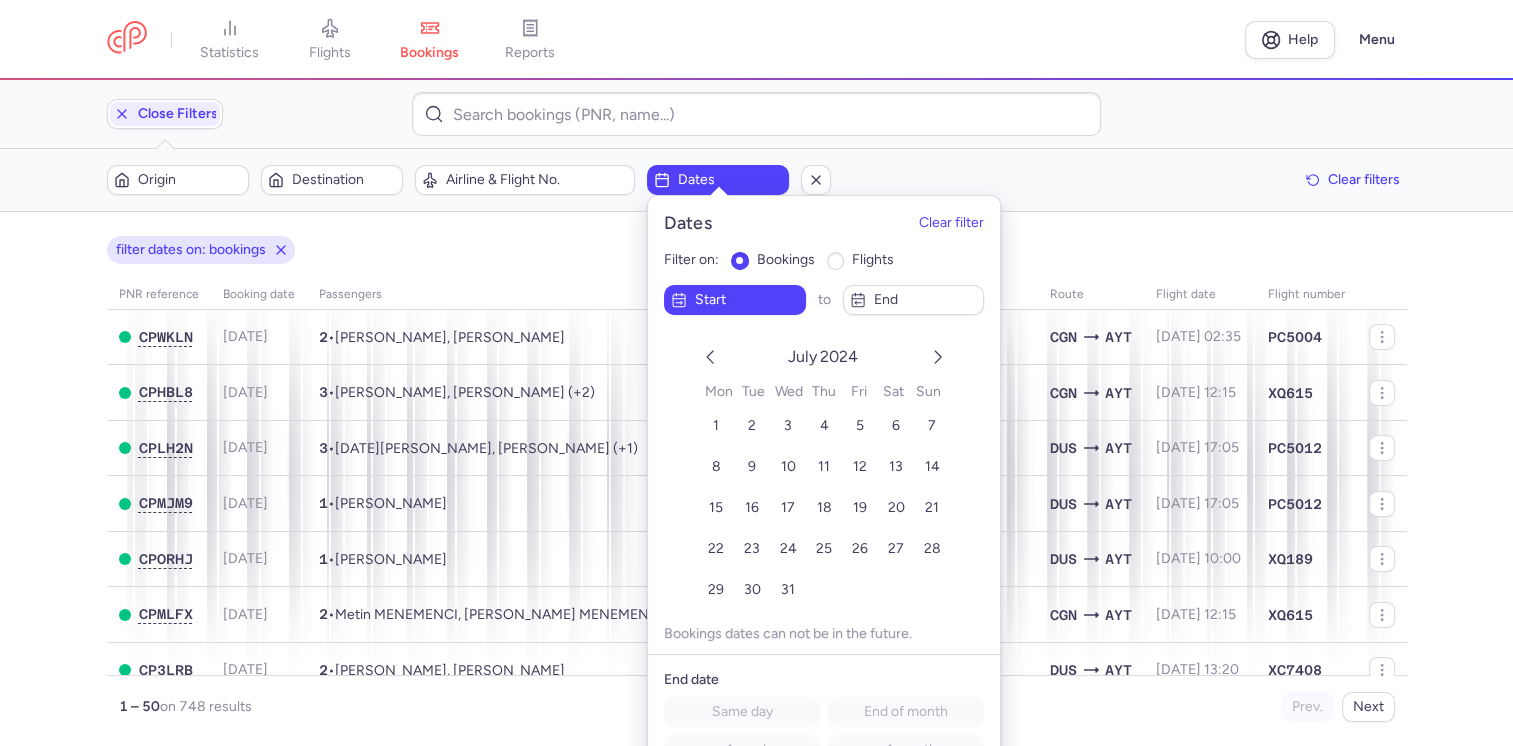 click 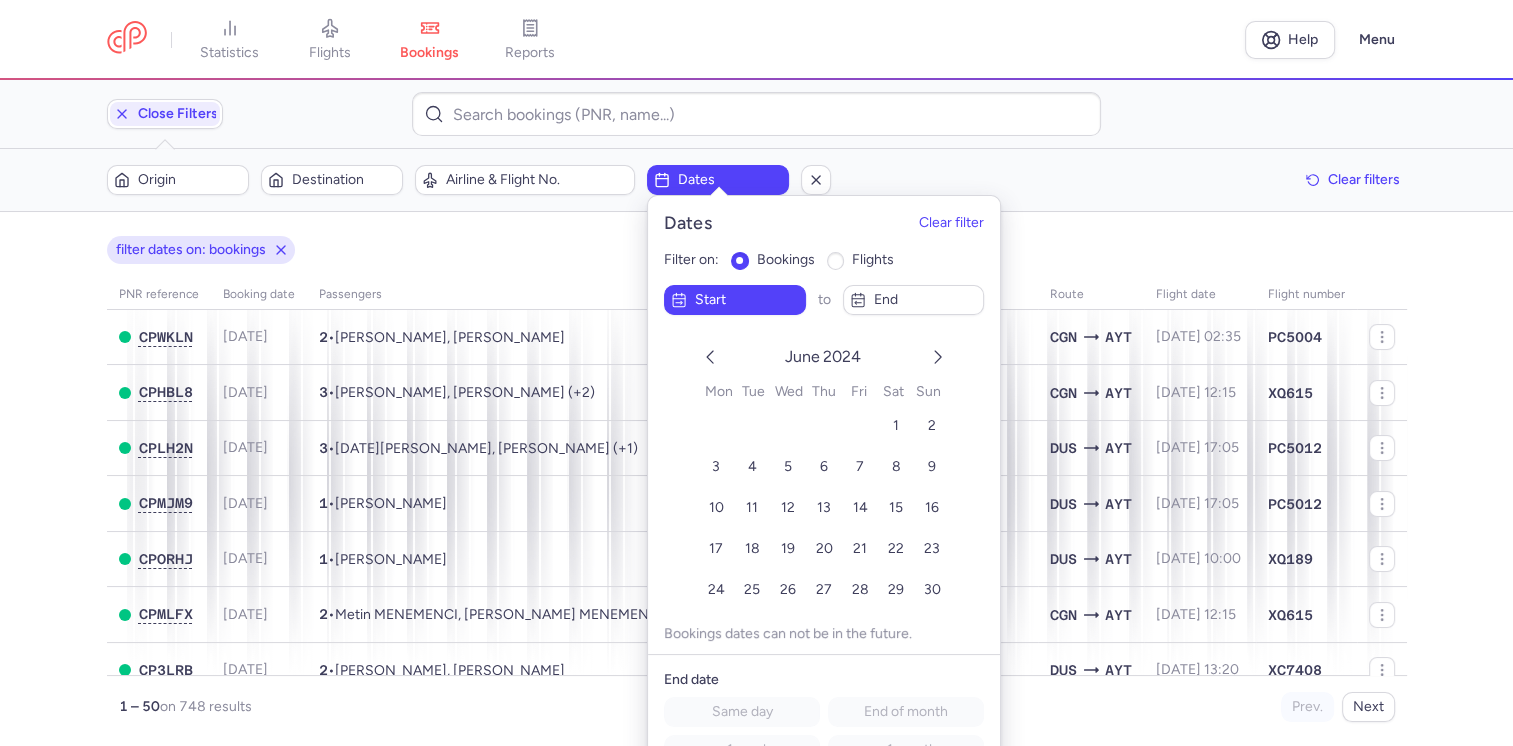 click 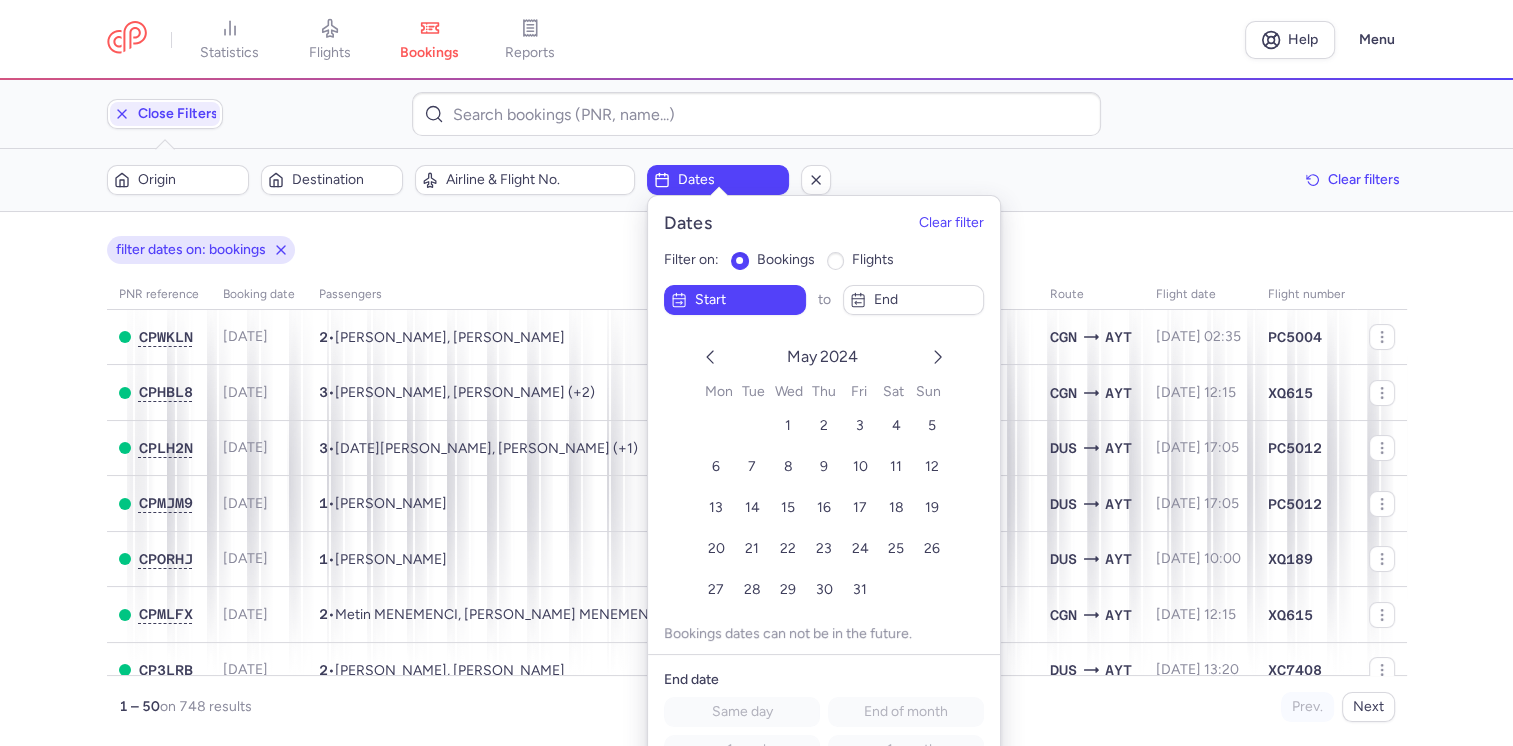 click 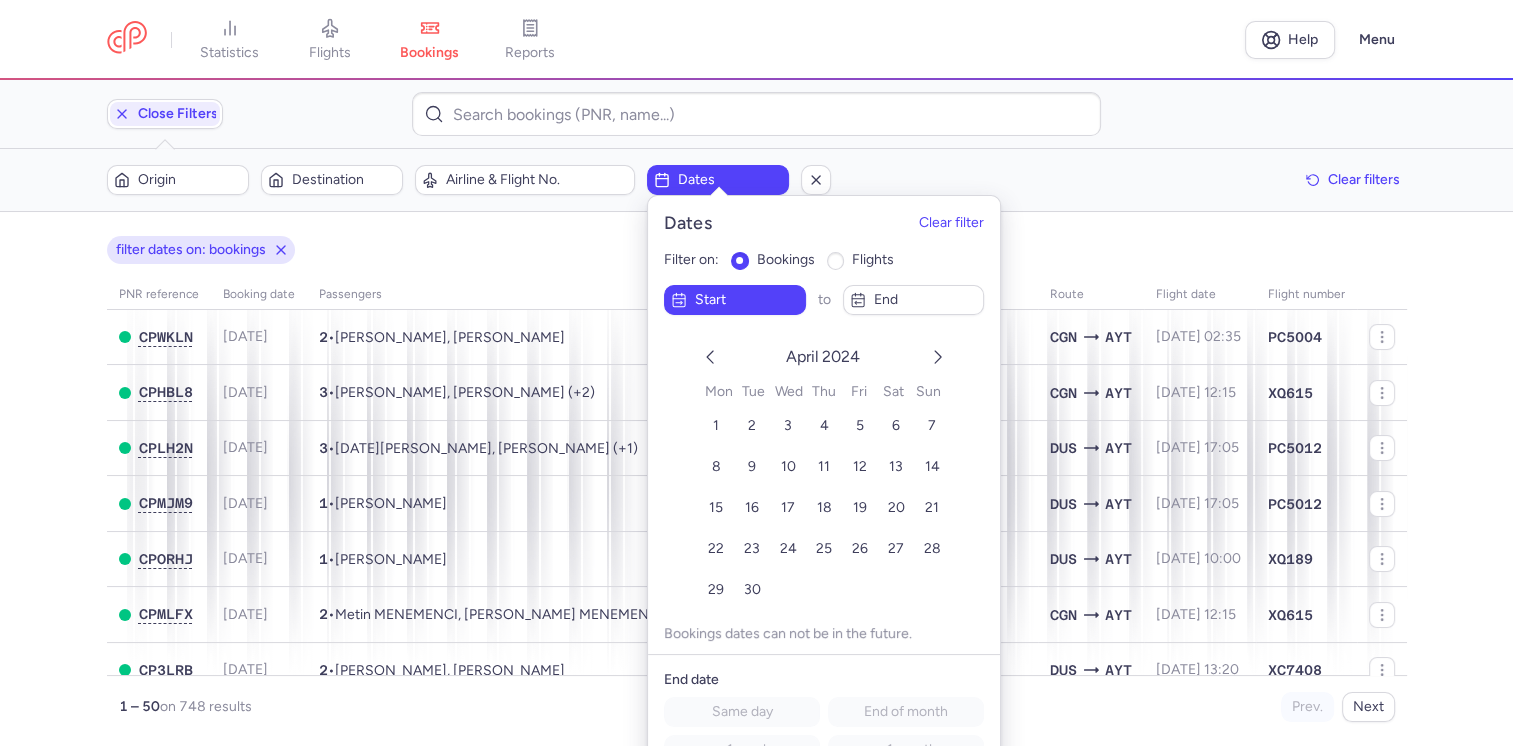 click 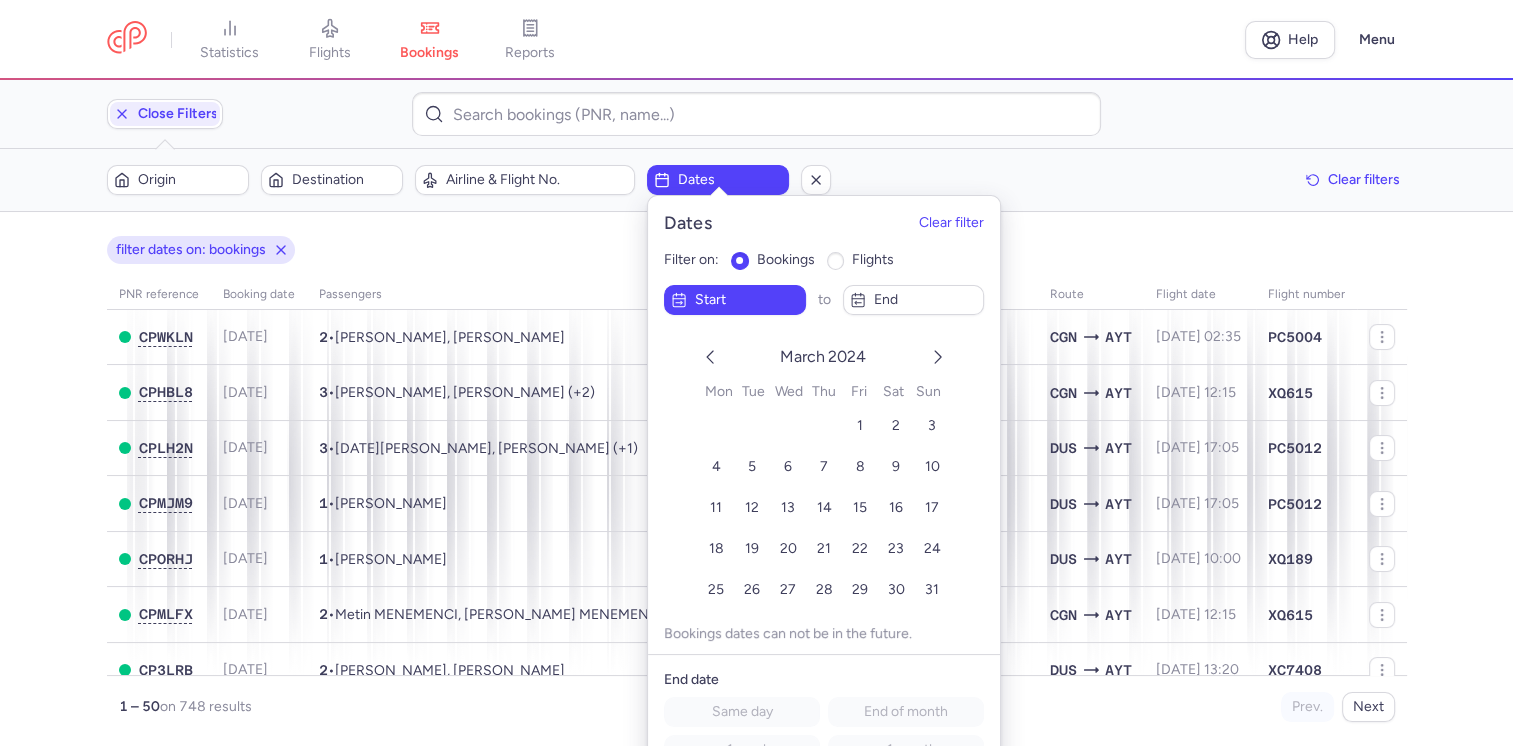 click 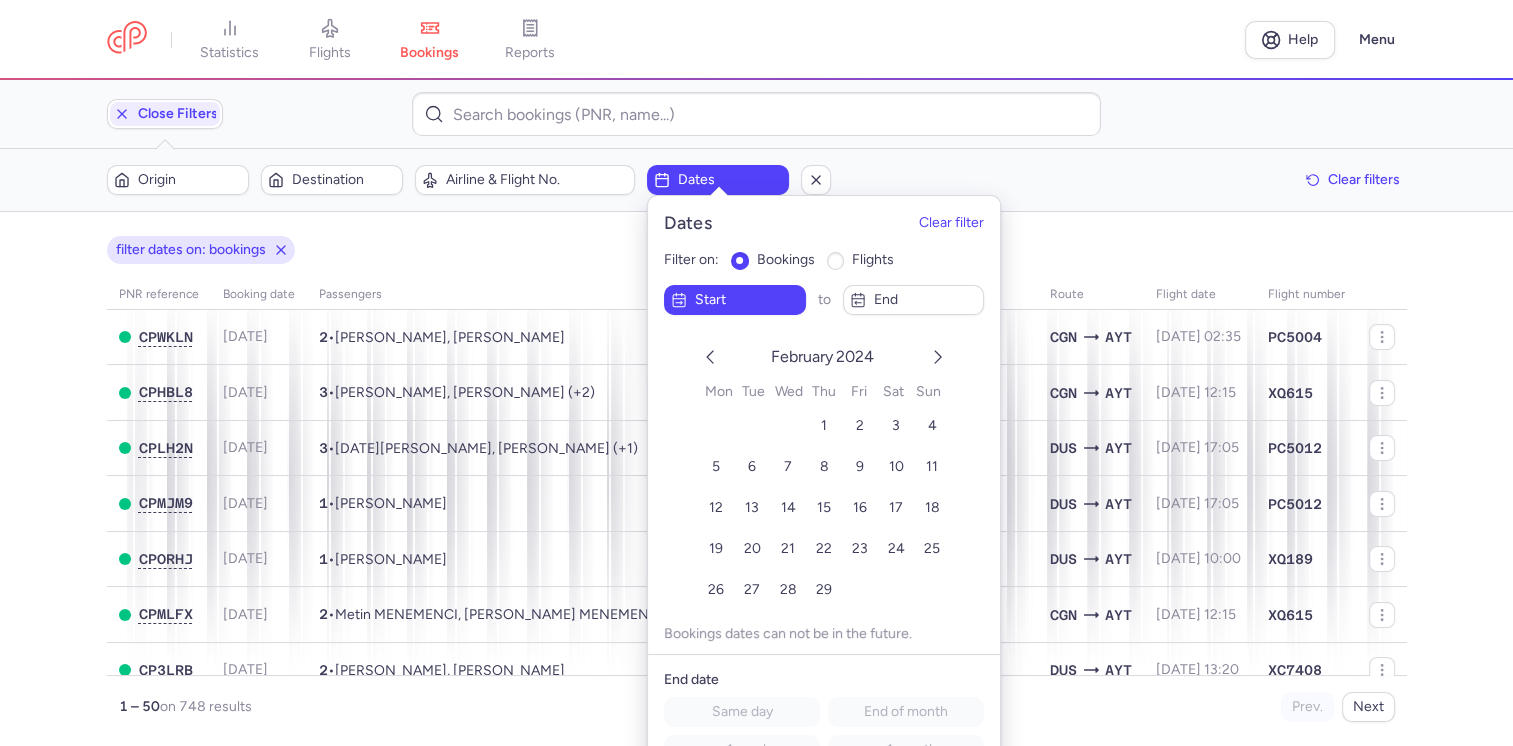 click 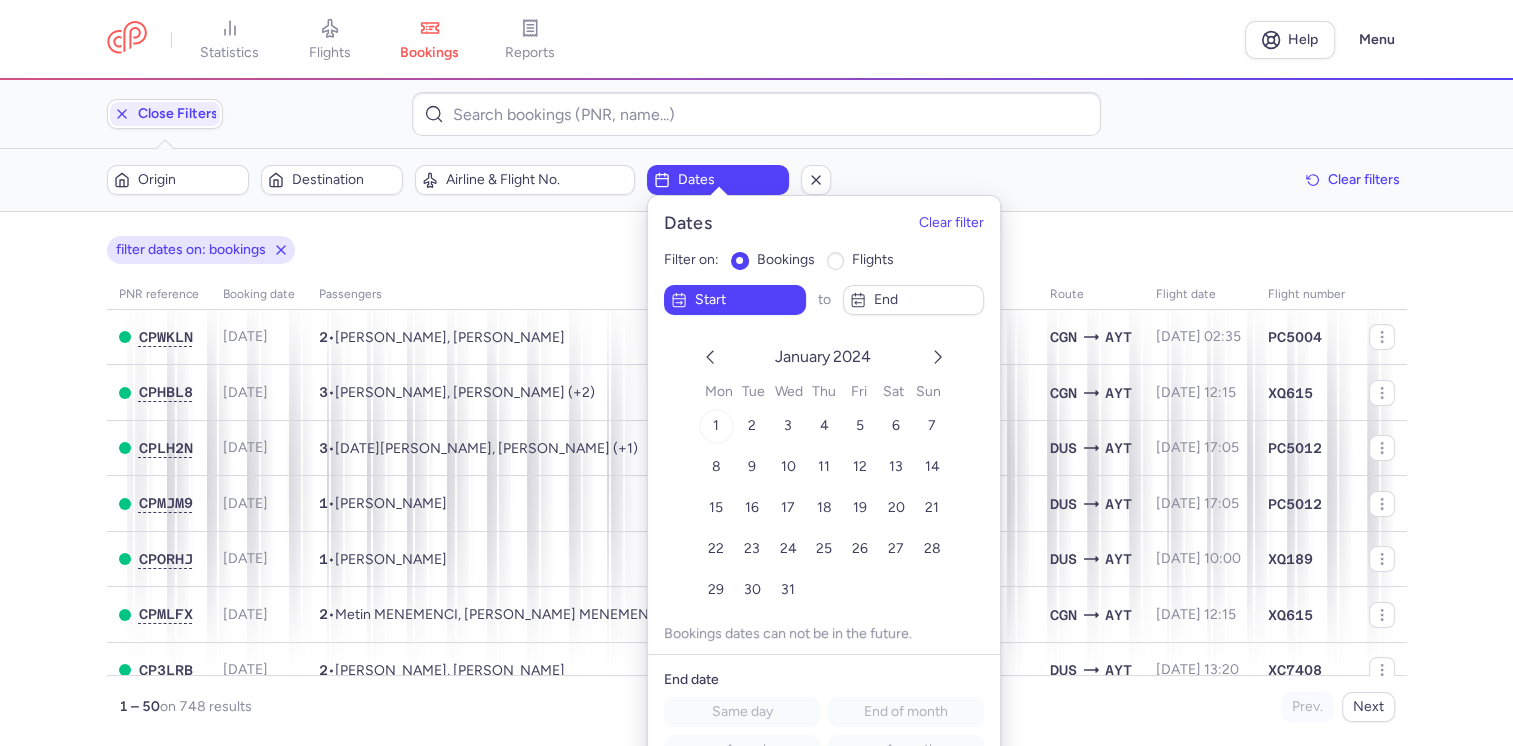 click on "1" at bounding box center [715, 425] 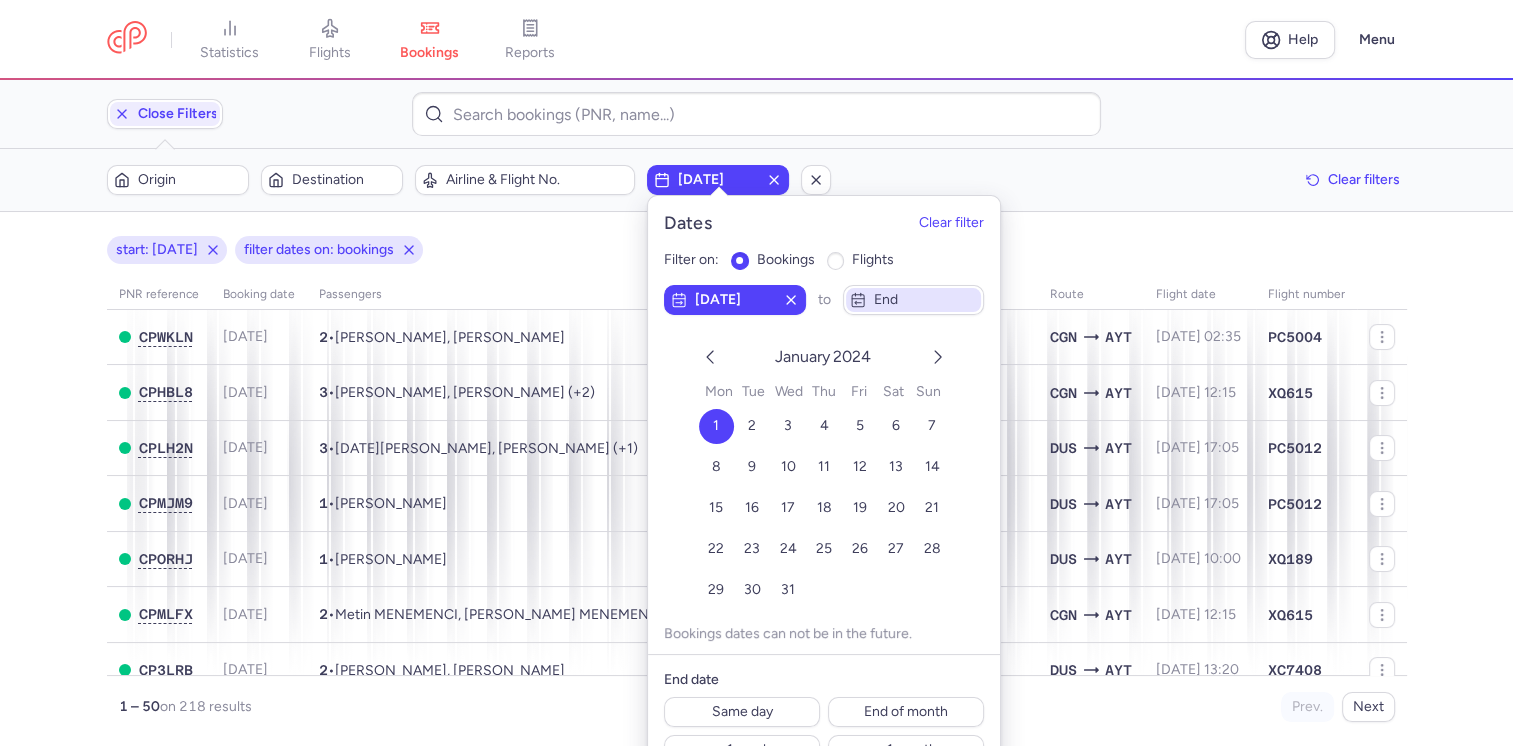 click on "end" at bounding box center [925, 299] 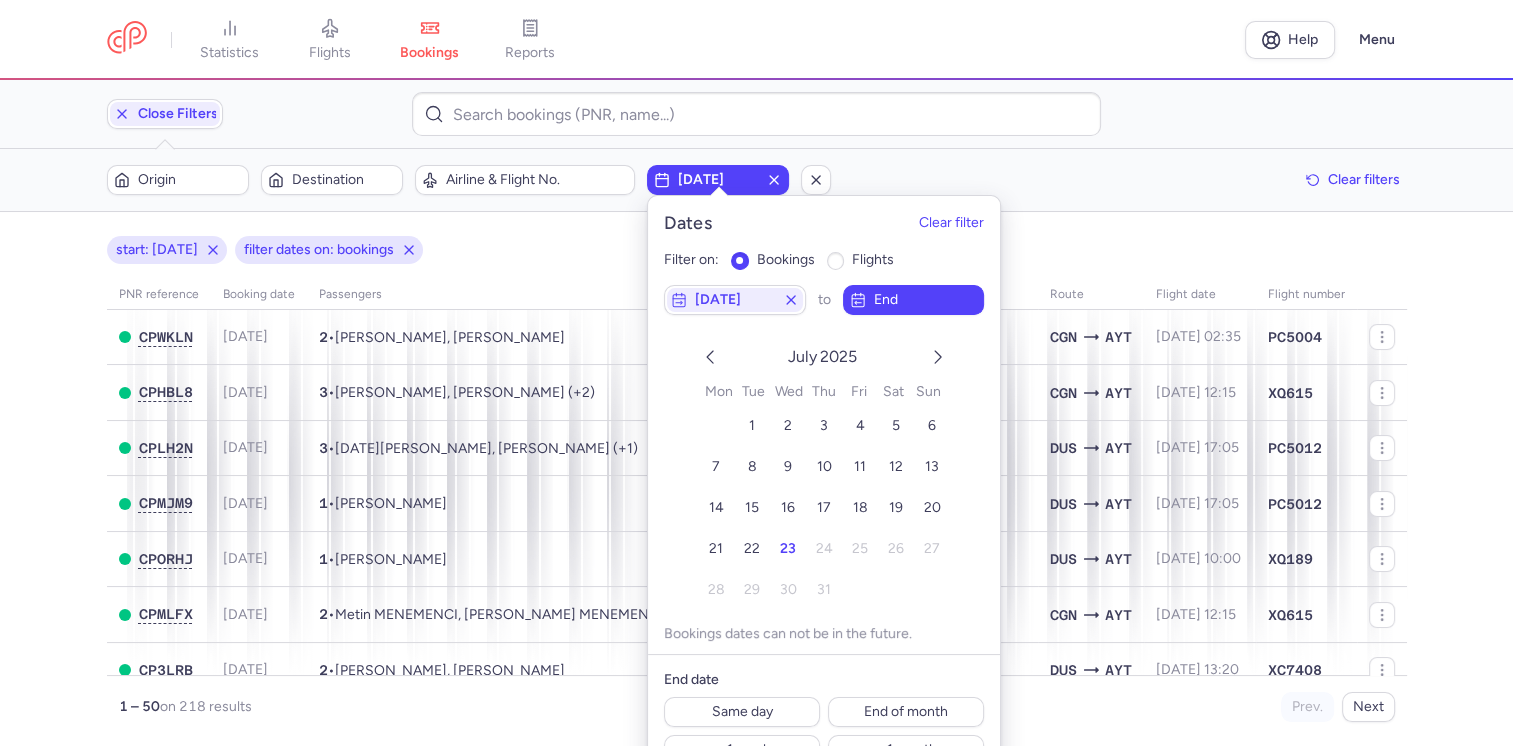 click 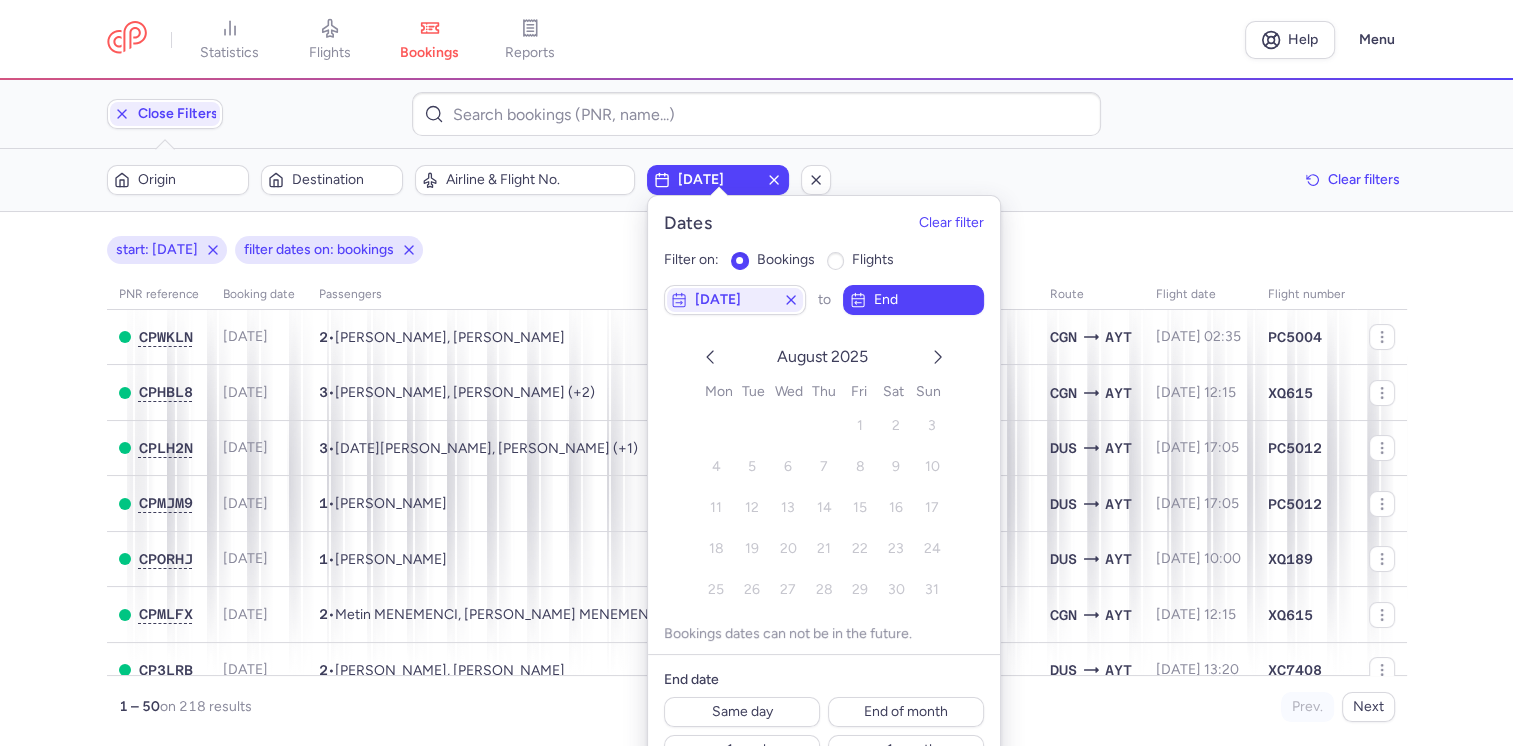 click 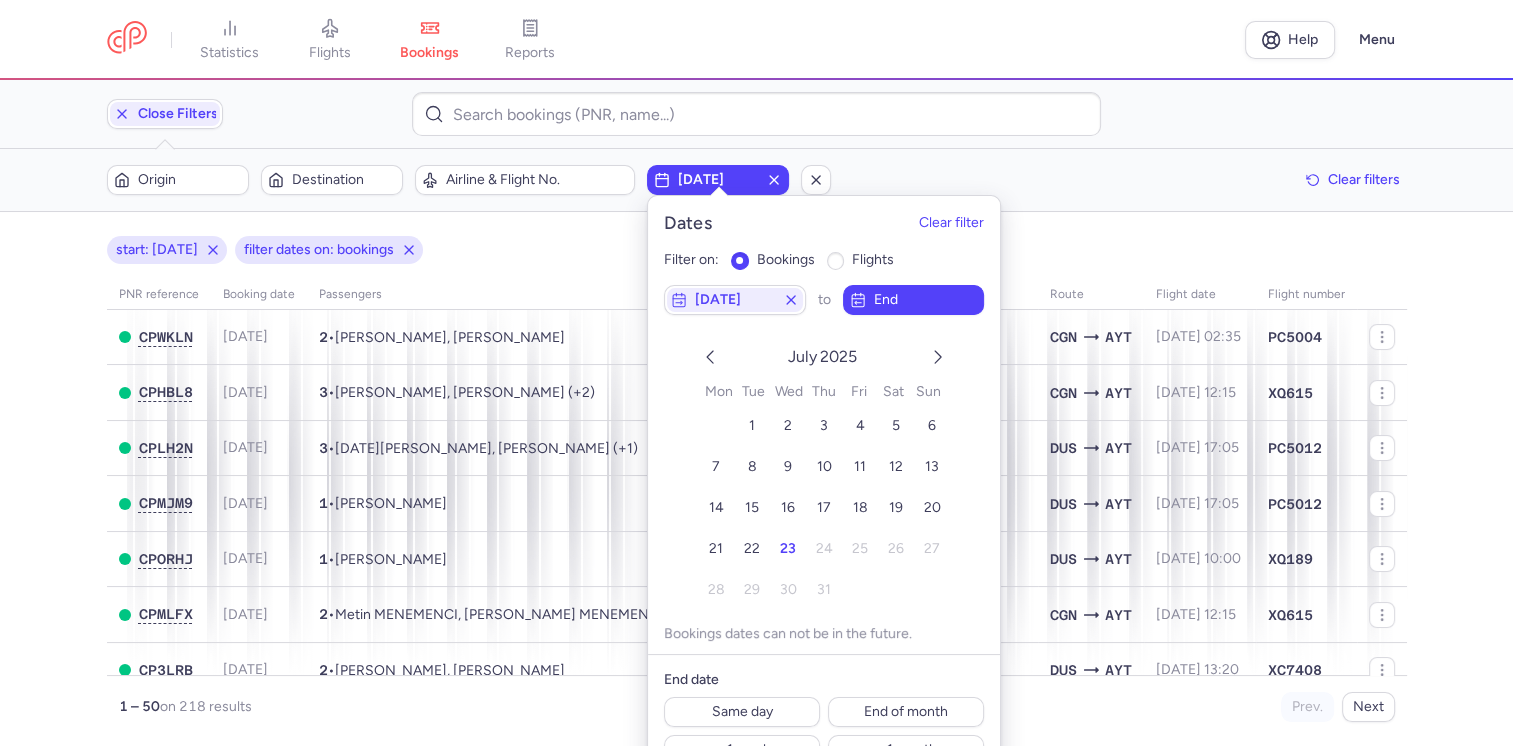 click 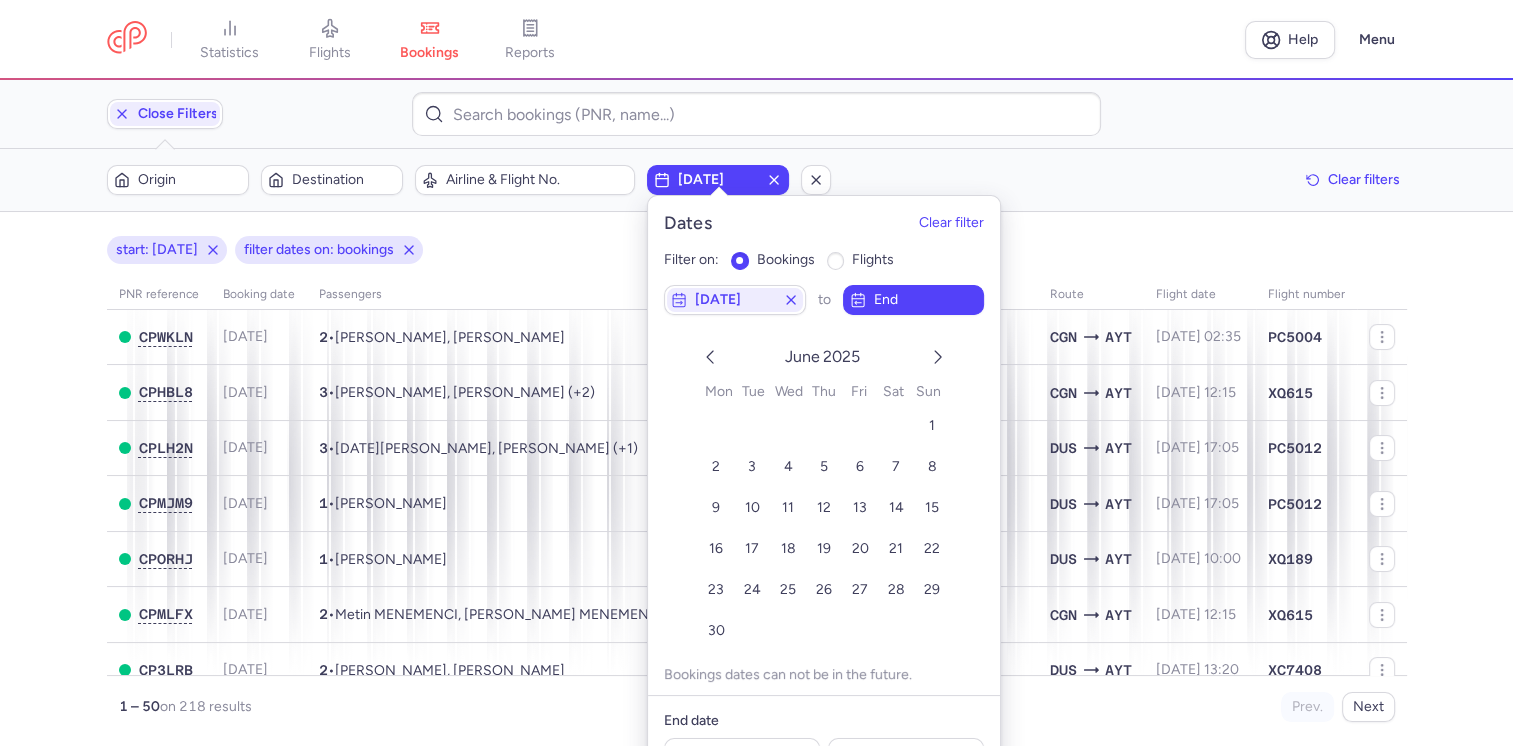 click 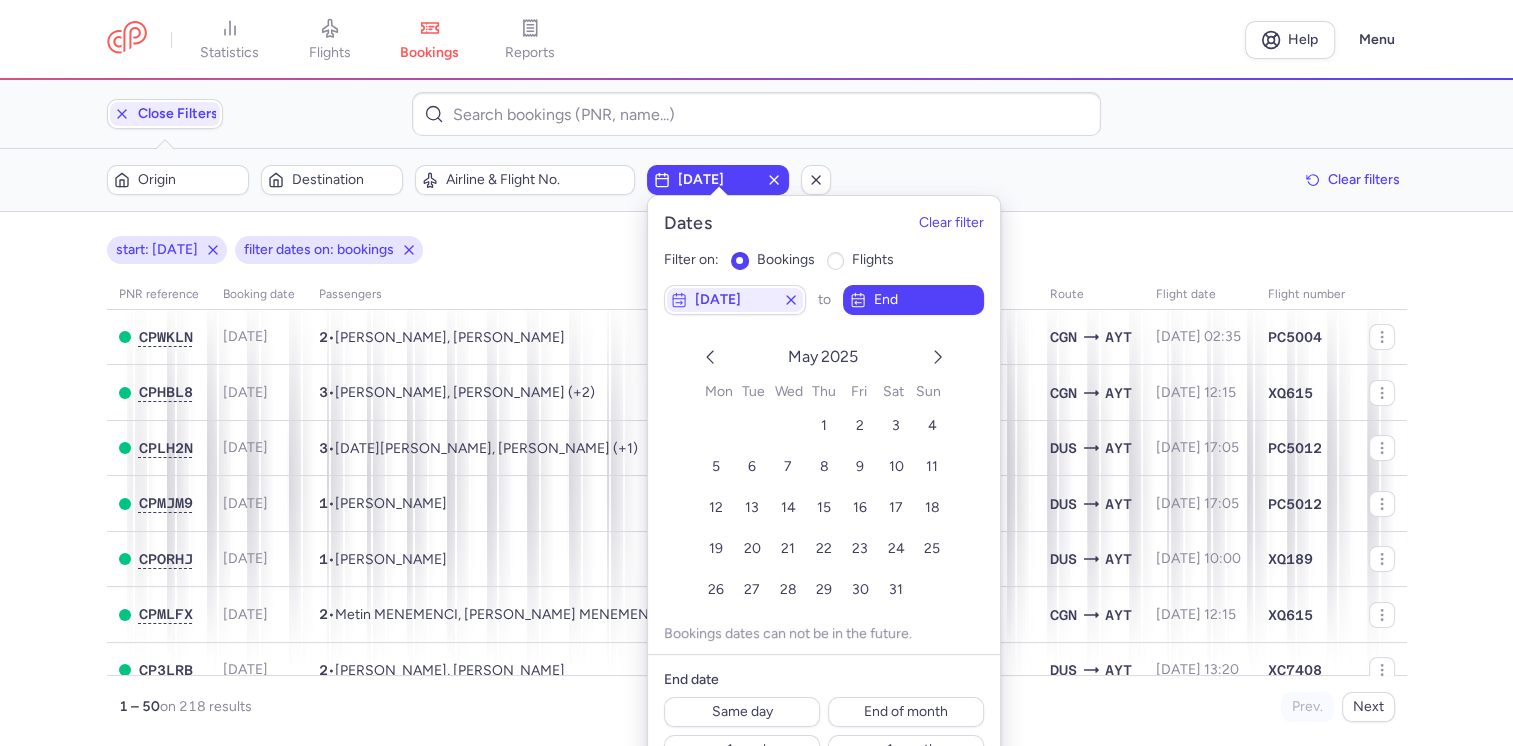 click 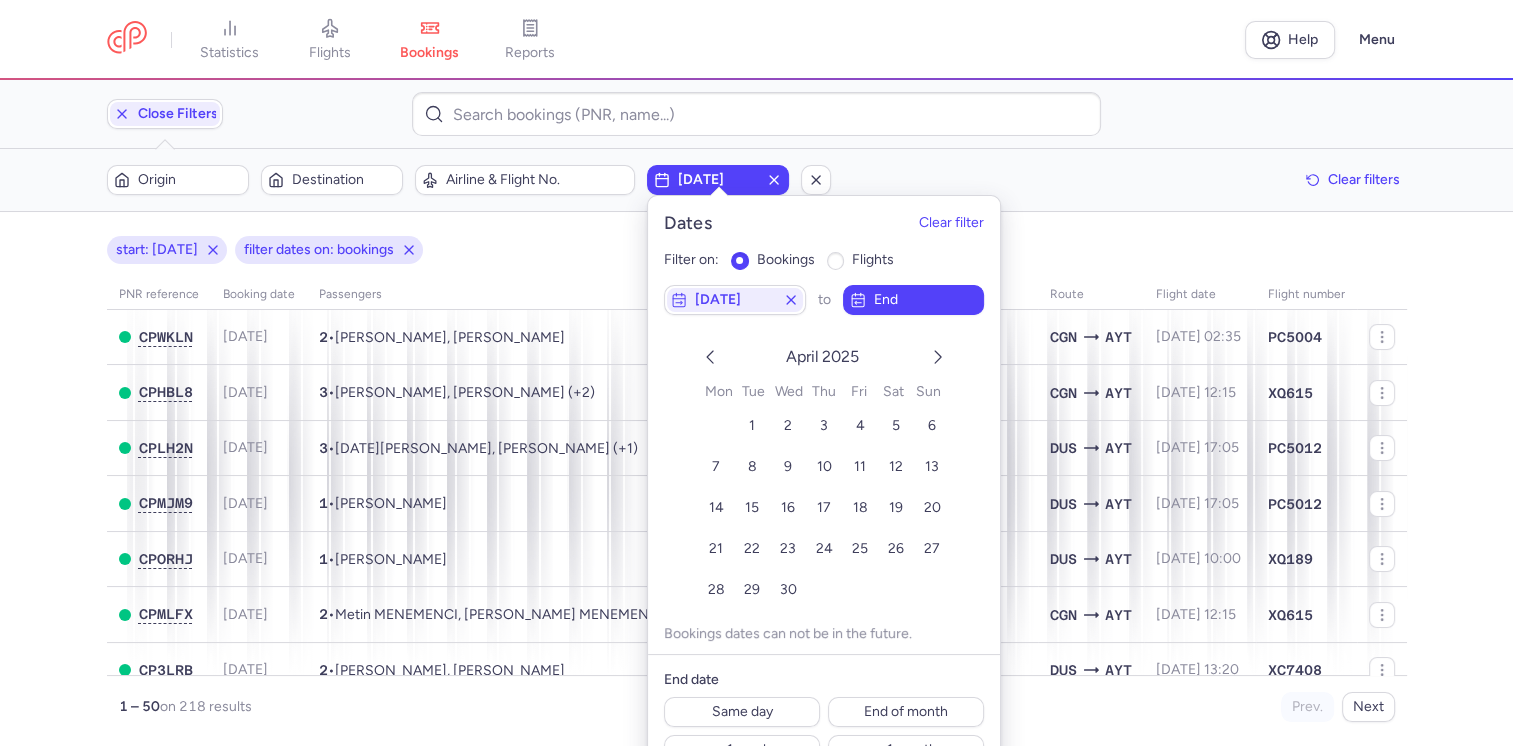 click 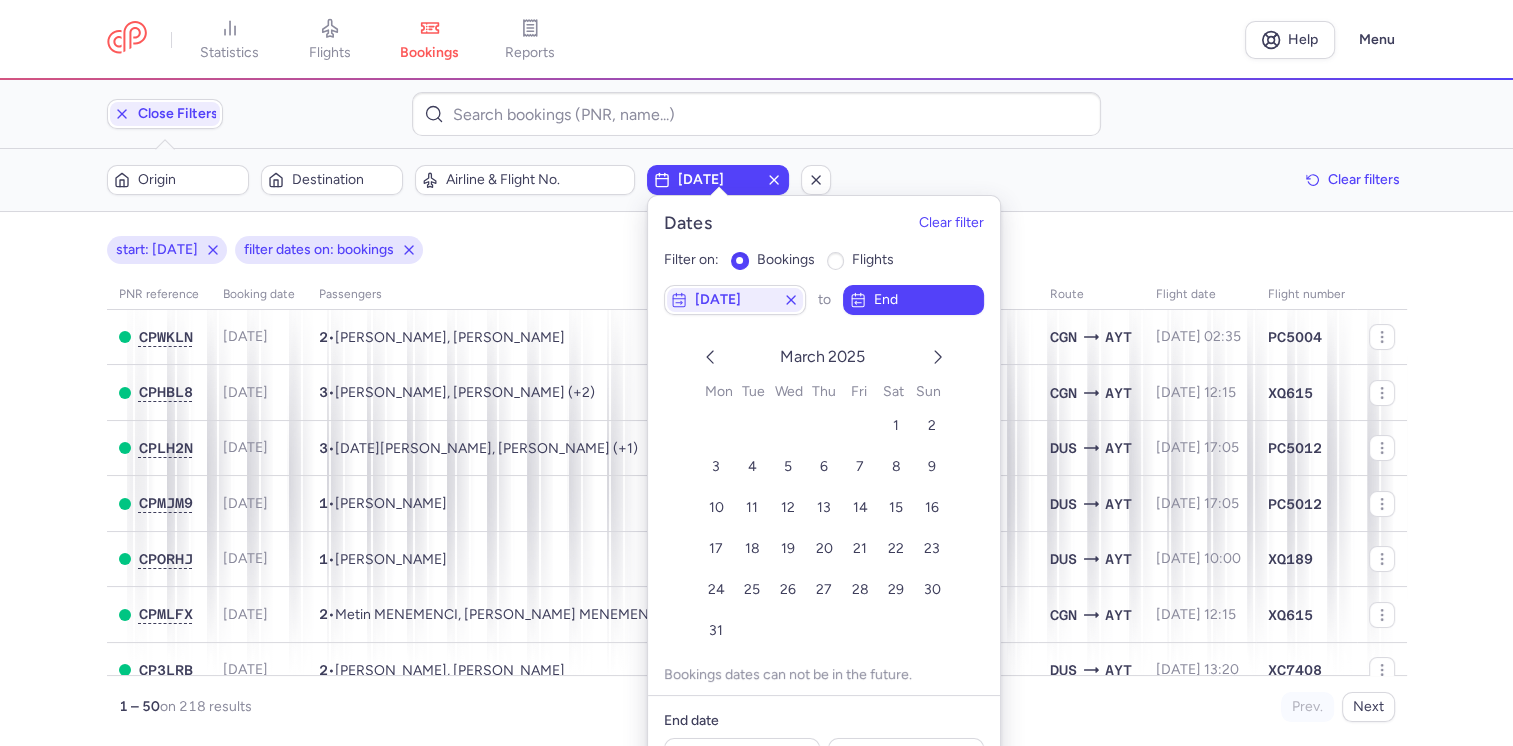 click 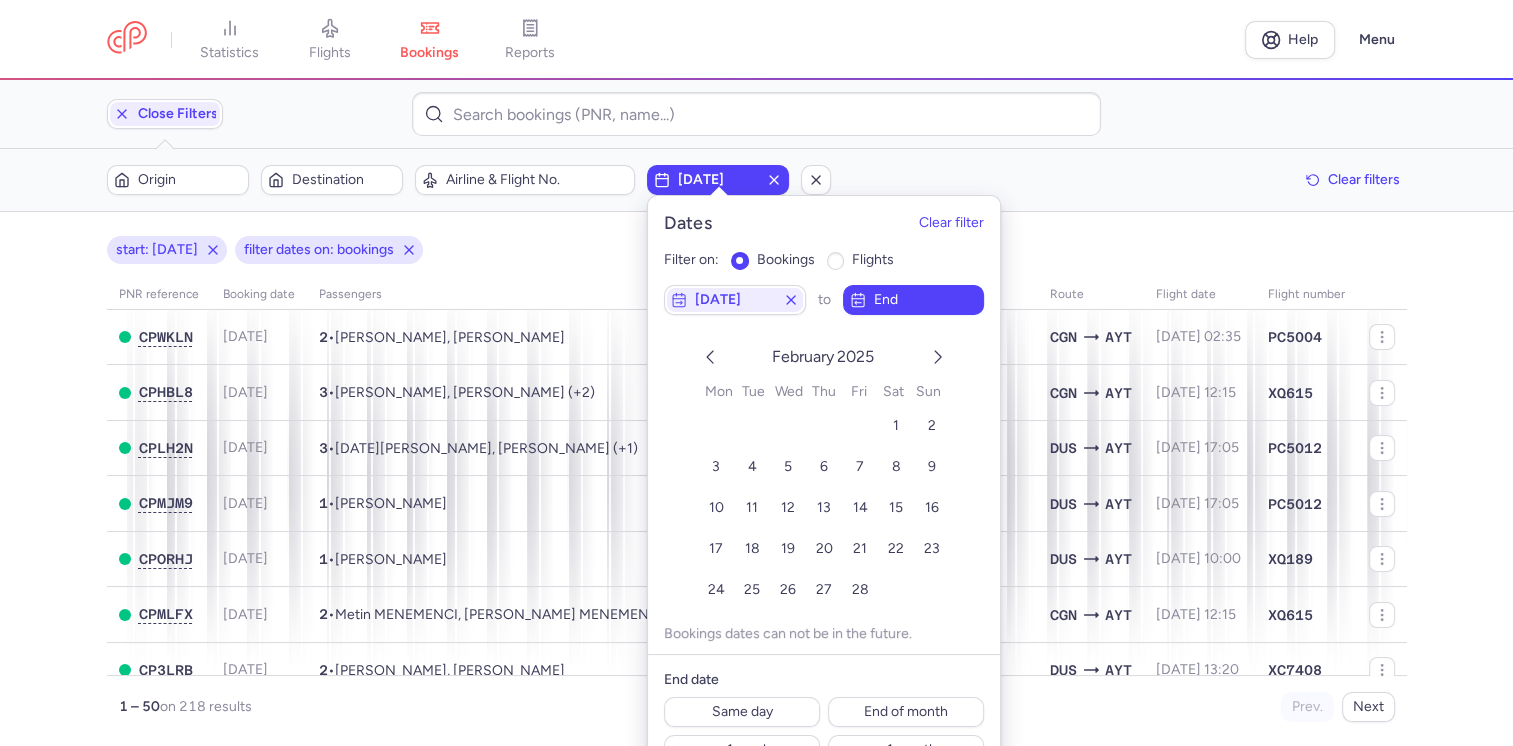 click 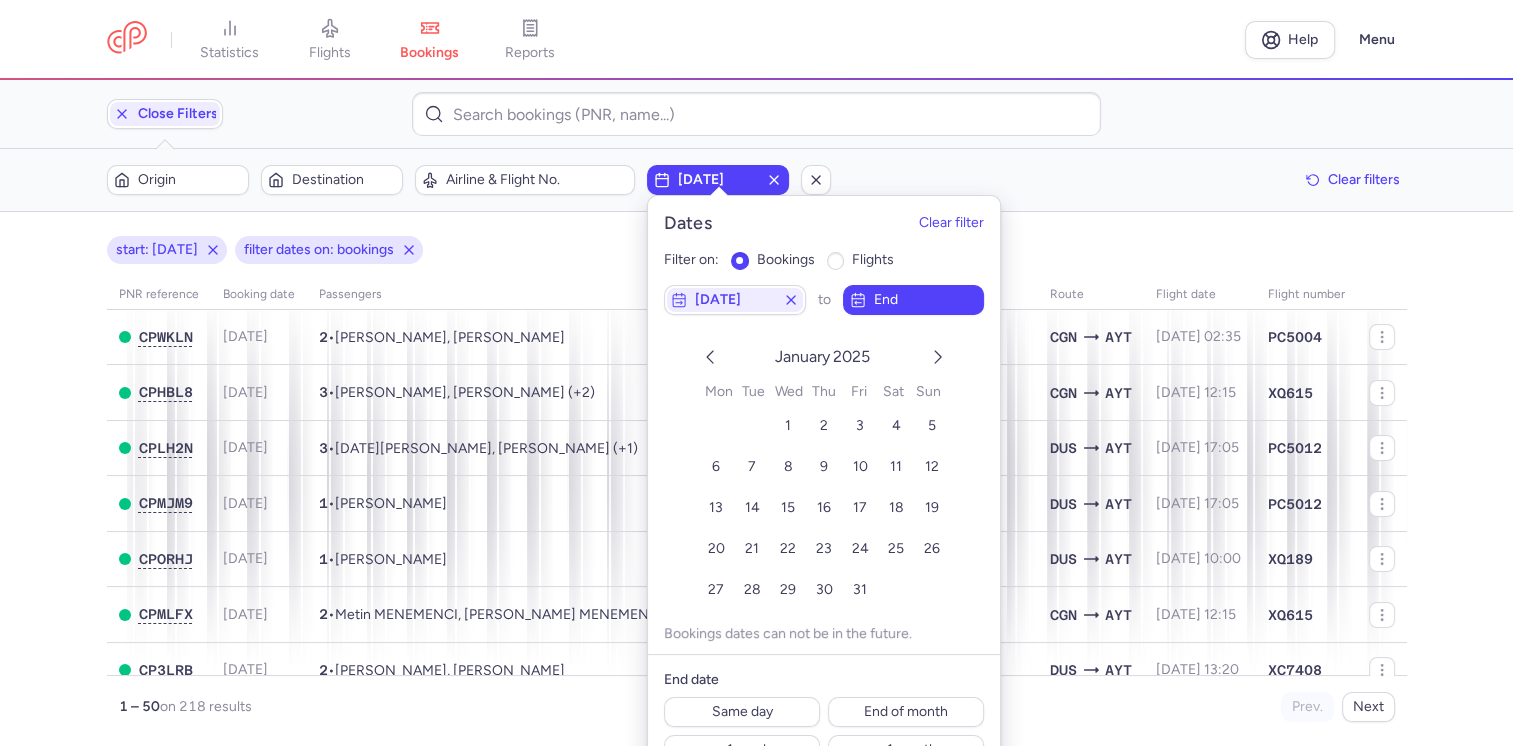 click 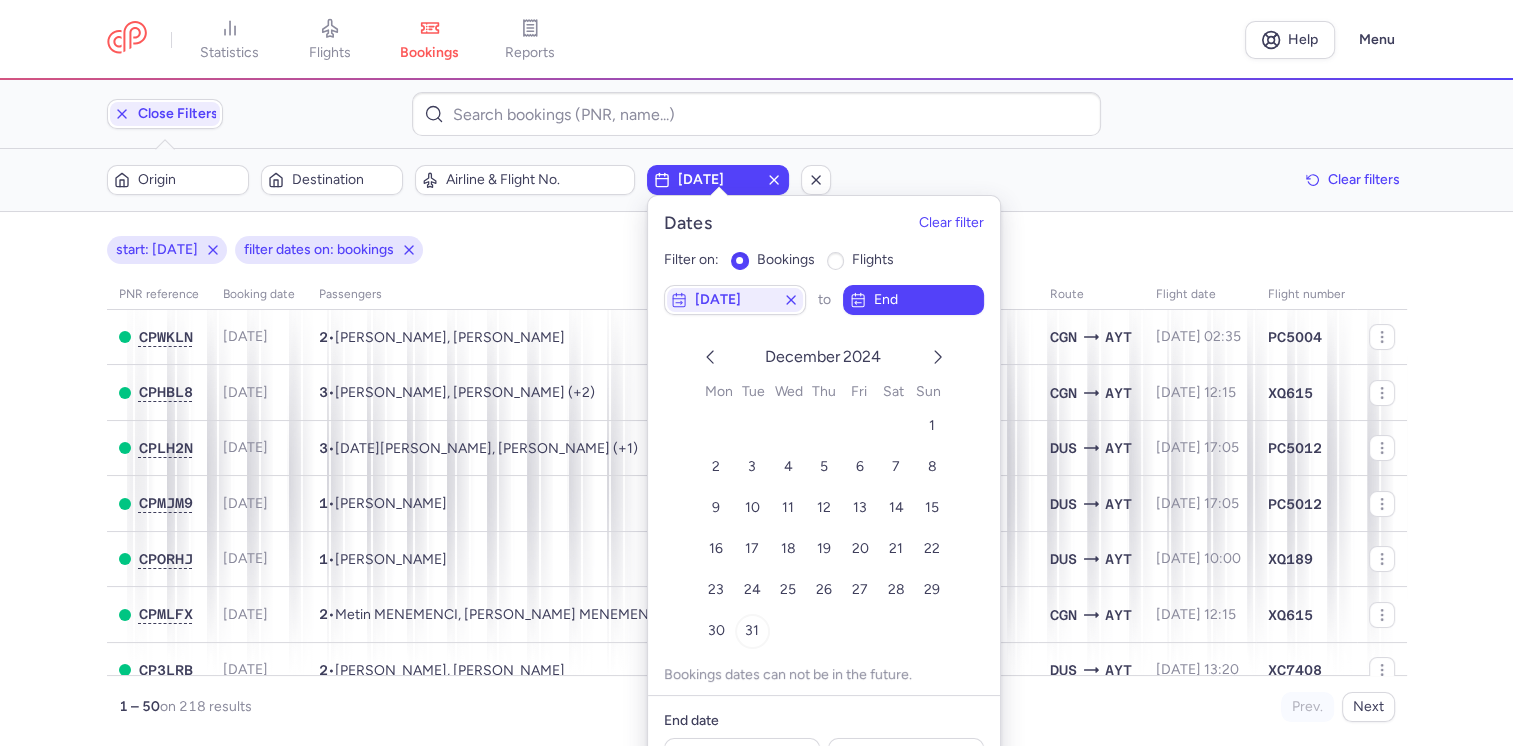 click on "31" at bounding box center (752, 630) 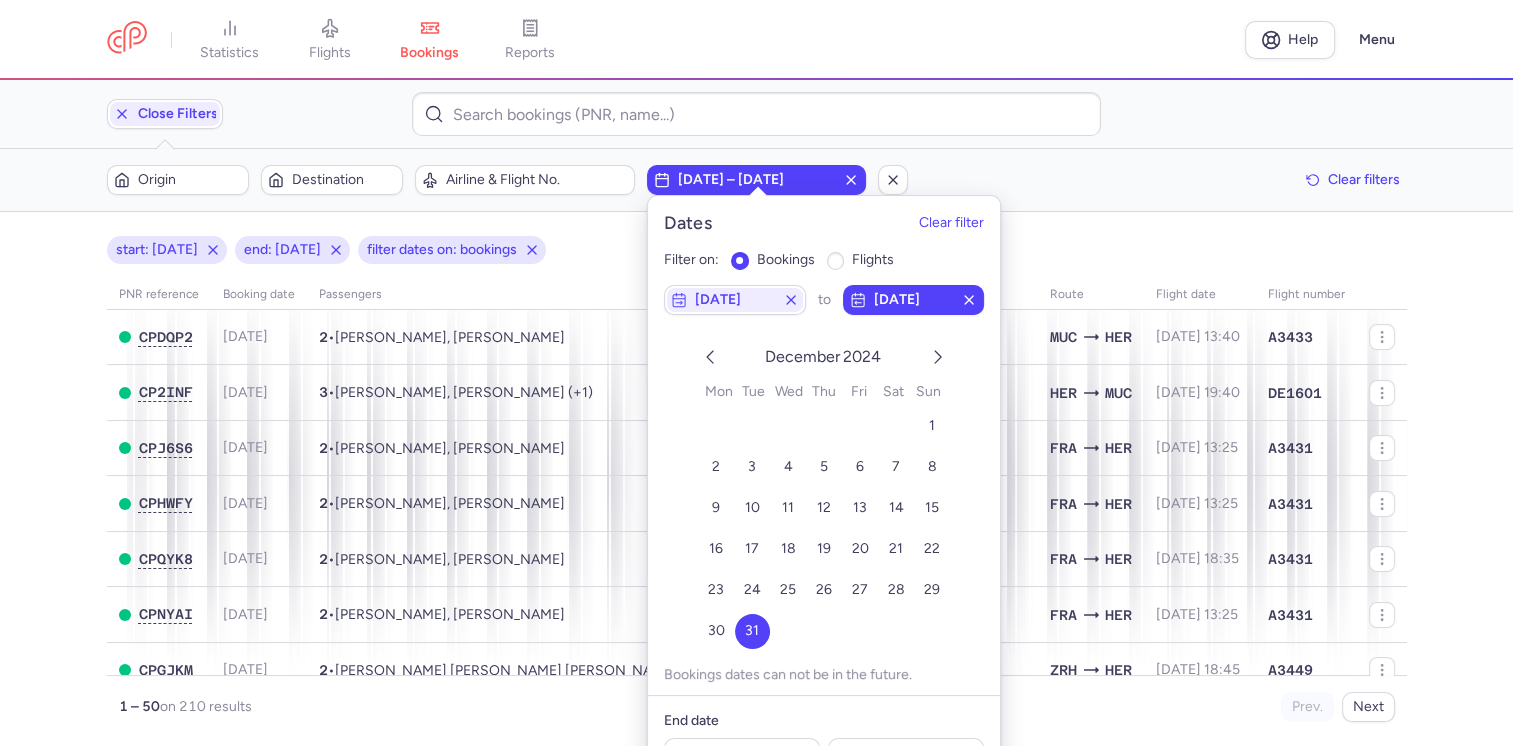 click on "start: [DATE] end: [DATE] filter dates on: bookings PNR reference Booking date Passengers Route flight date Flight number CPDQP2 [DATE] 2  •  [PERSON_NAME], [PERSON_NAME]  MUC  HER [DATE] 13:40 A3433 CP2INF [DATE] 3  •  [PERSON_NAME], [PERSON_NAME] (+1)  HER  MUC [DATE] 19:40 DE1601 CPJ6S6 [DATE] 2  •  [PERSON_NAME], [PERSON_NAME]  HER [DATE] 13:25 A3431 CPHWFY [DATE] 2  •  [PERSON_NAME], [PERSON_NAME]  FRA  HER [DATE] 13:25 A3431 CPQYK8 [DATE] 2  •  [PERSON_NAME], [PERSON_NAME]  FRA  HER [DATE] 18:35 A3431 CPNYAI [DATE] 2  •  [PERSON_NAME], [PERSON_NAME]  FRA  HER [DATE] 13:25 A3431 CPGJKM [DATE] 2  •  [PERSON_NAME] [PERSON_NAME] [PERSON_NAME]  ZRH  HER [DATE] 18:45 A3449 CPEUSJ [DATE] 2  •  [PERSON_NAME], [PERSON_NAME]  HER  FRA [DATE] 11:10 DE1663 CPPYO2 [DATE] 3  •  [PERSON_NAME], [PERSON_NAME] (+1)  HER  MUC [DATE] 08:00 QS2354 CPNHZ3 [DATE] 2 1" at bounding box center [756, 479] 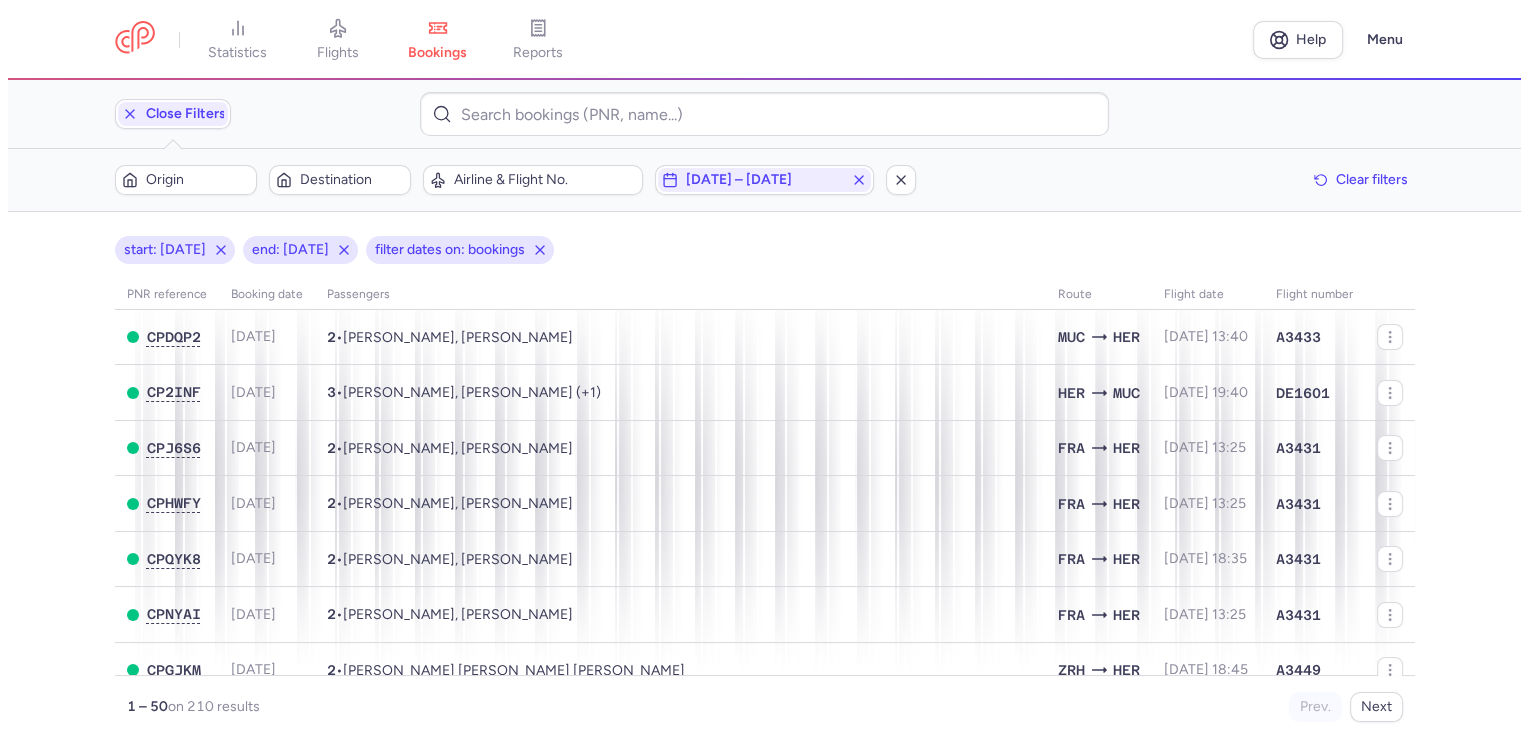 scroll, scrollTop: 0, scrollLeft: 0, axis: both 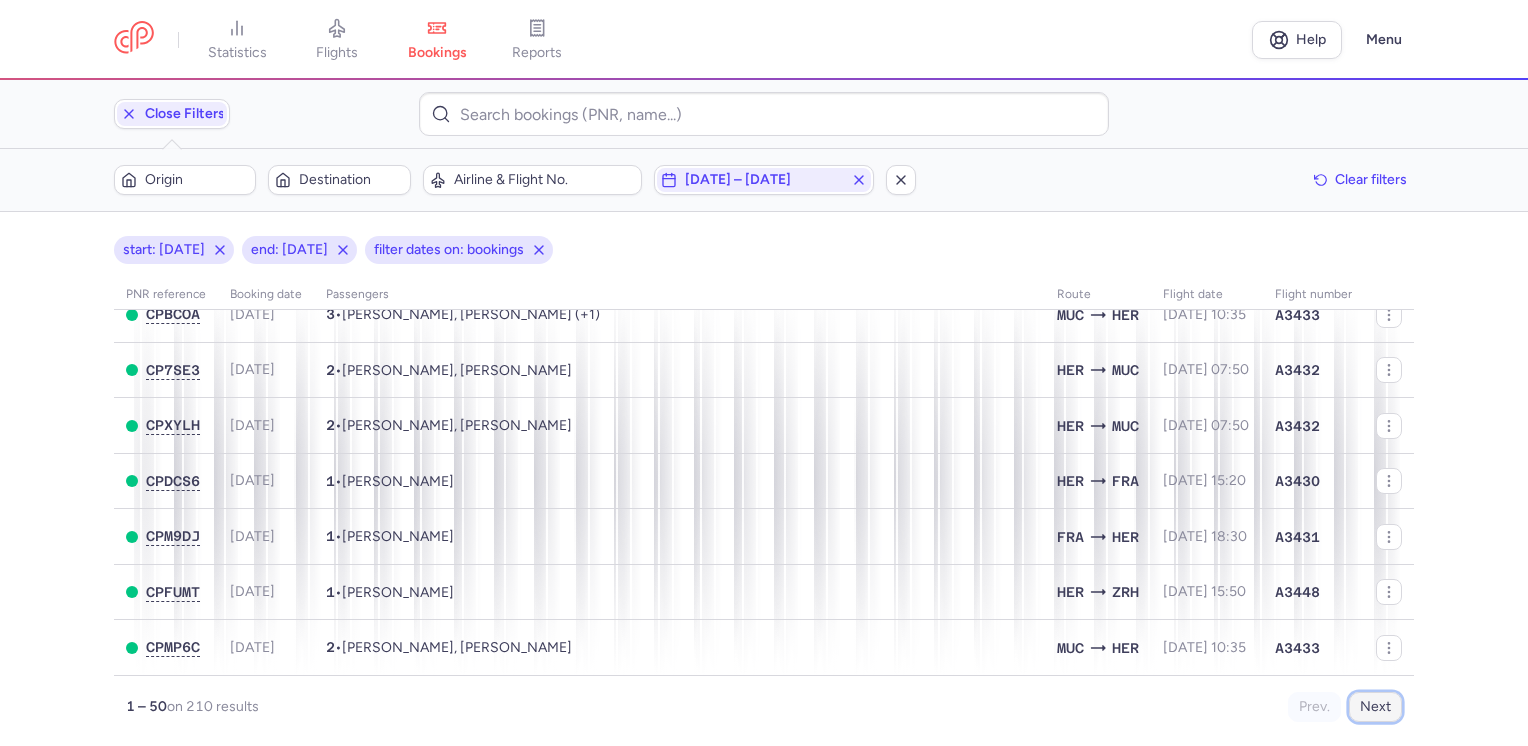 click on "Next" at bounding box center [1375, 707] 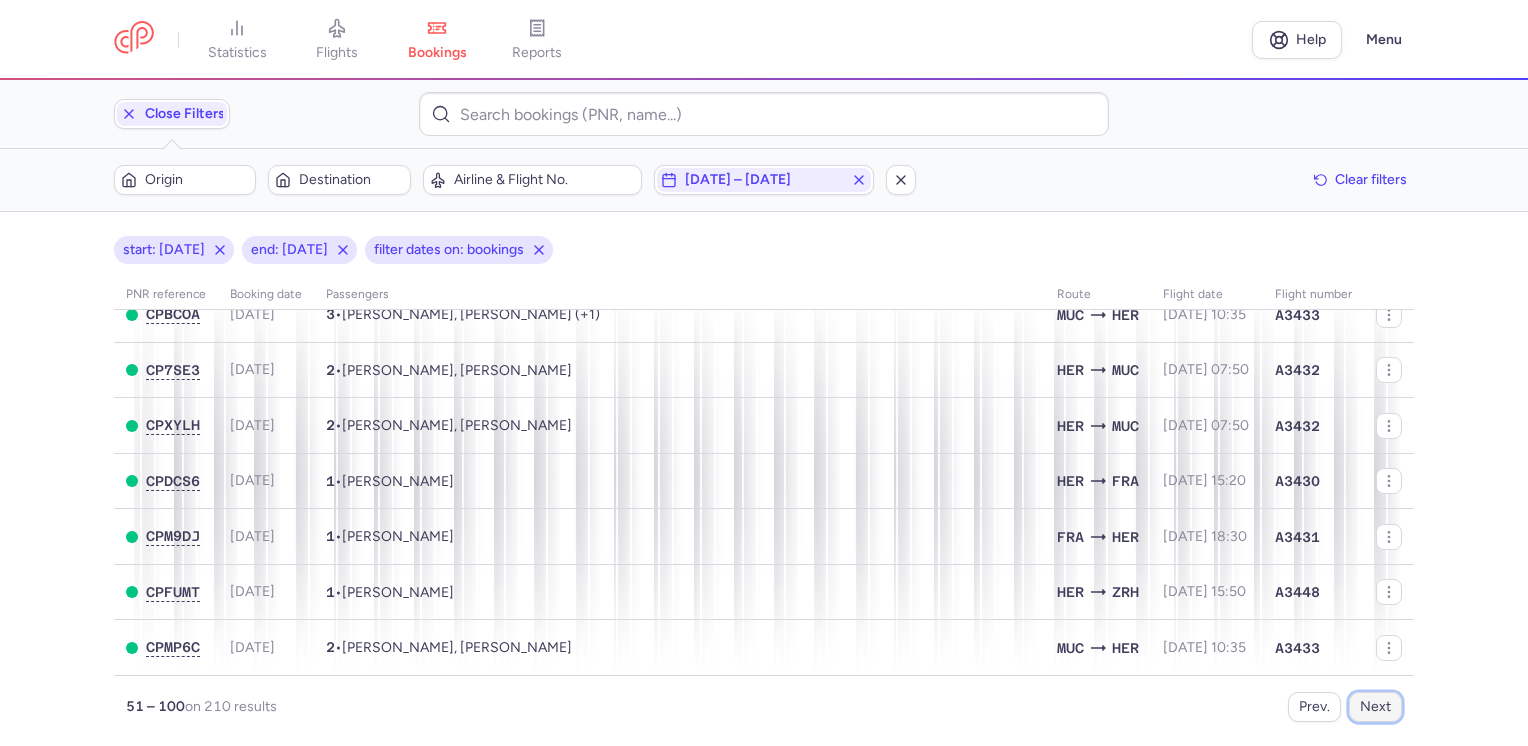 scroll, scrollTop: 0, scrollLeft: 0, axis: both 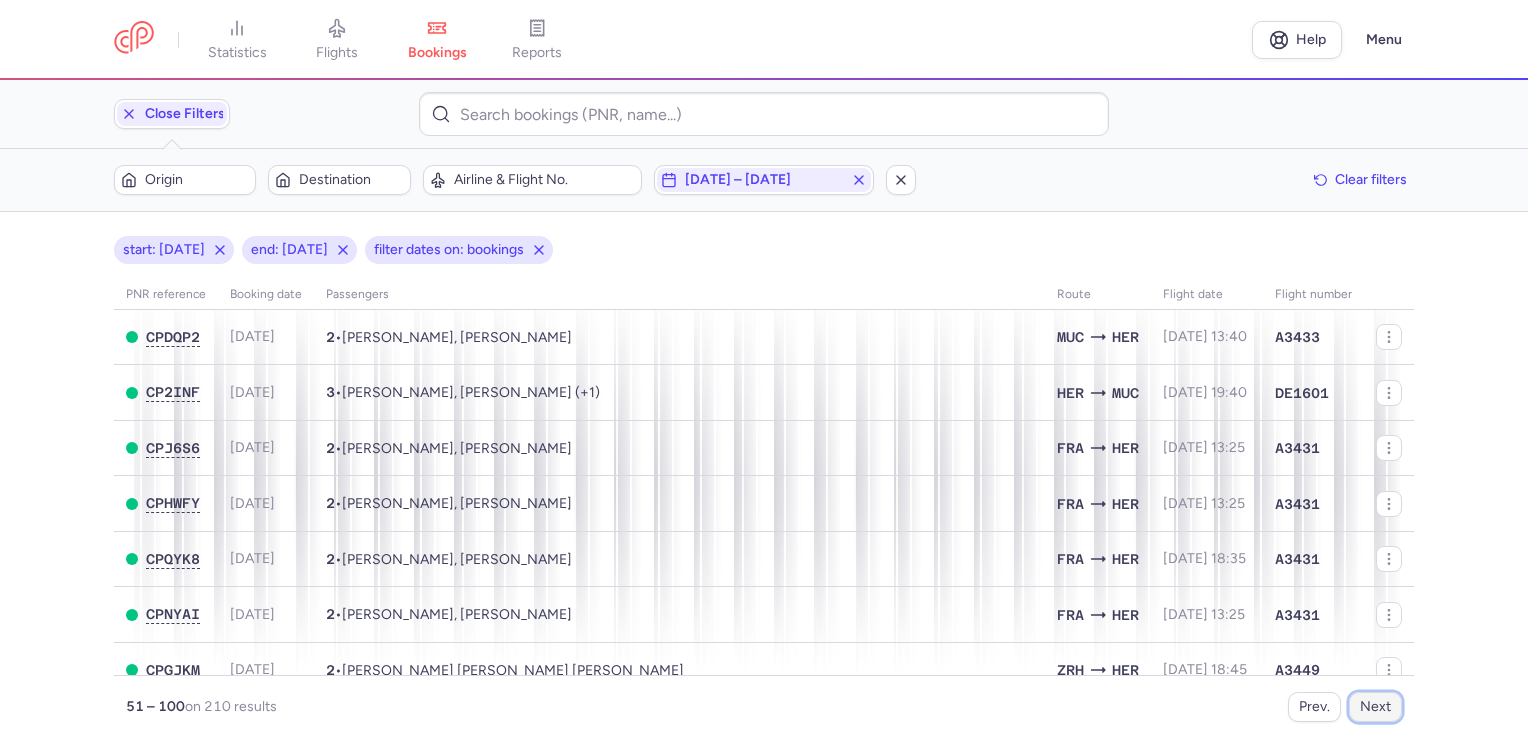 click on "Next" at bounding box center [1375, 707] 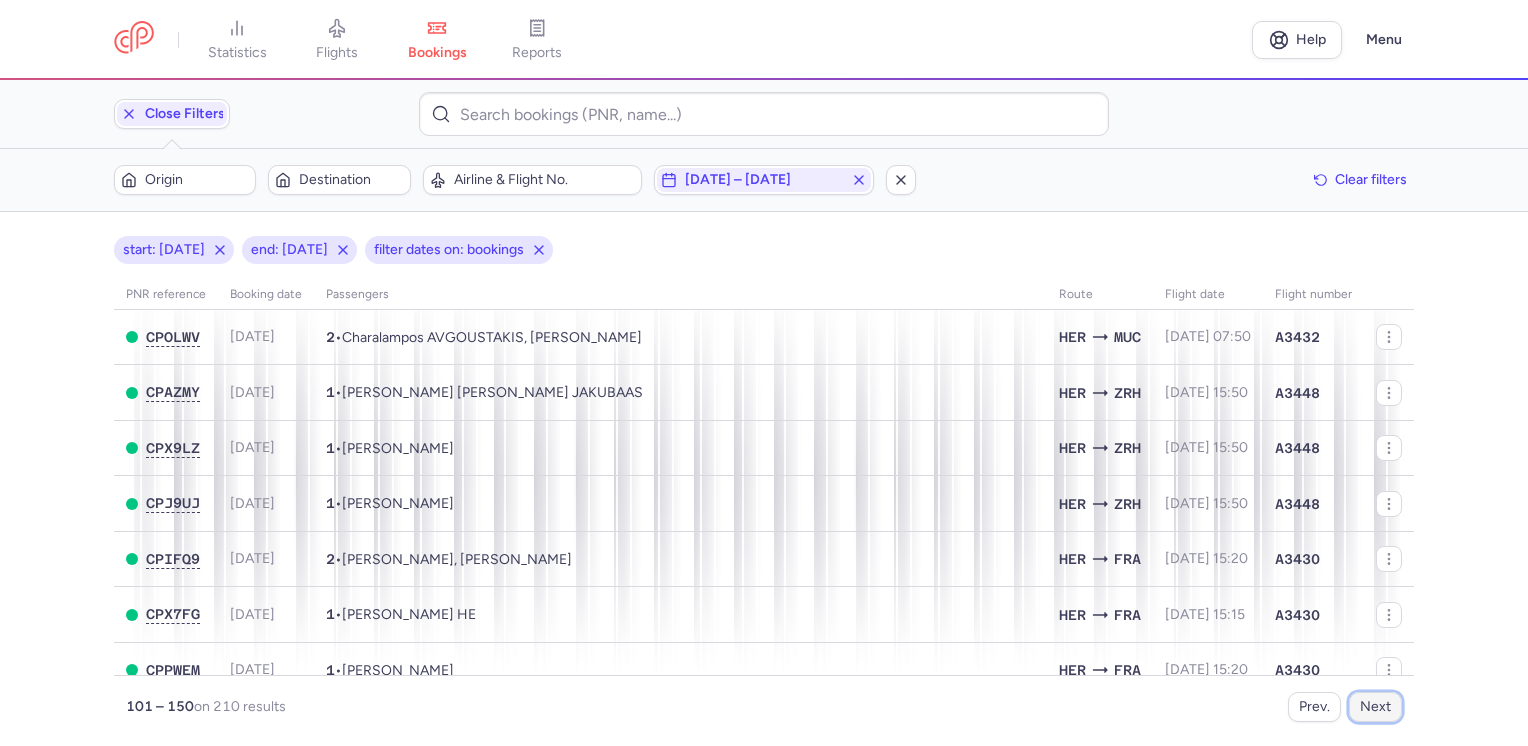 click on "Next" at bounding box center [1375, 707] 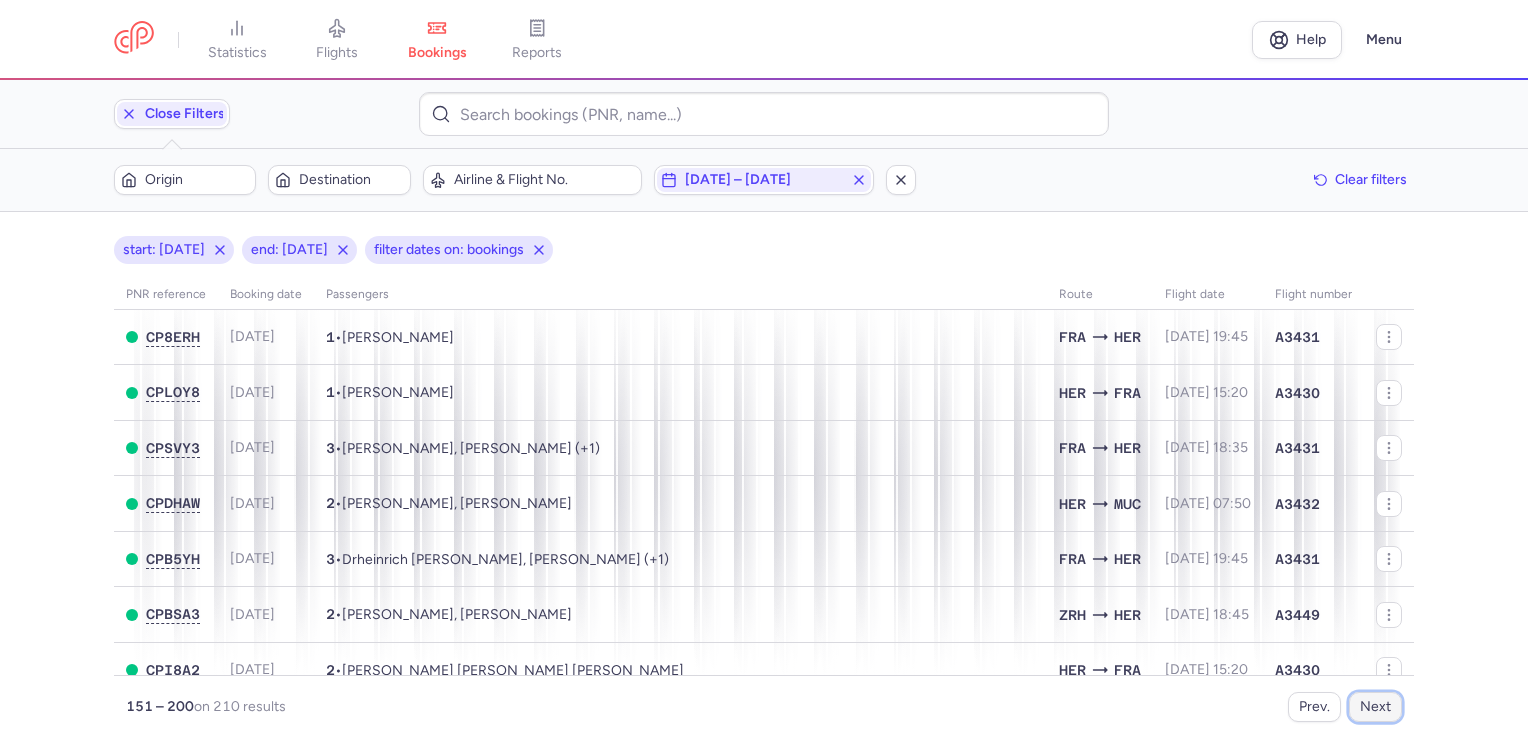 click on "Next" at bounding box center (1375, 707) 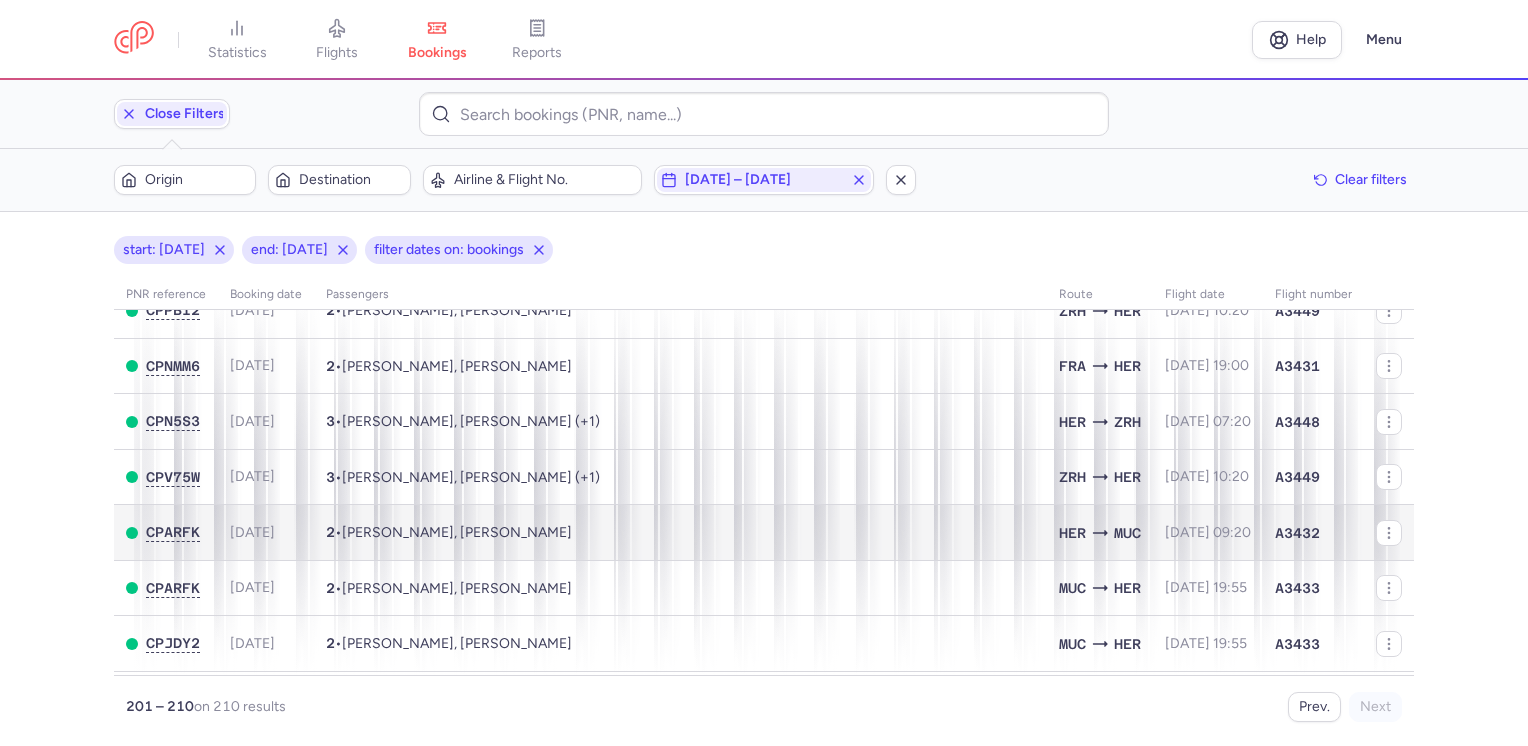 scroll, scrollTop: 0, scrollLeft: 0, axis: both 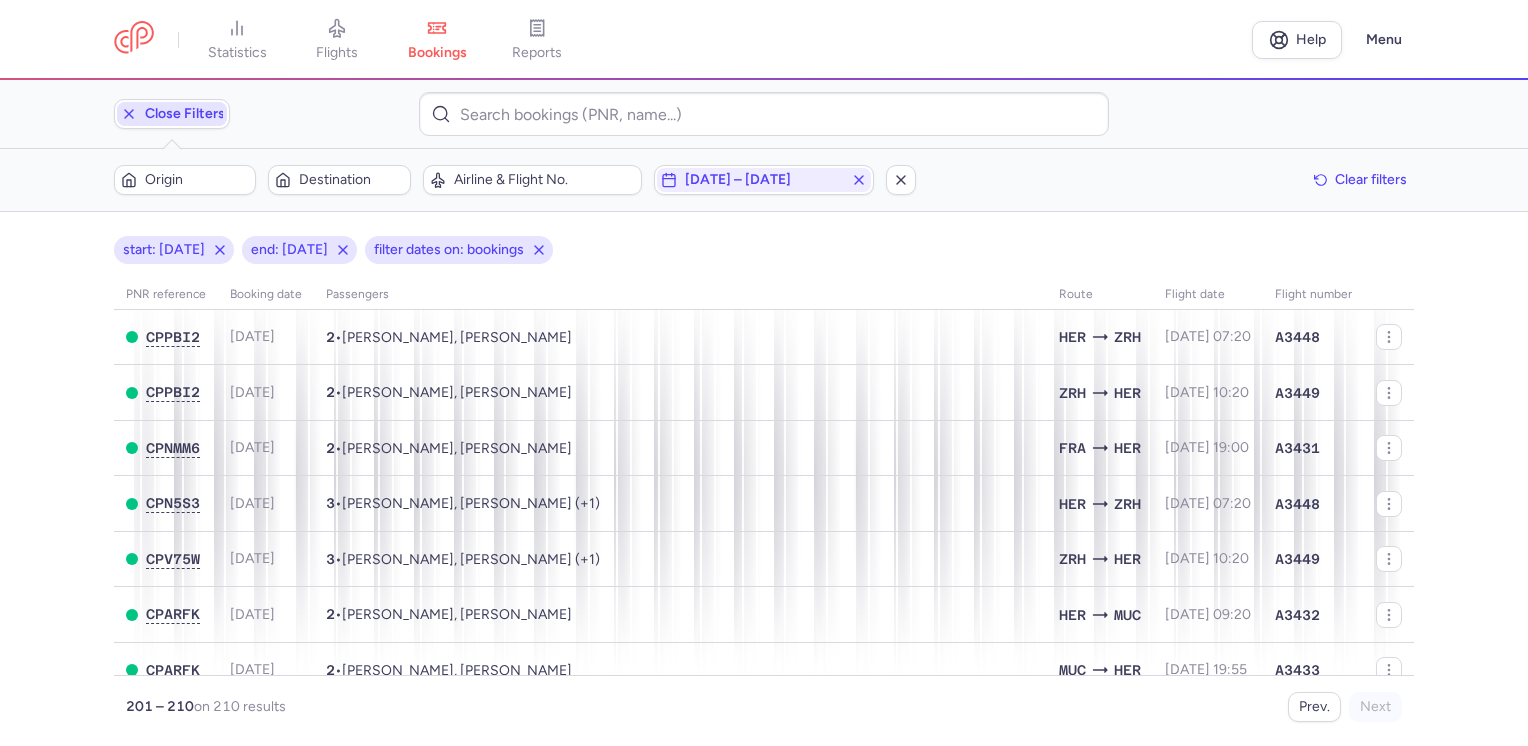 click 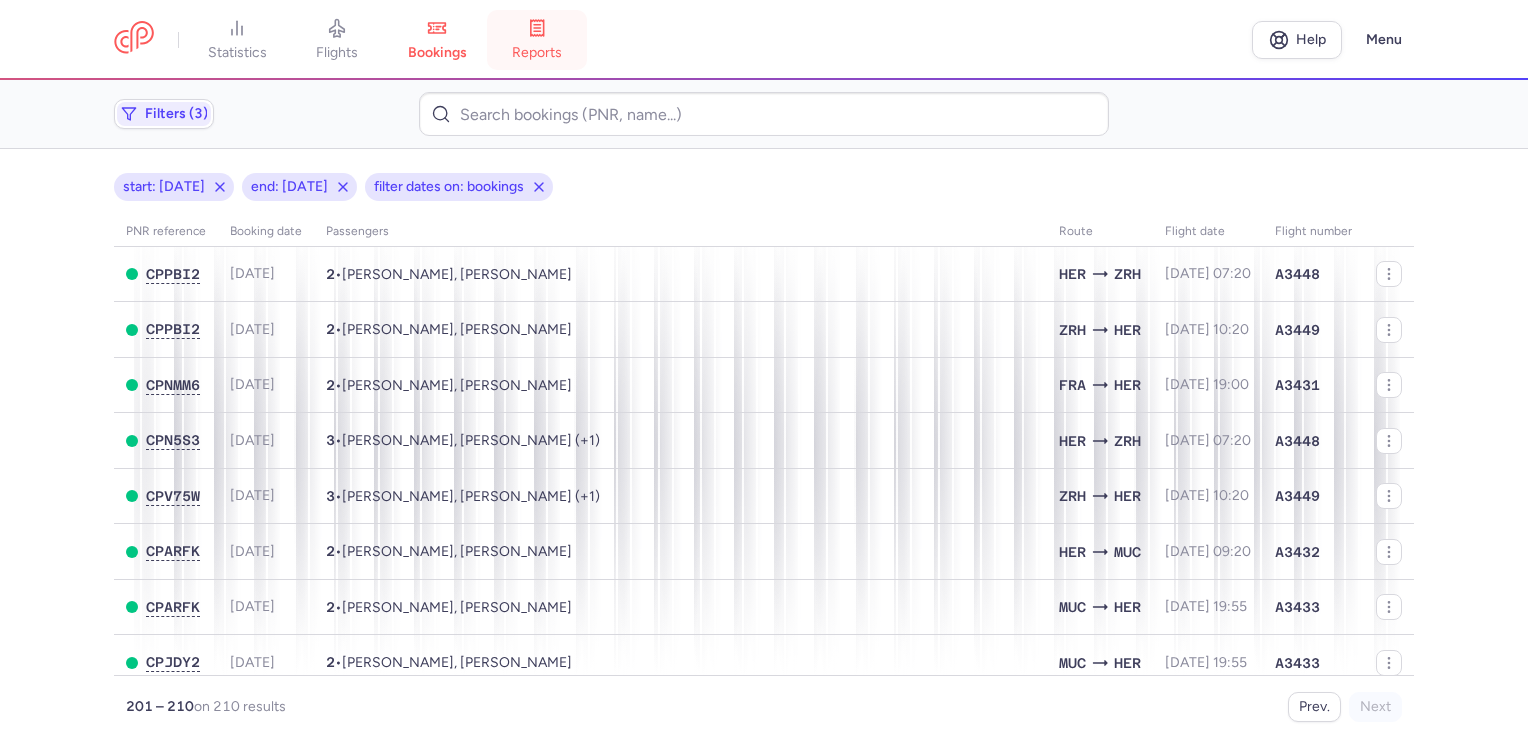 click 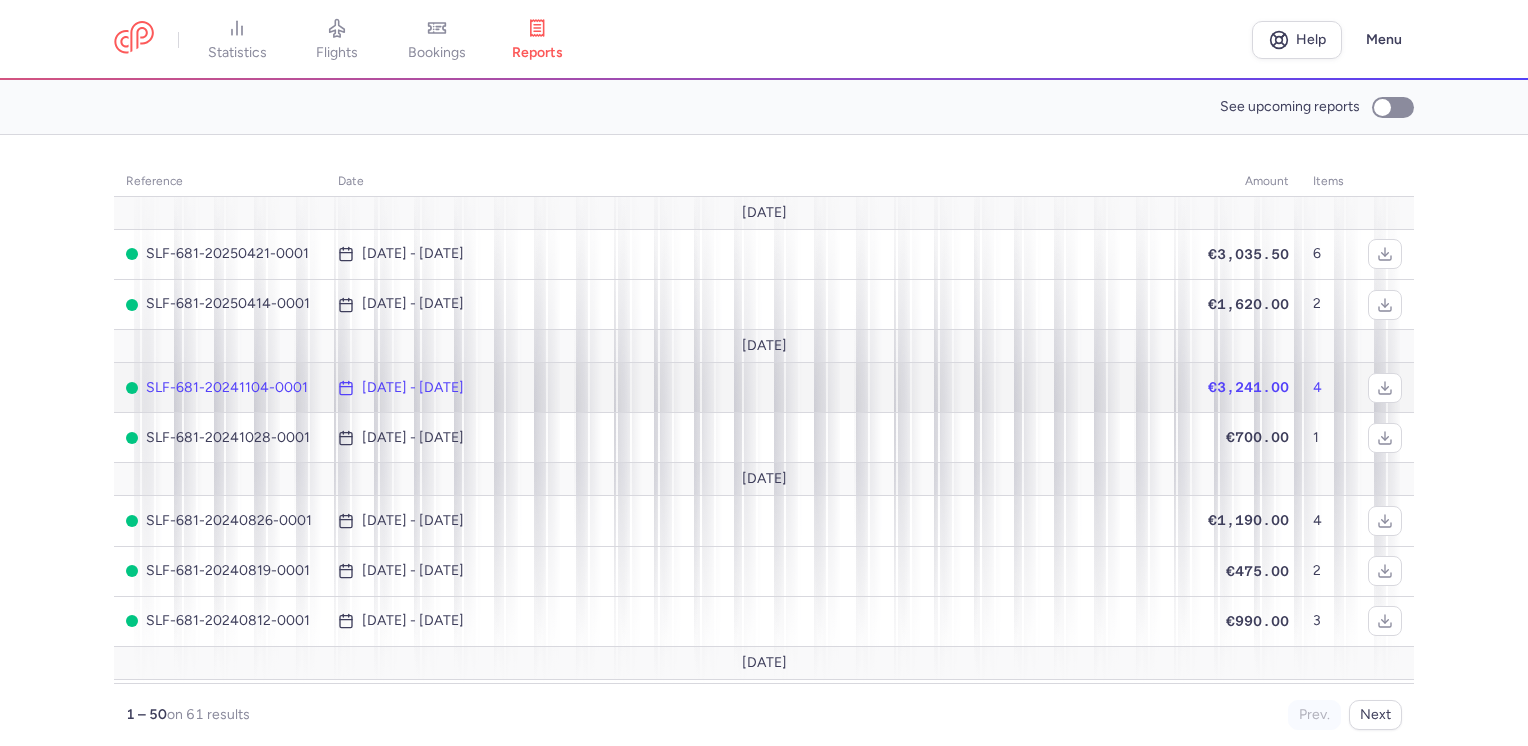 click on "SLF-681-20241104-0001" 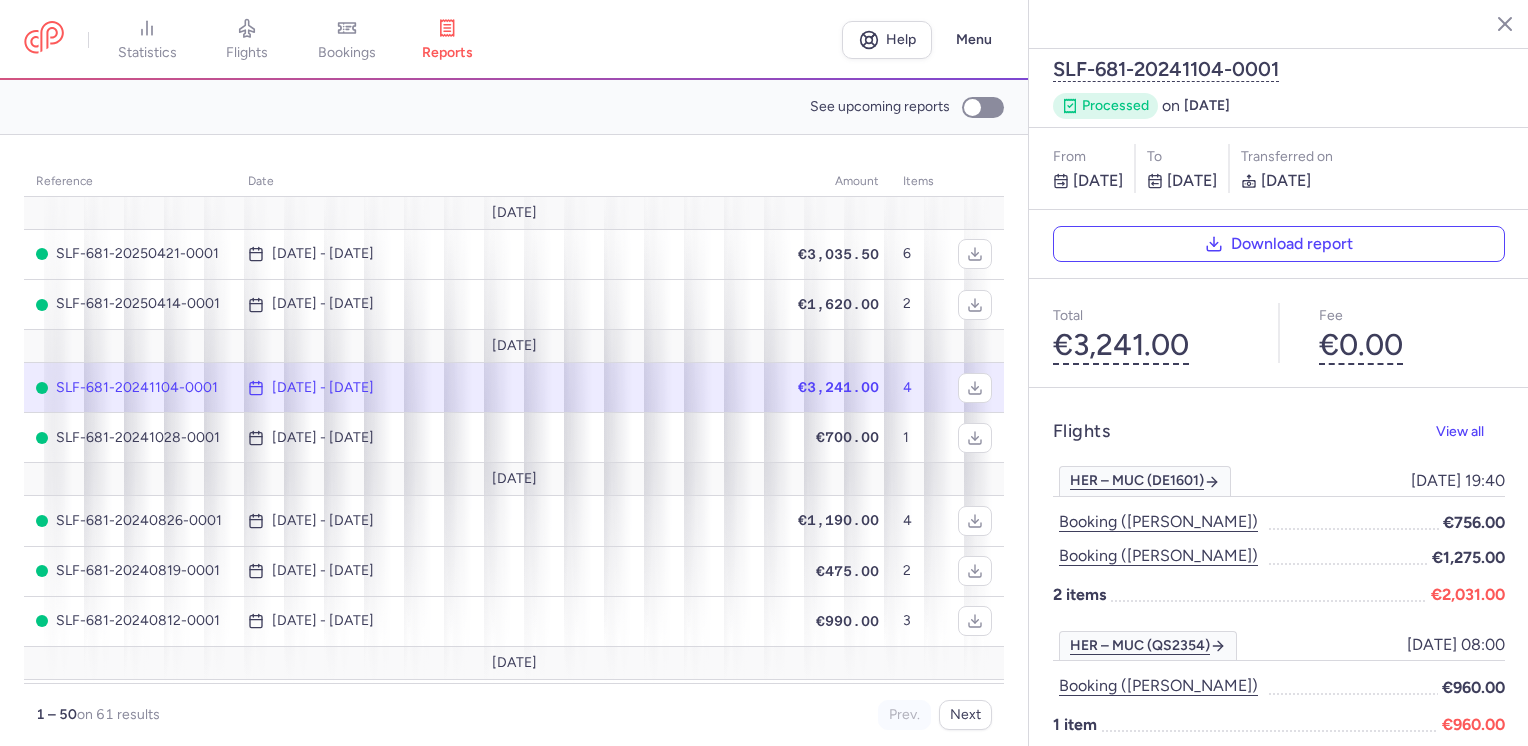 scroll, scrollTop: 119, scrollLeft: 0, axis: vertical 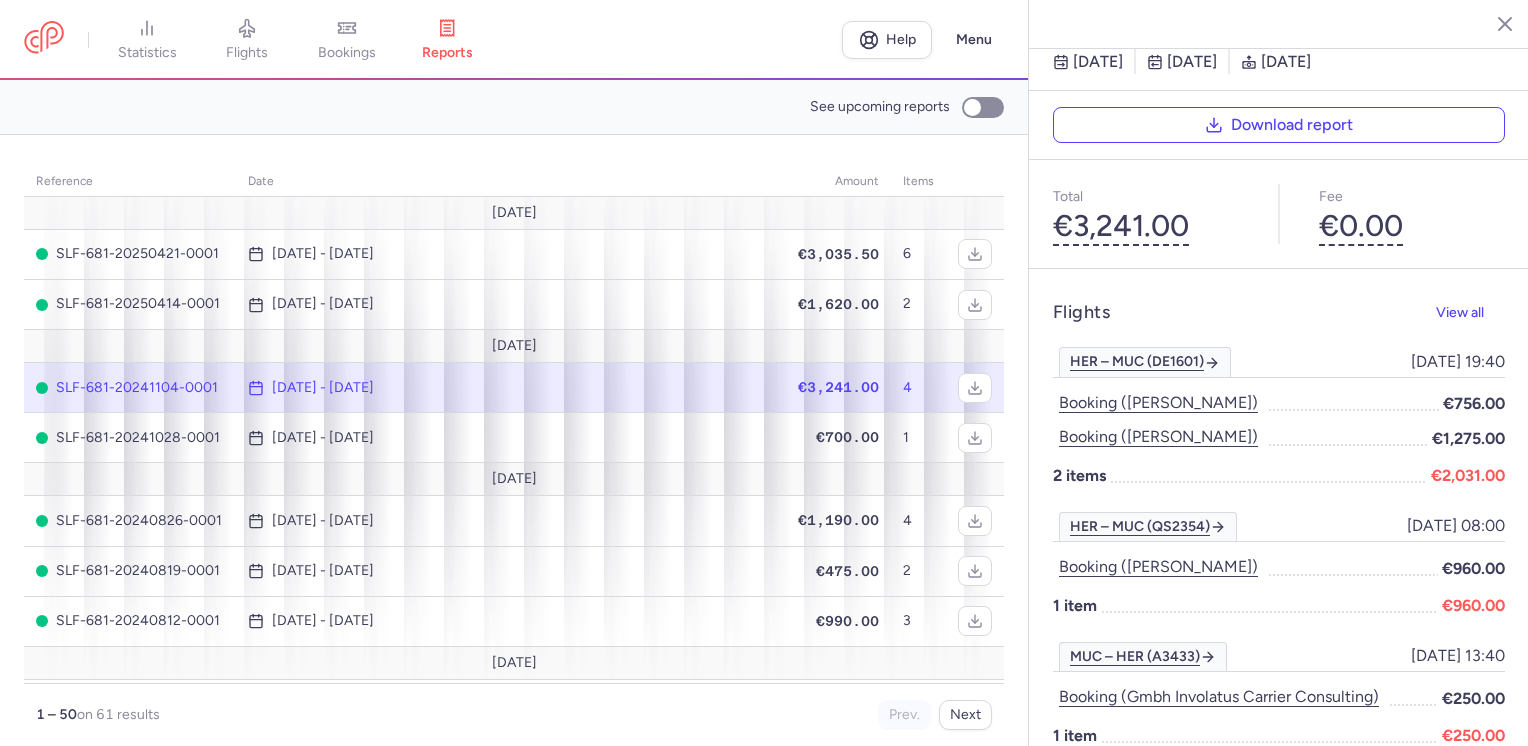 click on "See upcoming reports" at bounding box center [514, 107] 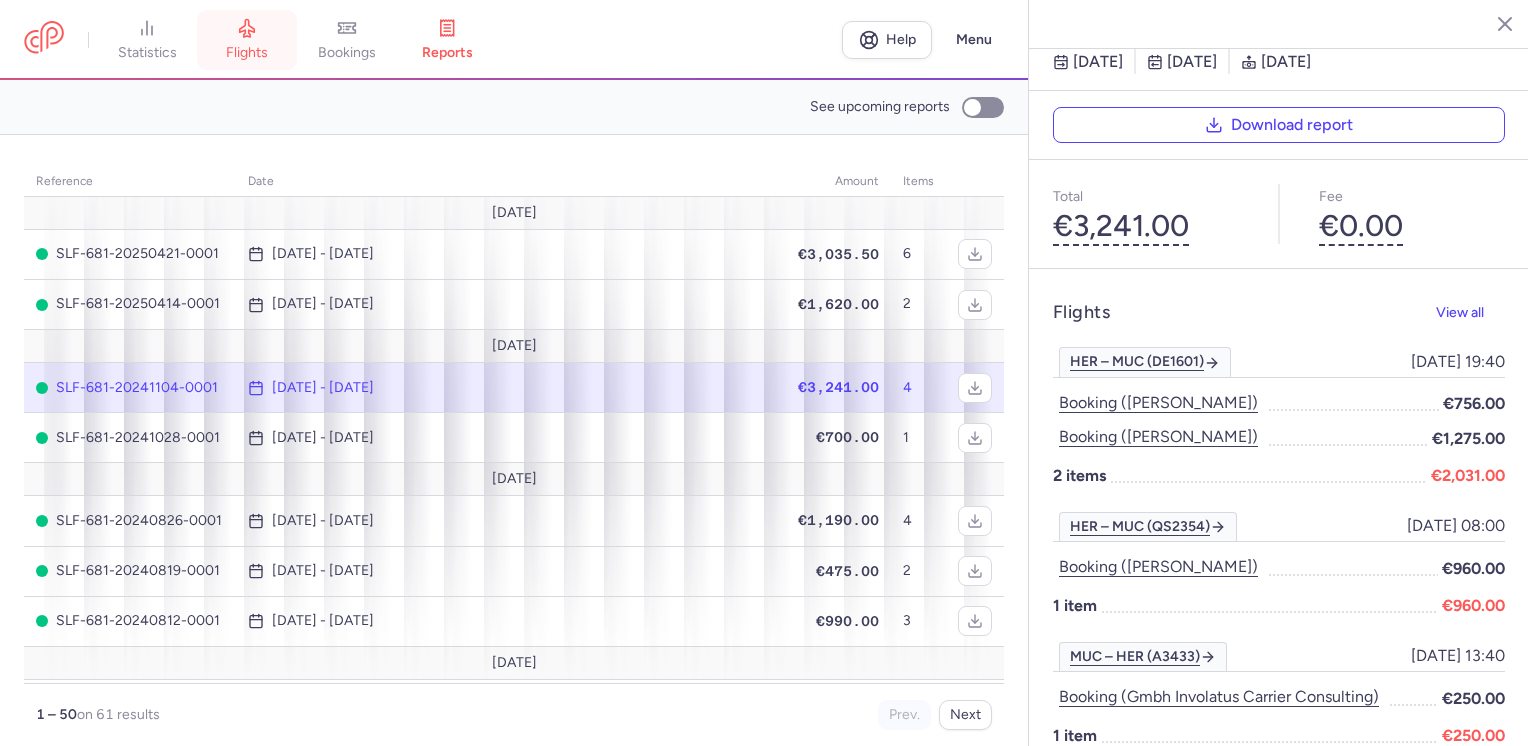 click on "flights" at bounding box center (247, 53) 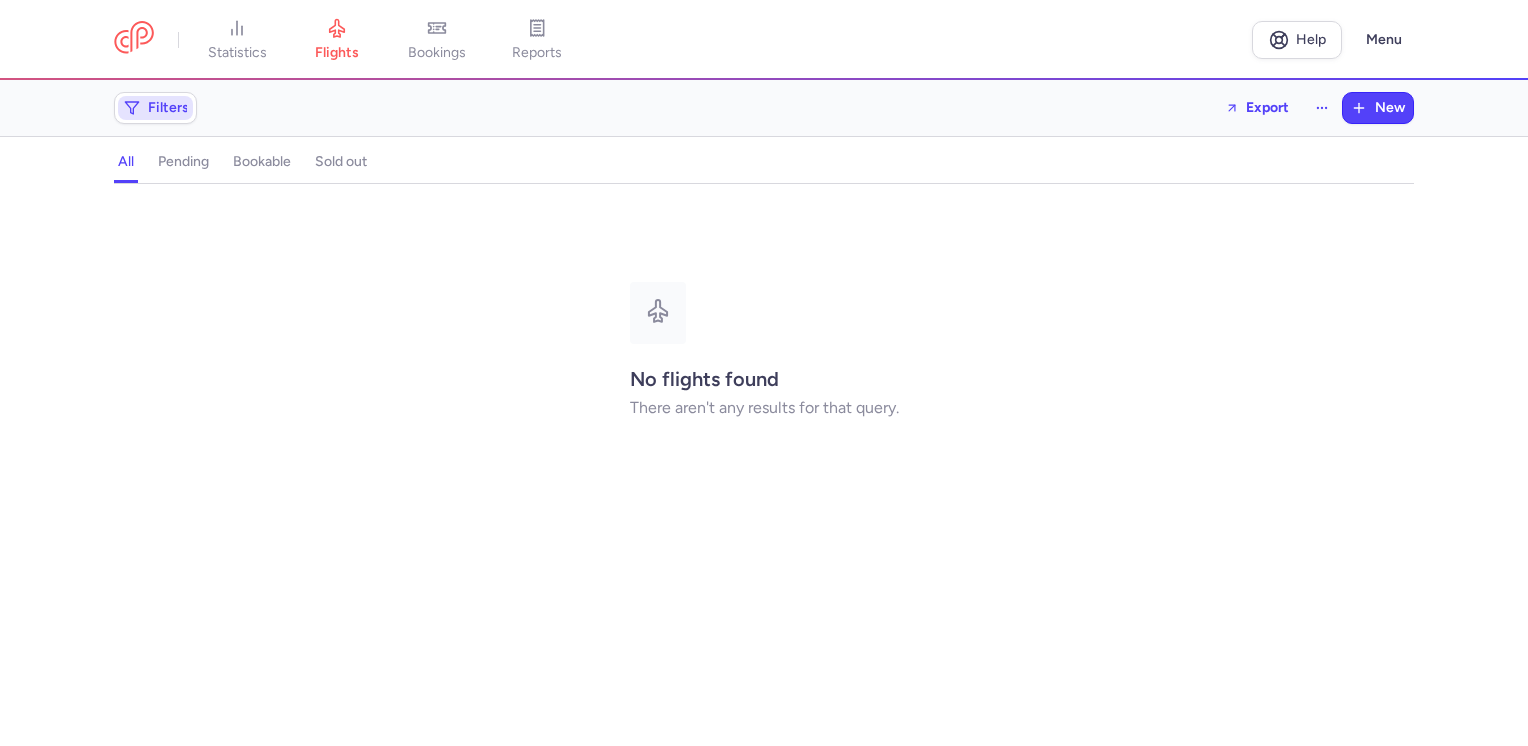 click on "Filters" at bounding box center [155, 108] 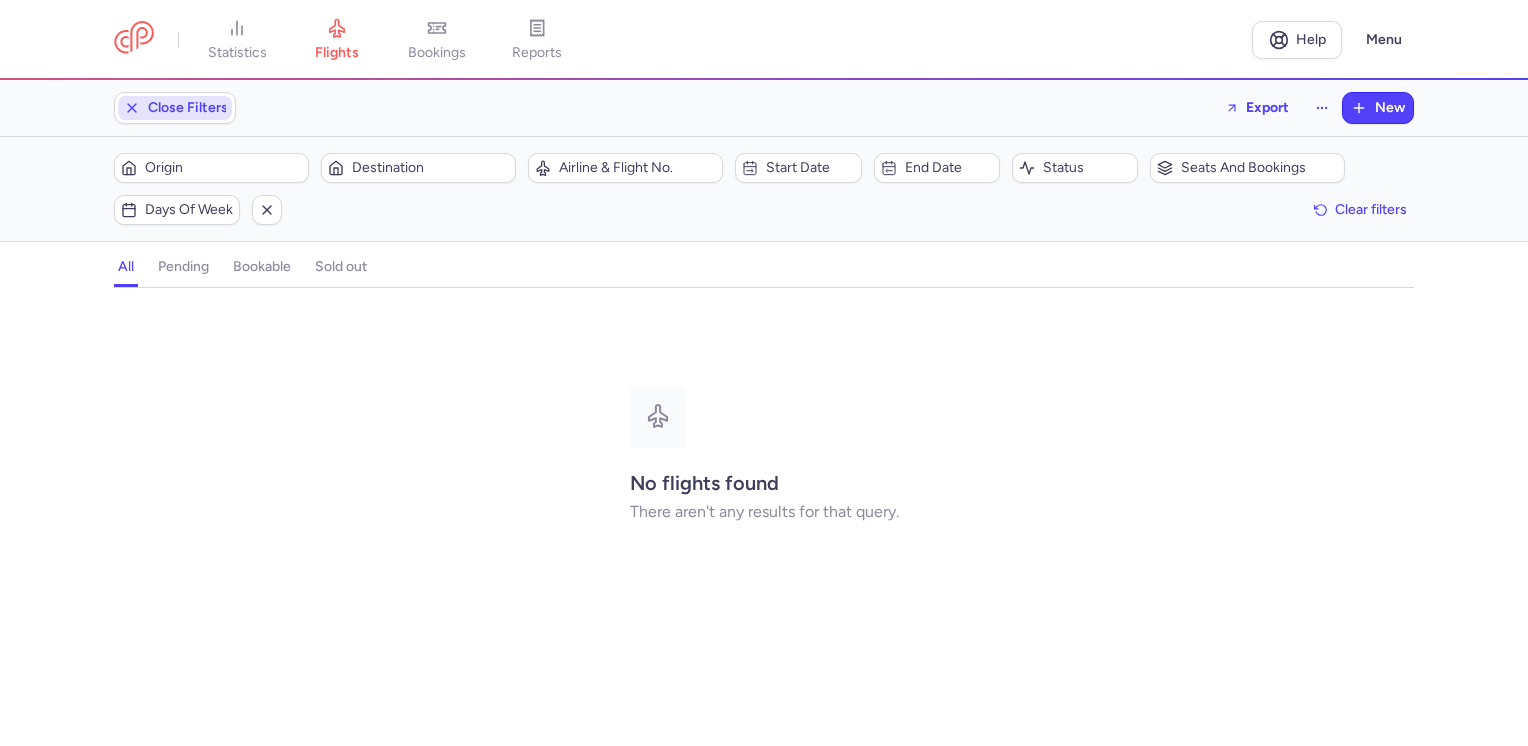scroll, scrollTop: 0, scrollLeft: 0, axis: both 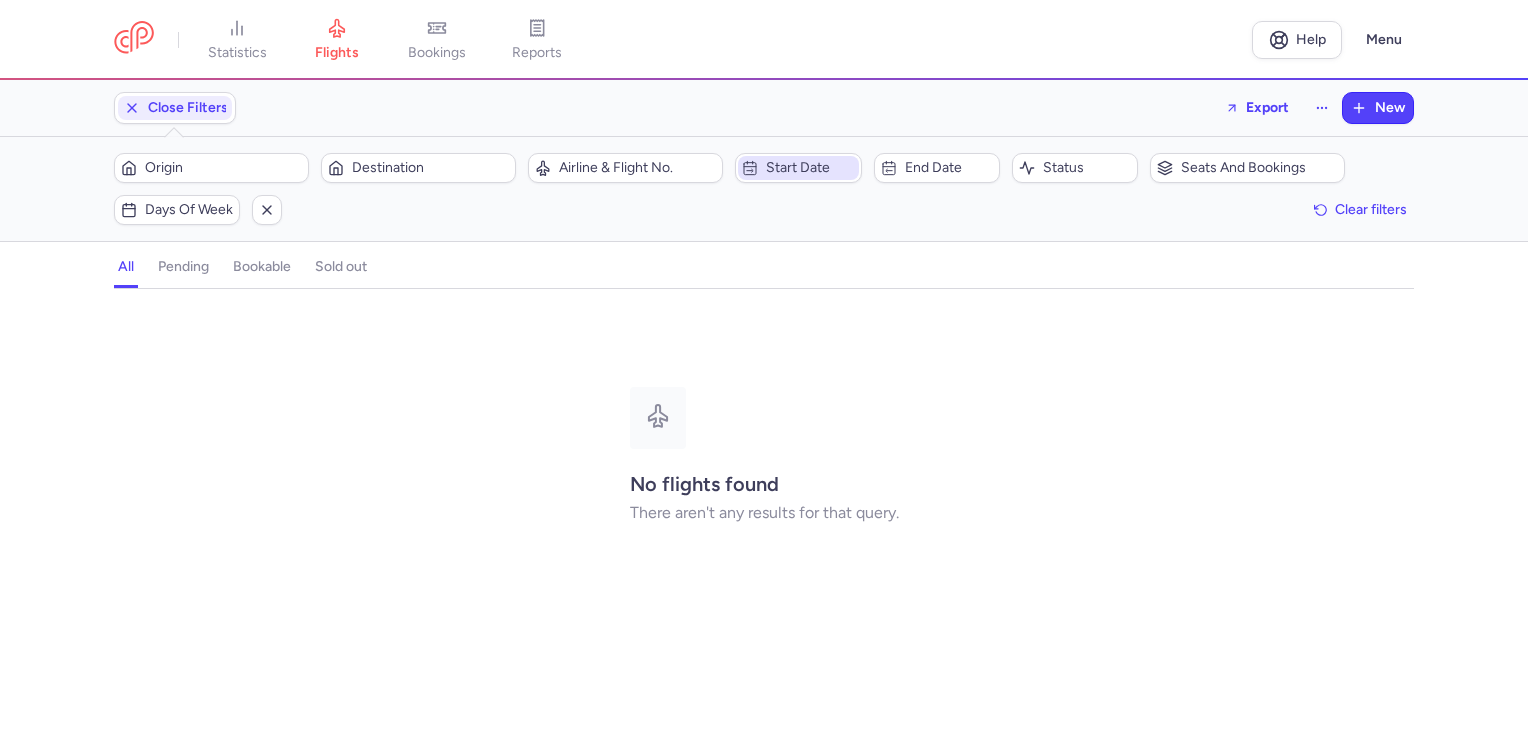 click on "Start date" at bounding box center (810, 168) 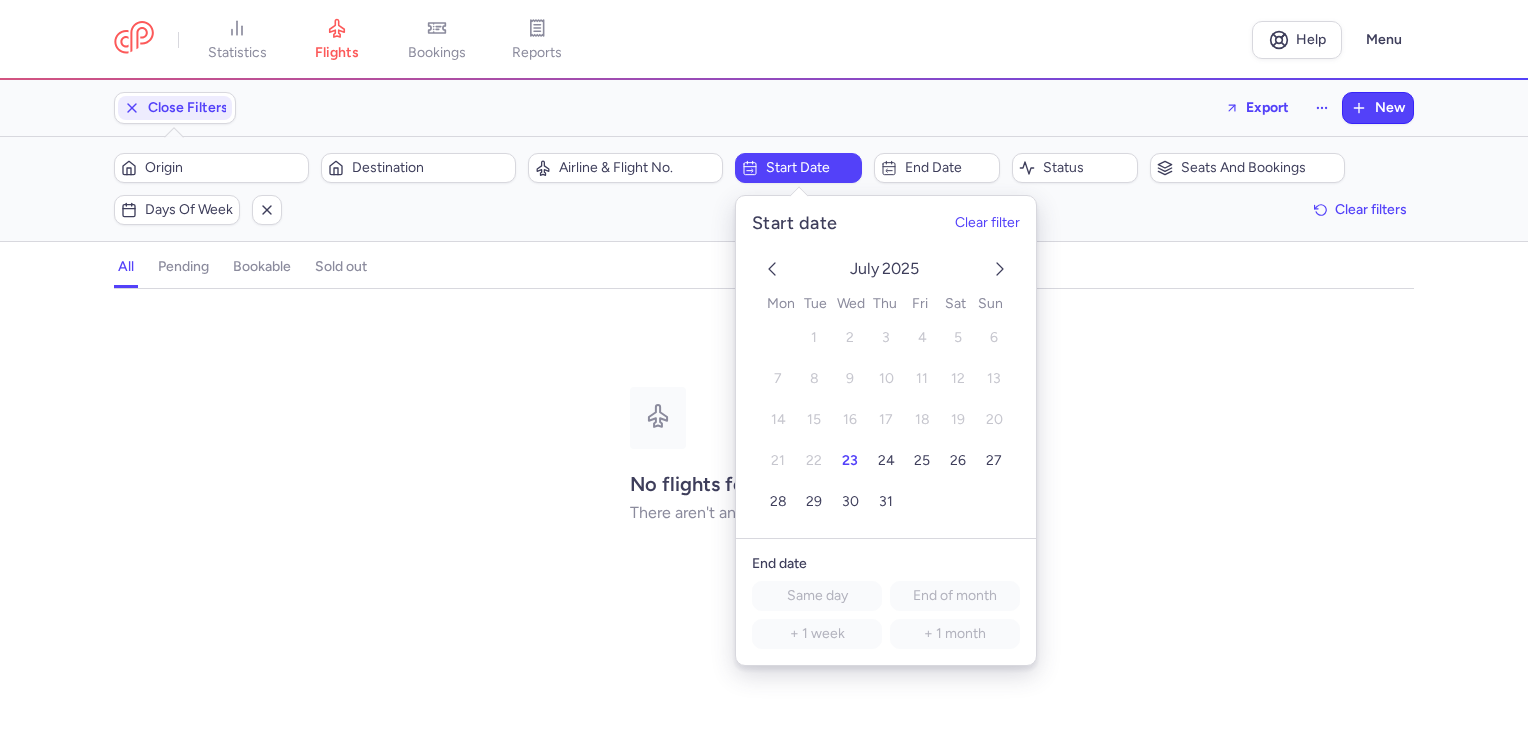 click 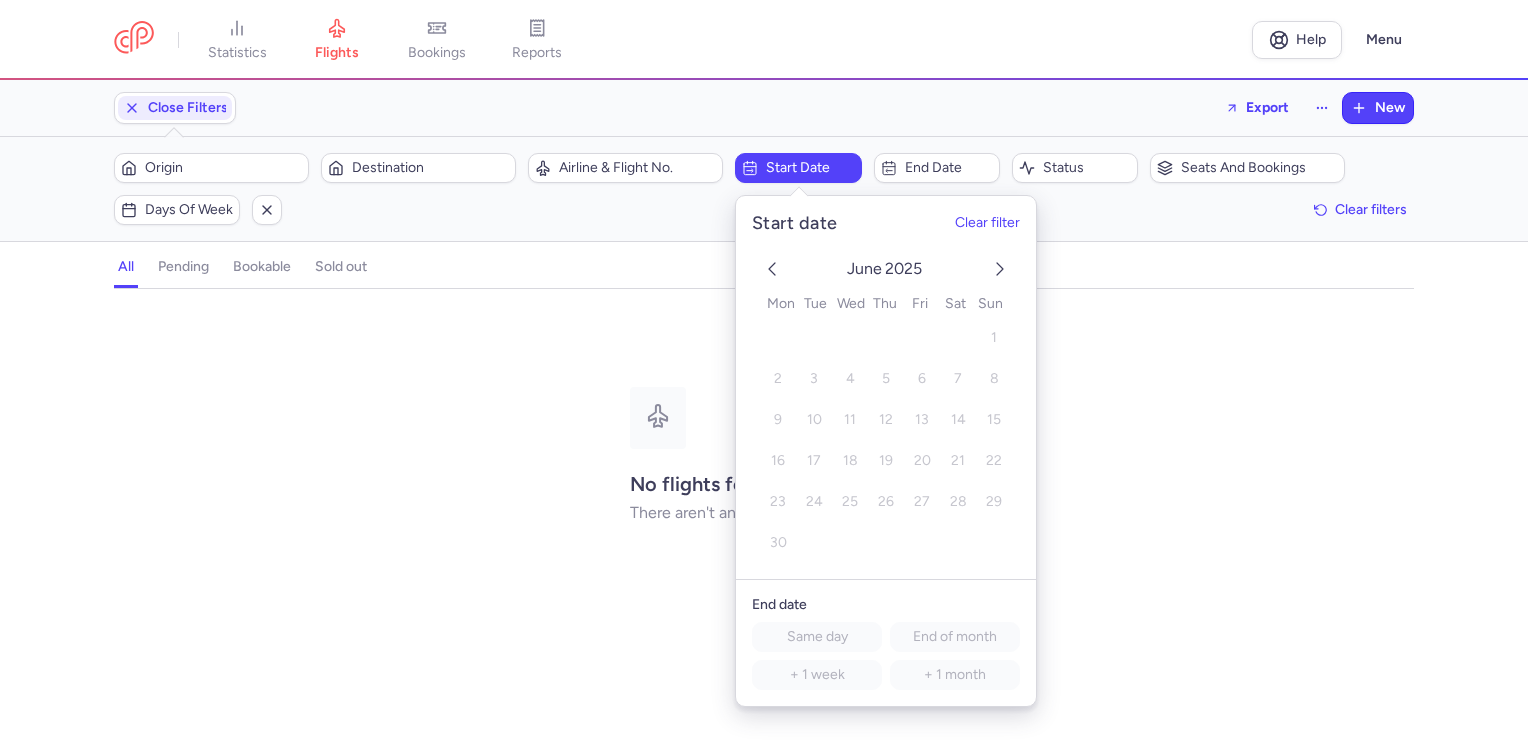 click 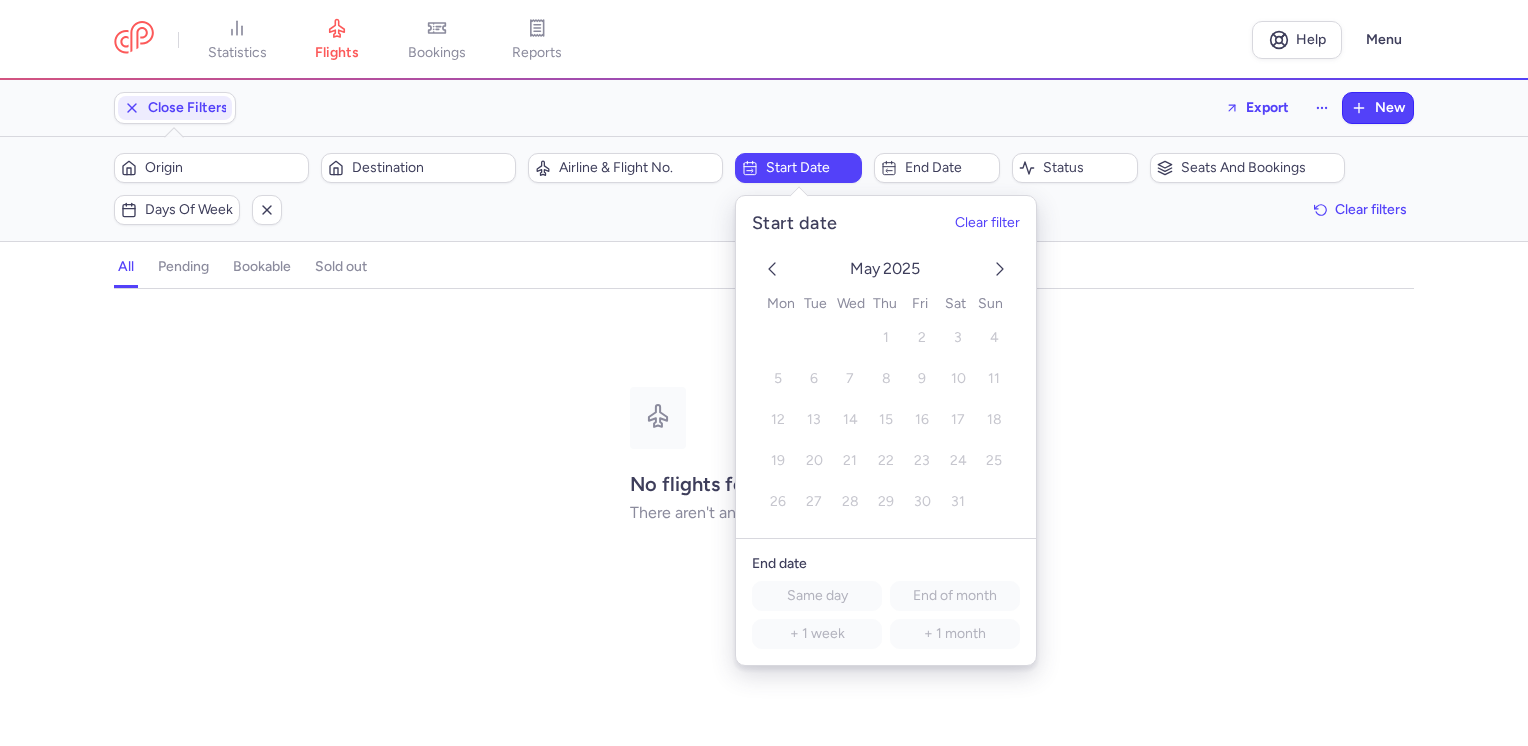 click 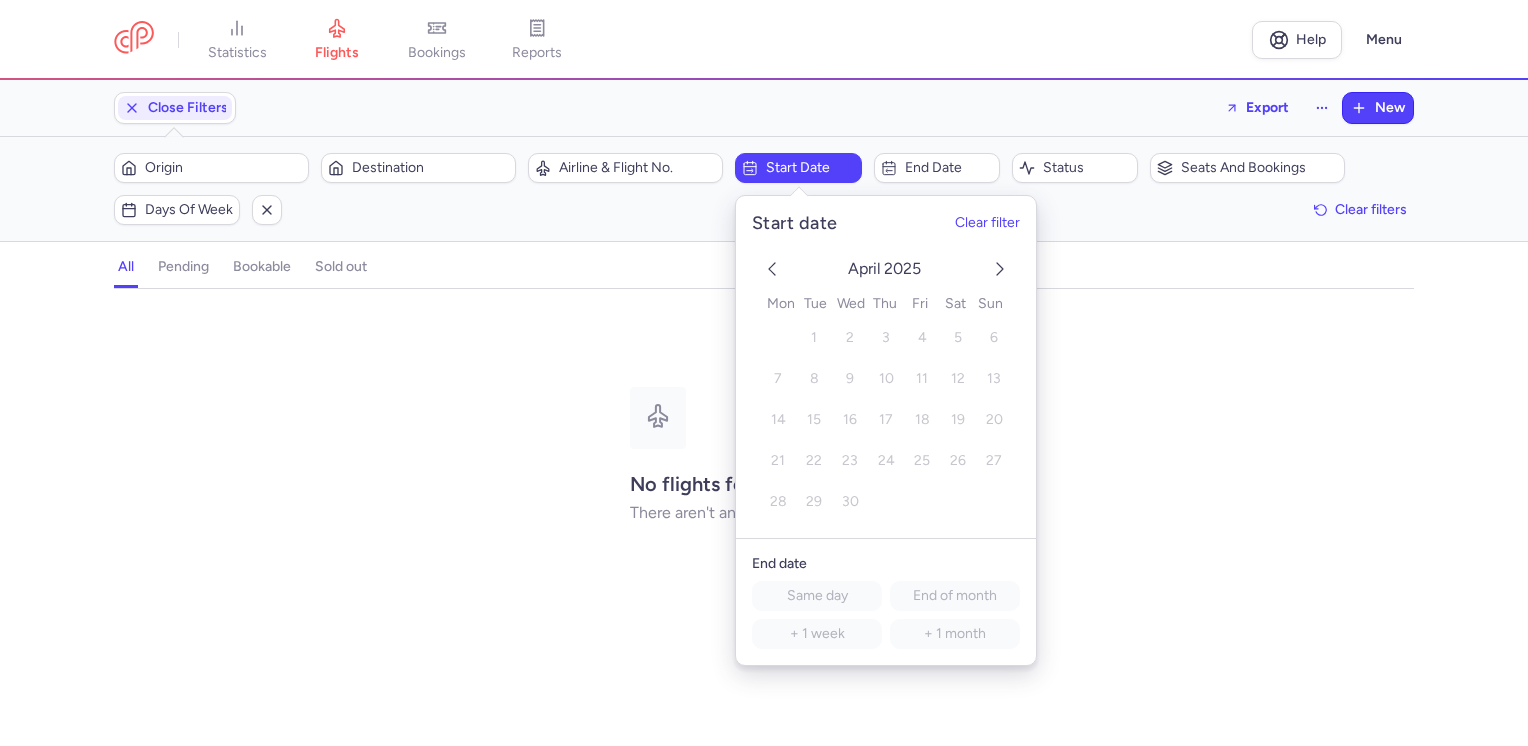 click 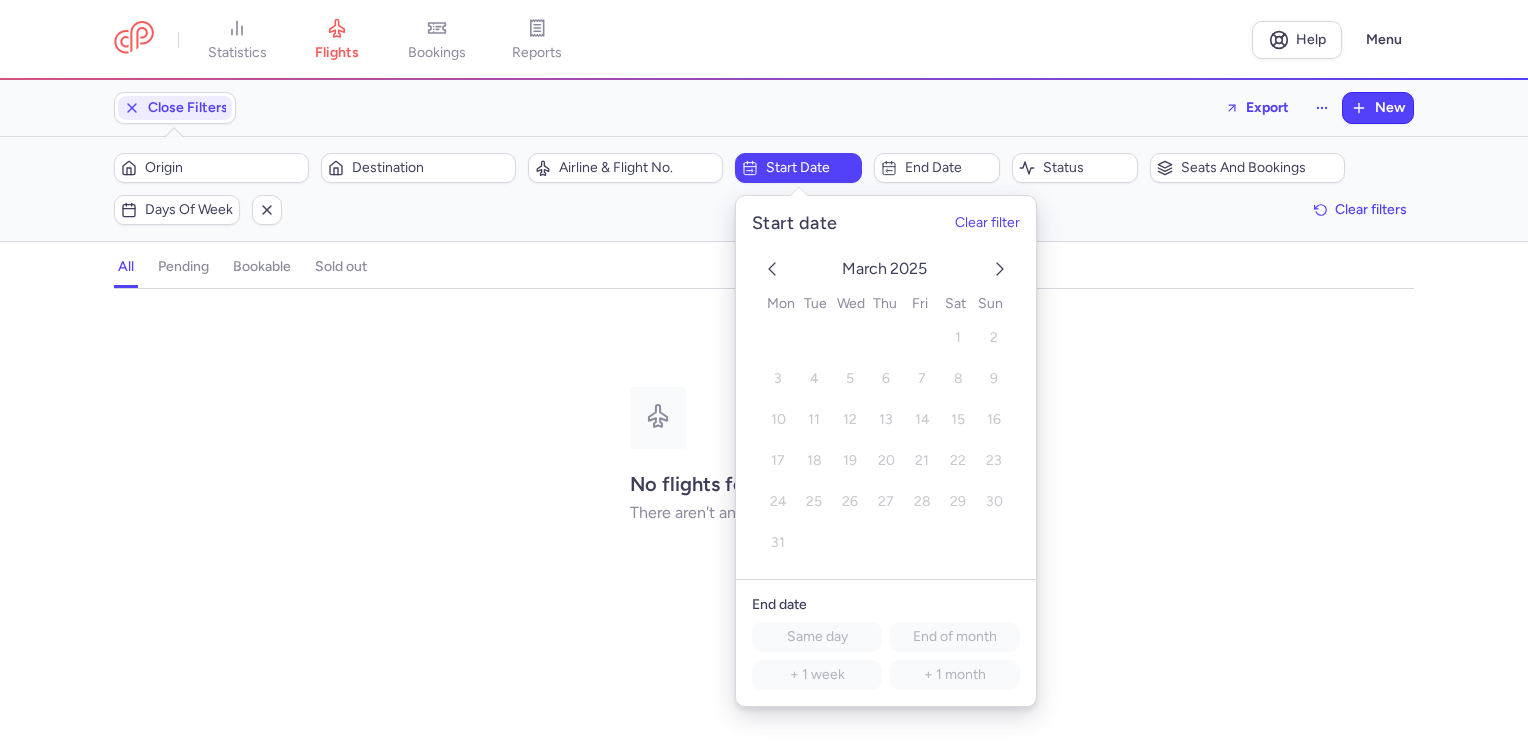 click 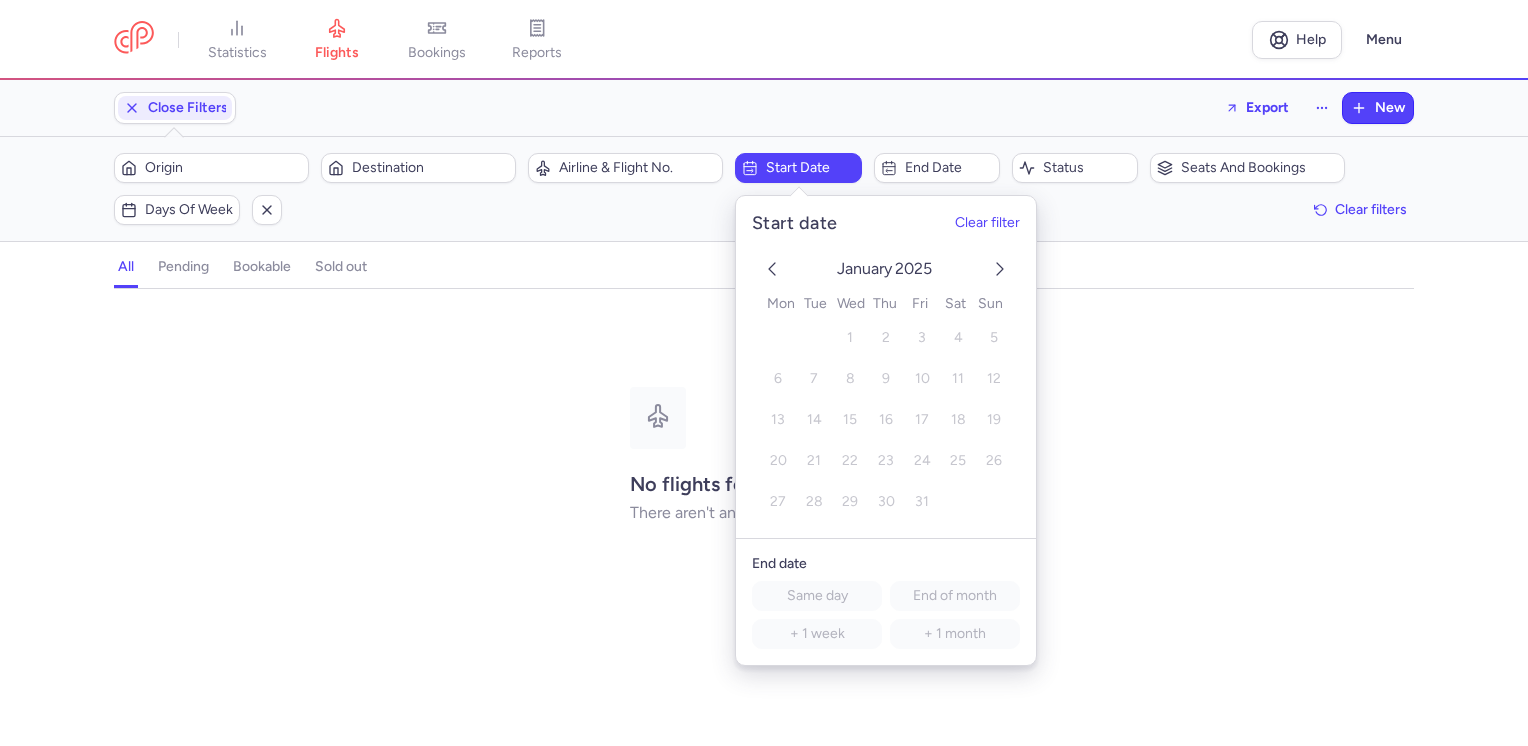 click 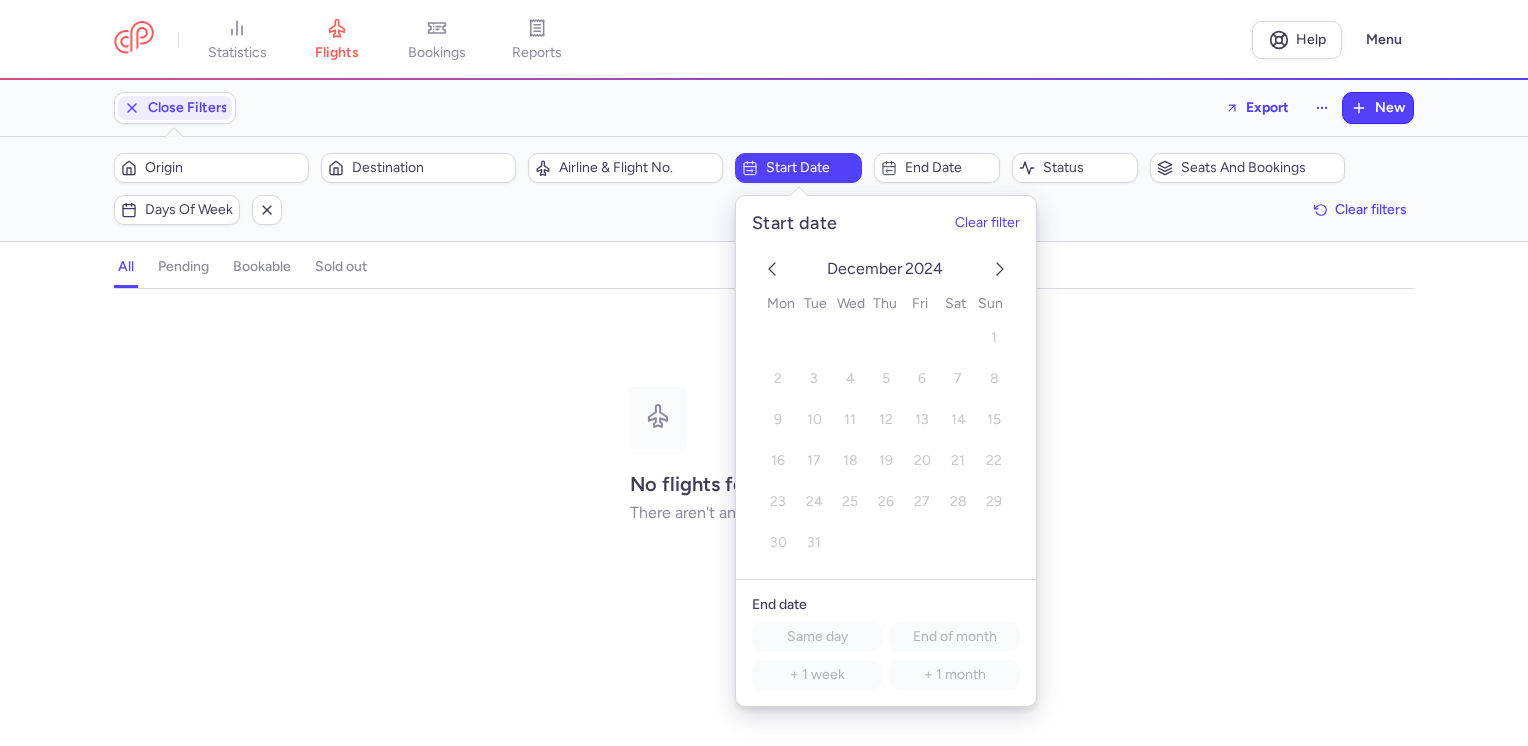click 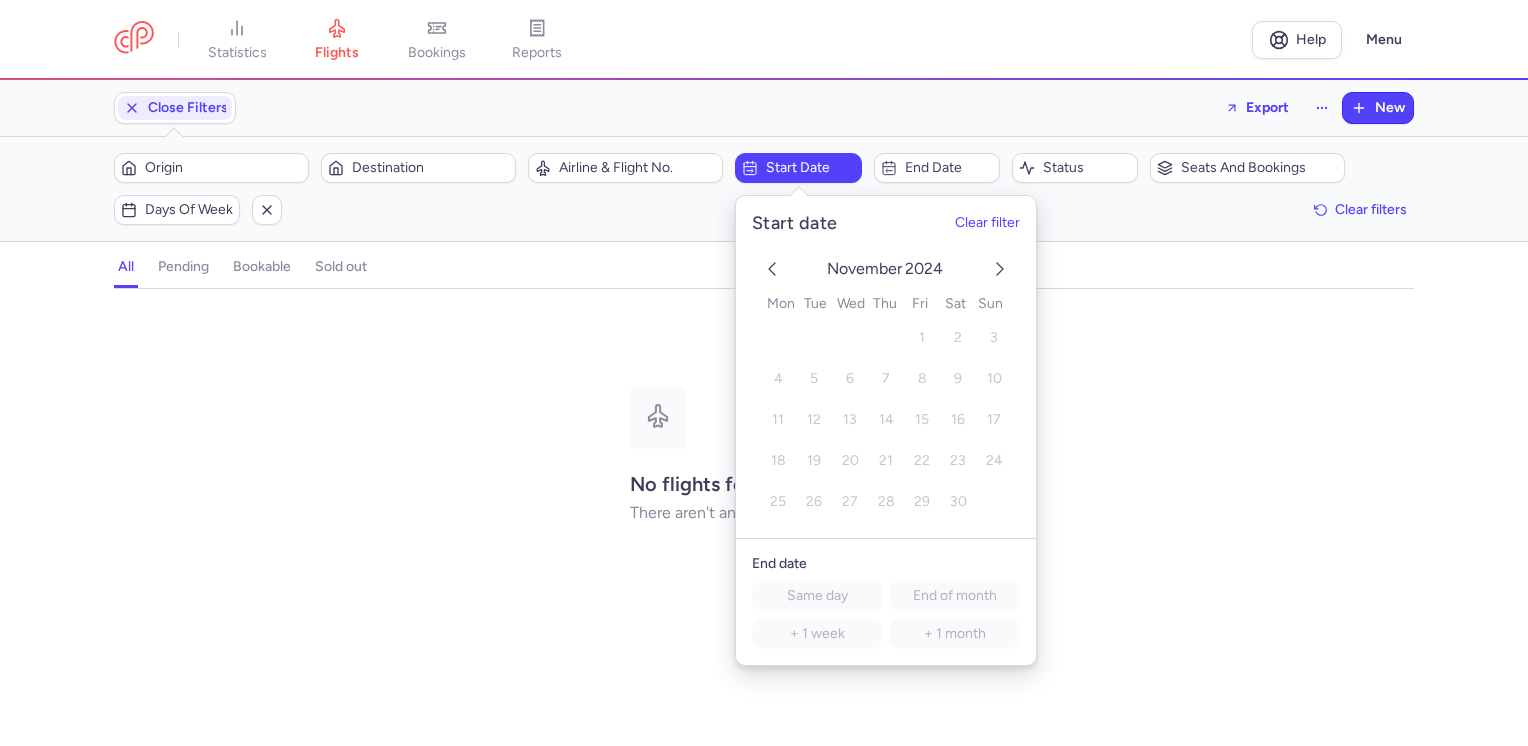 click 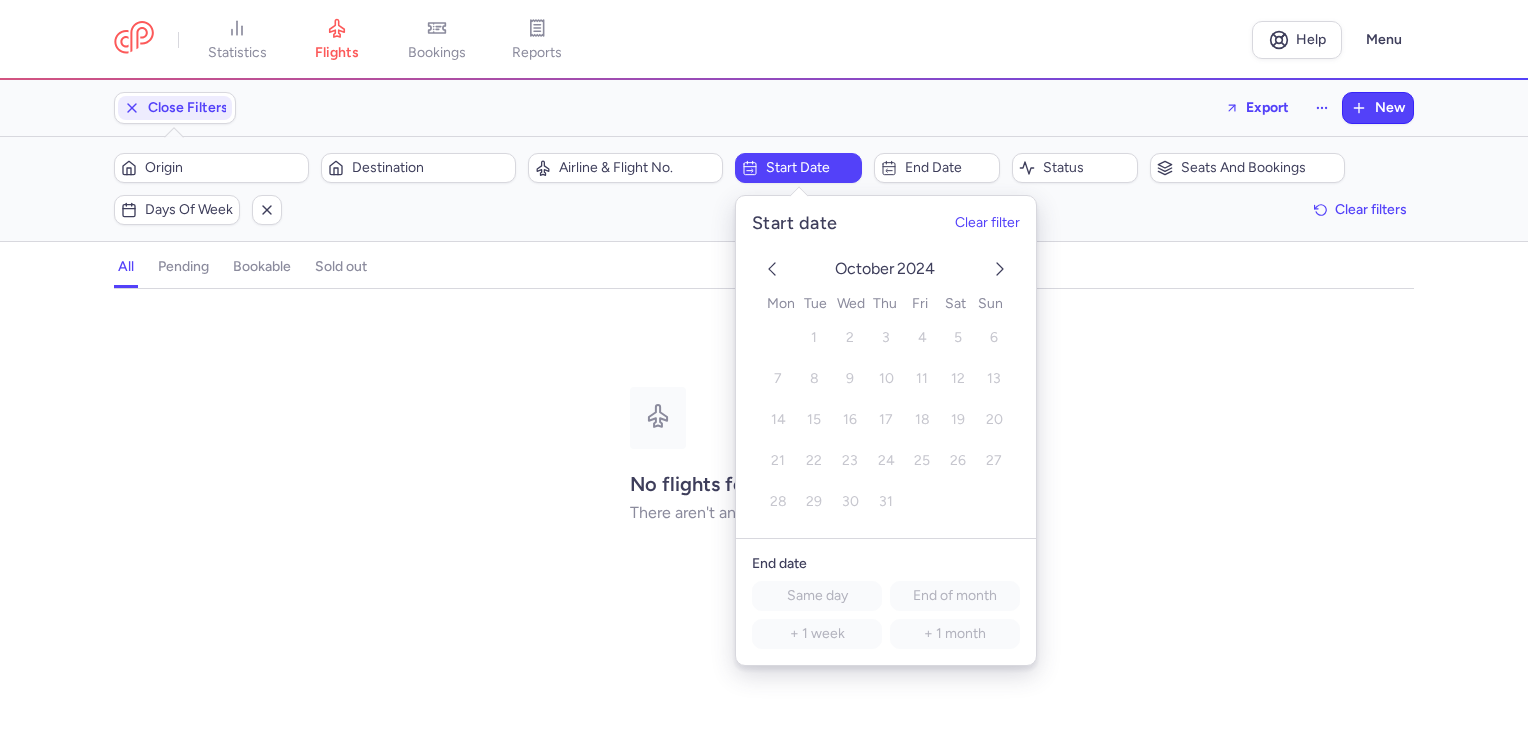 click 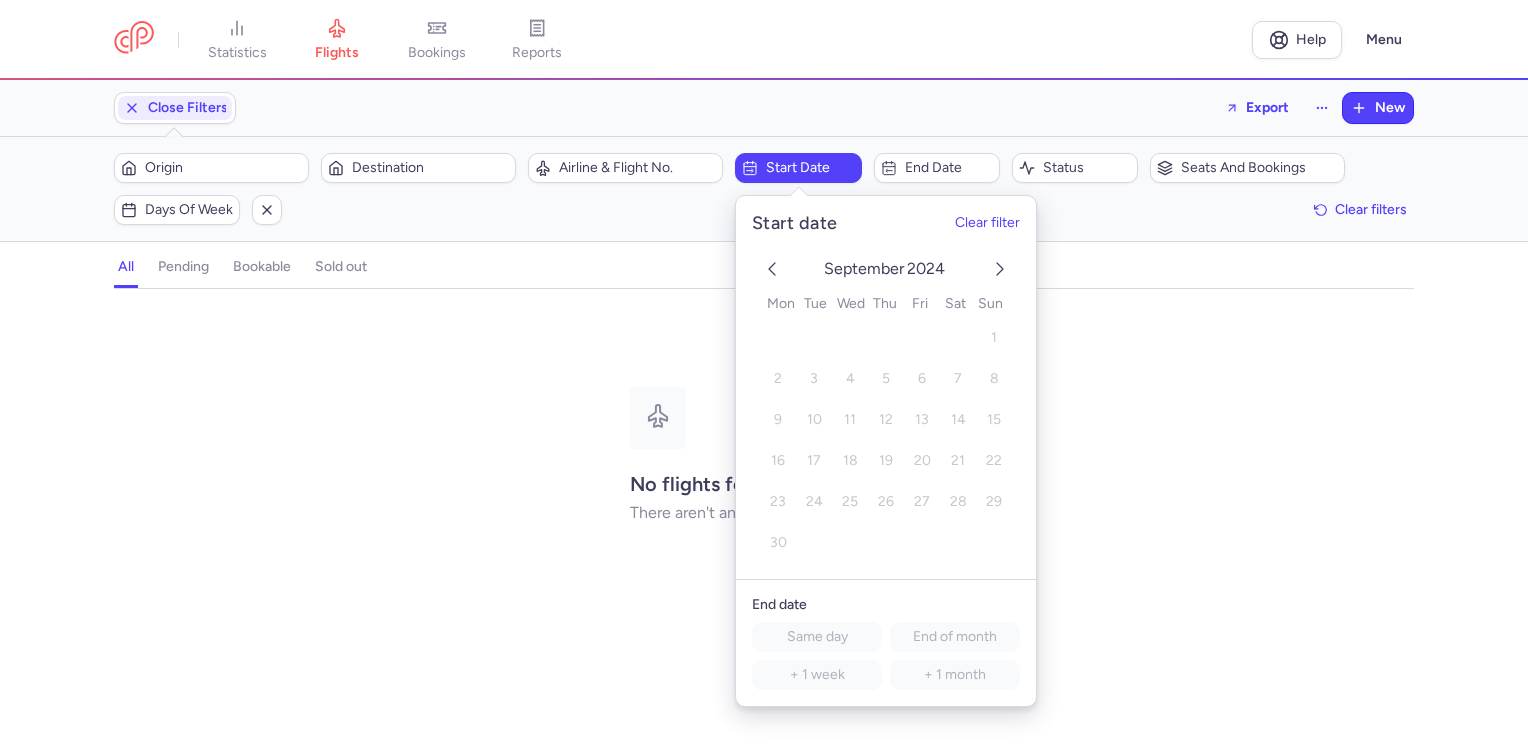 click 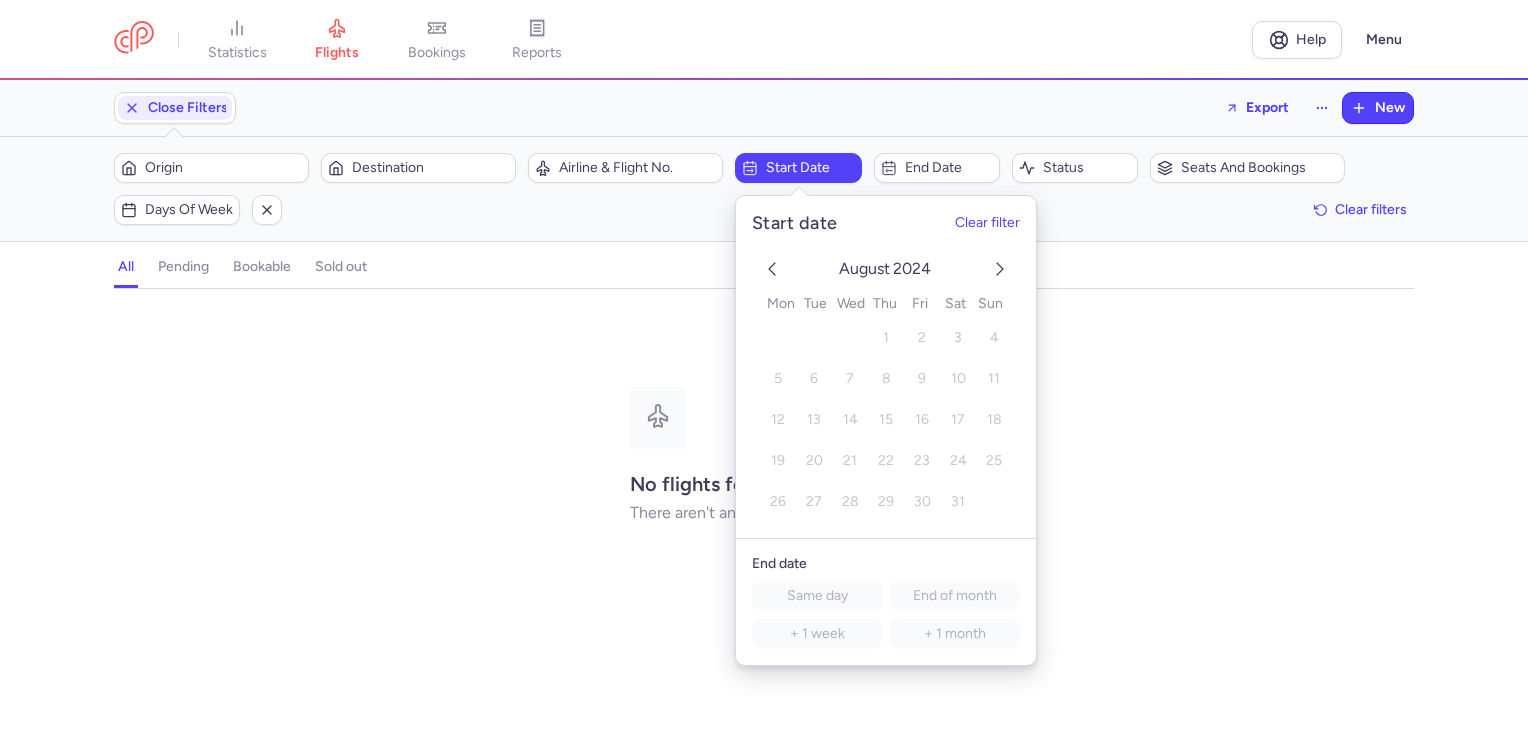 click 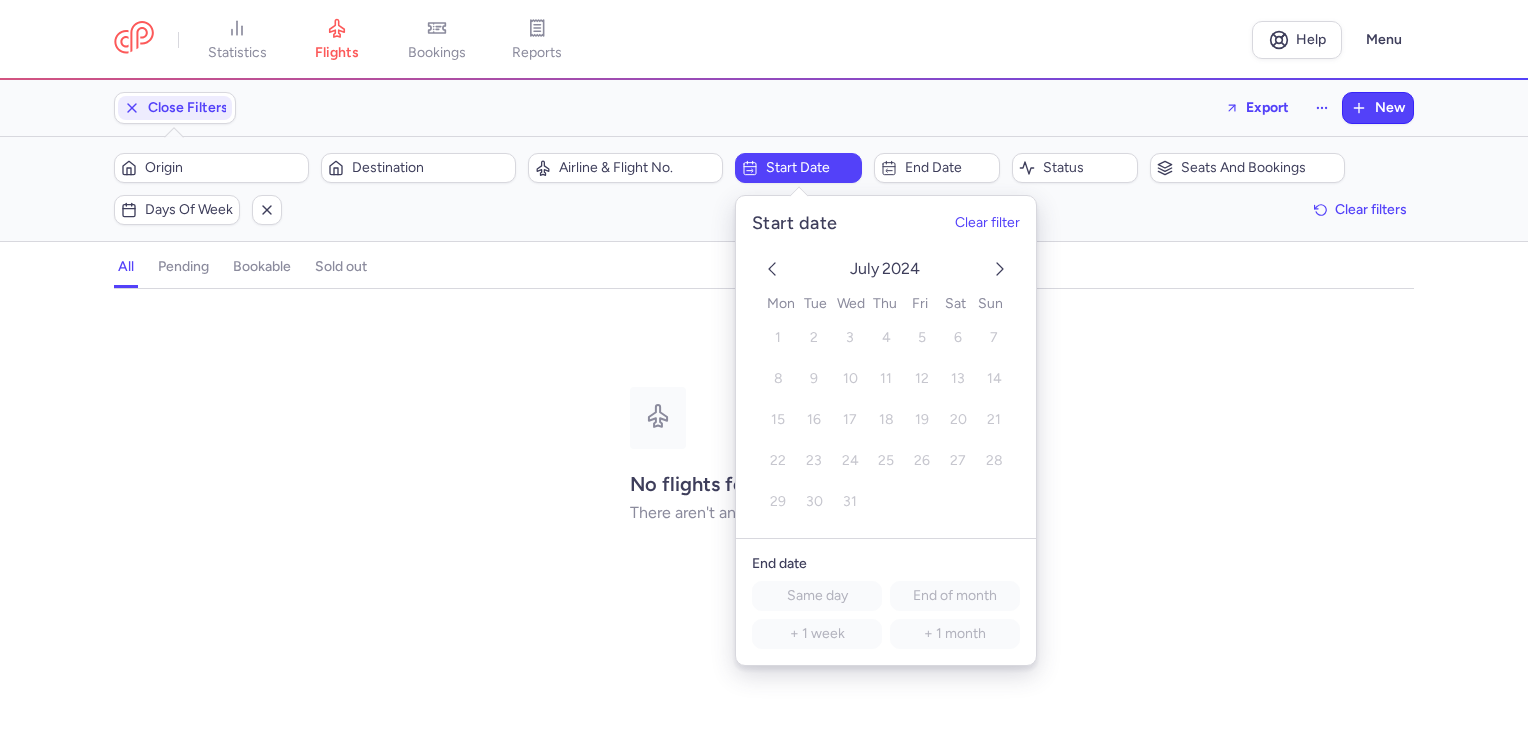 click 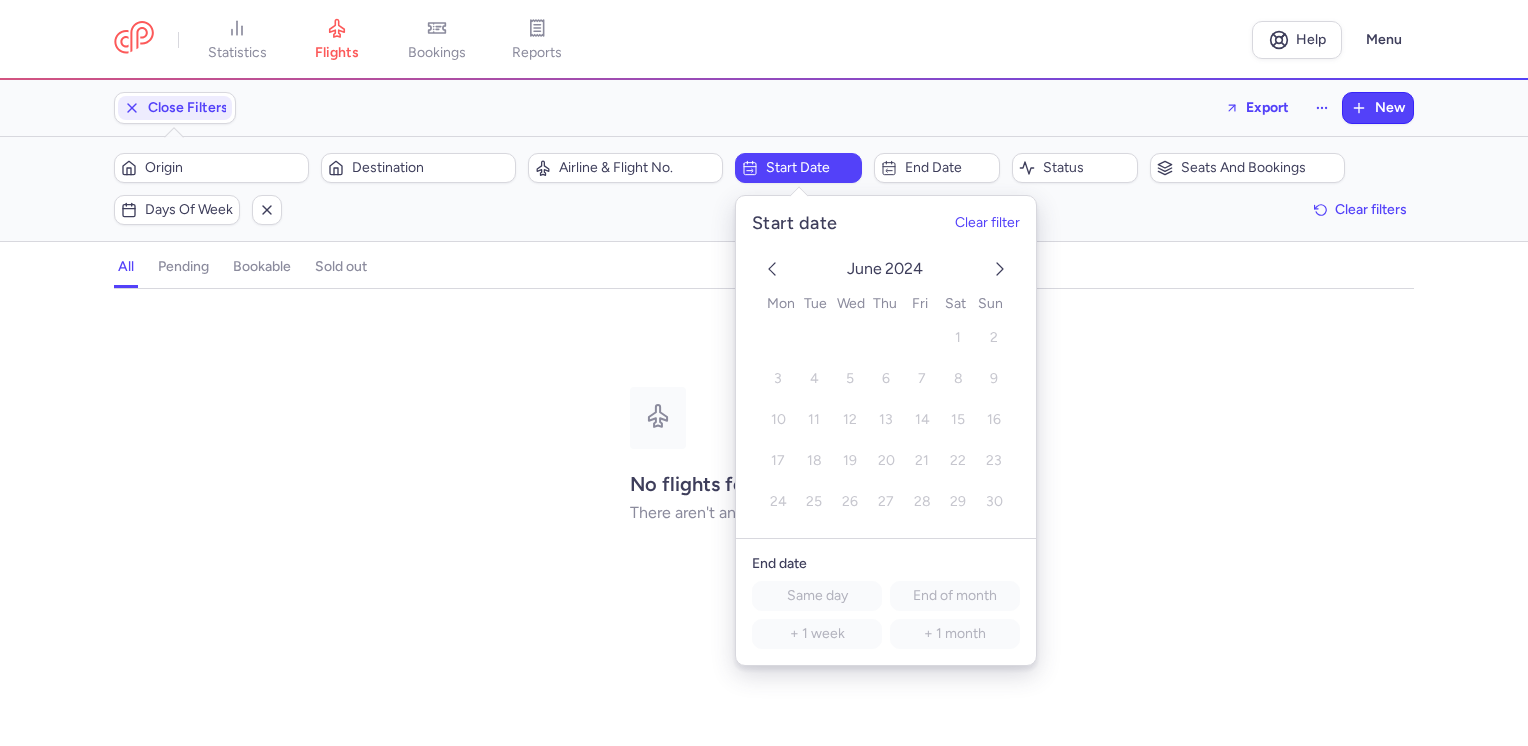 click 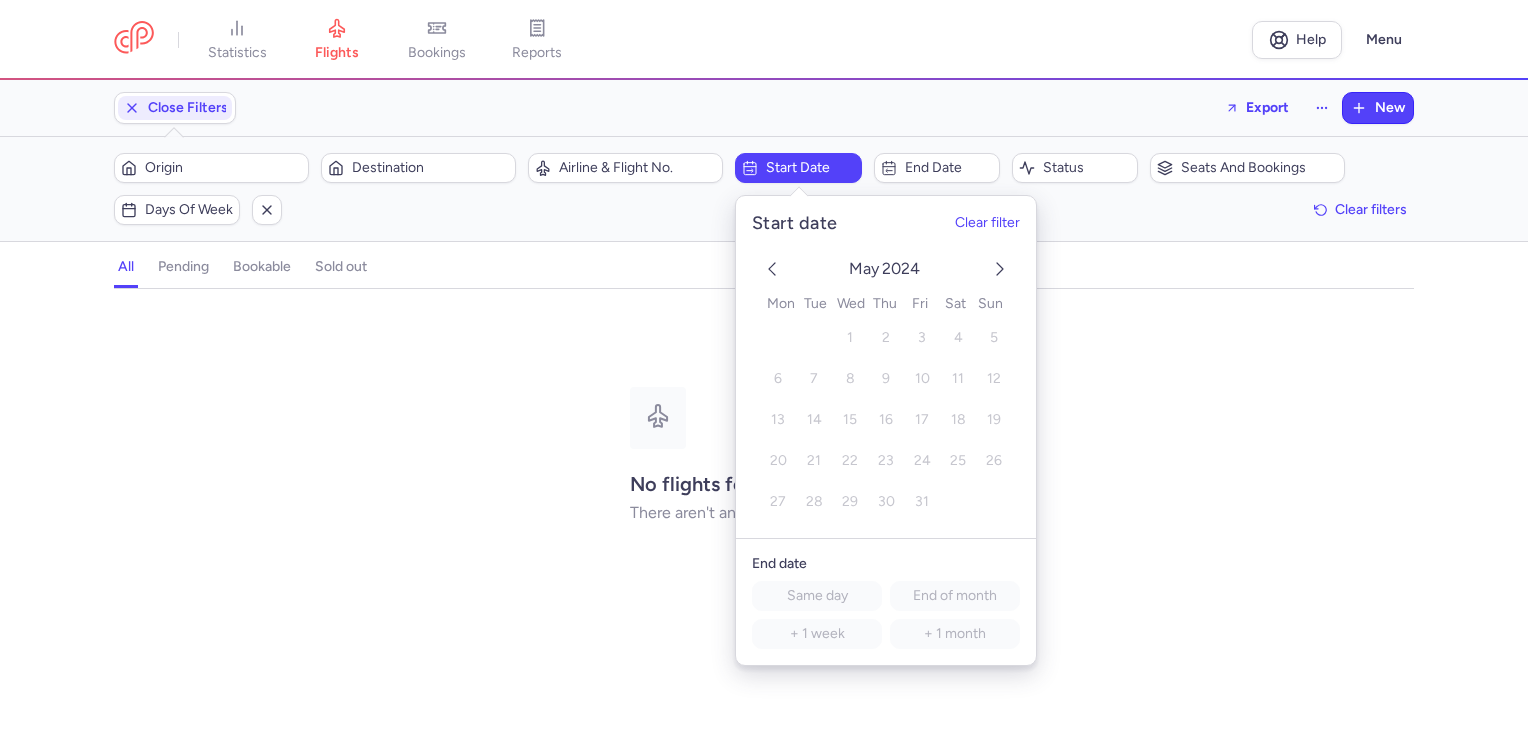 click 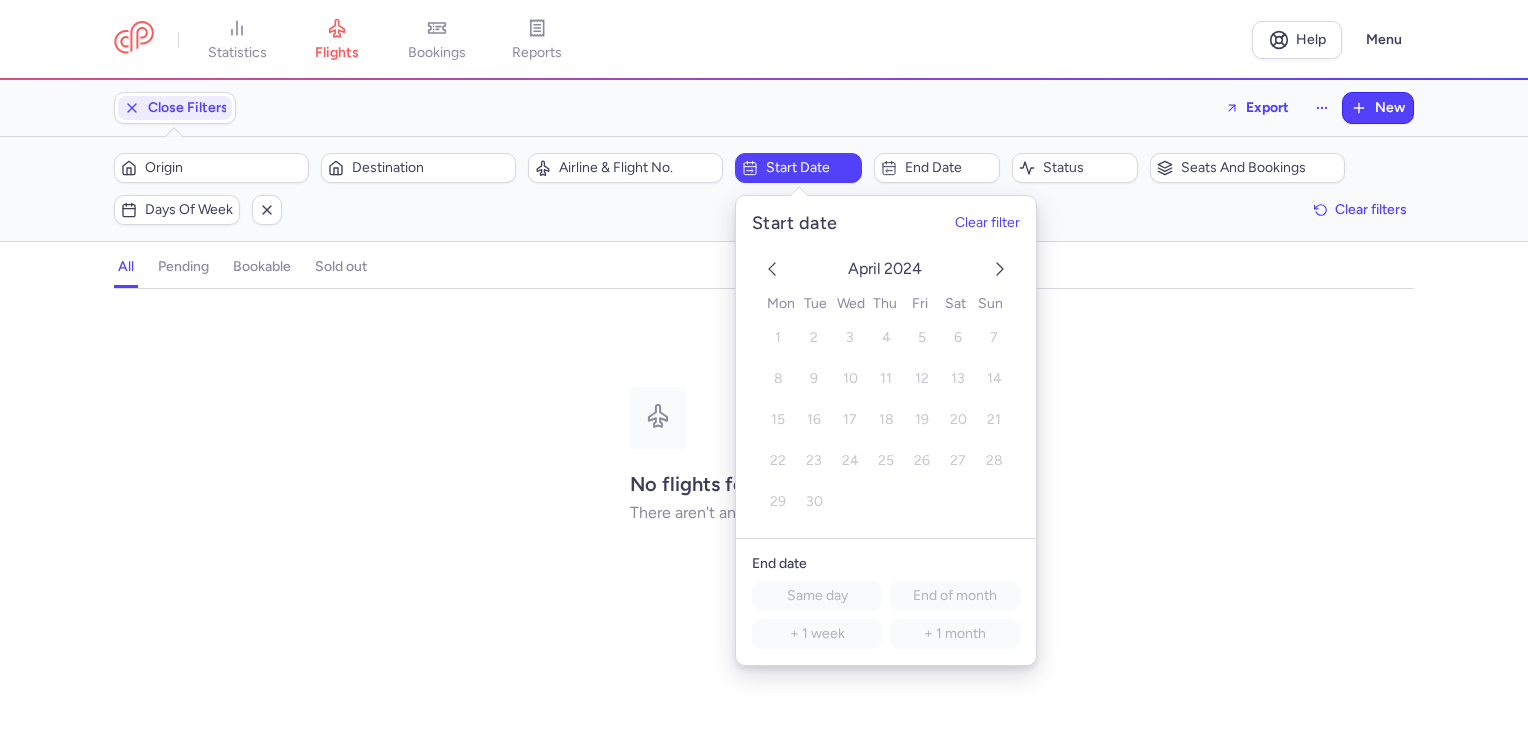click 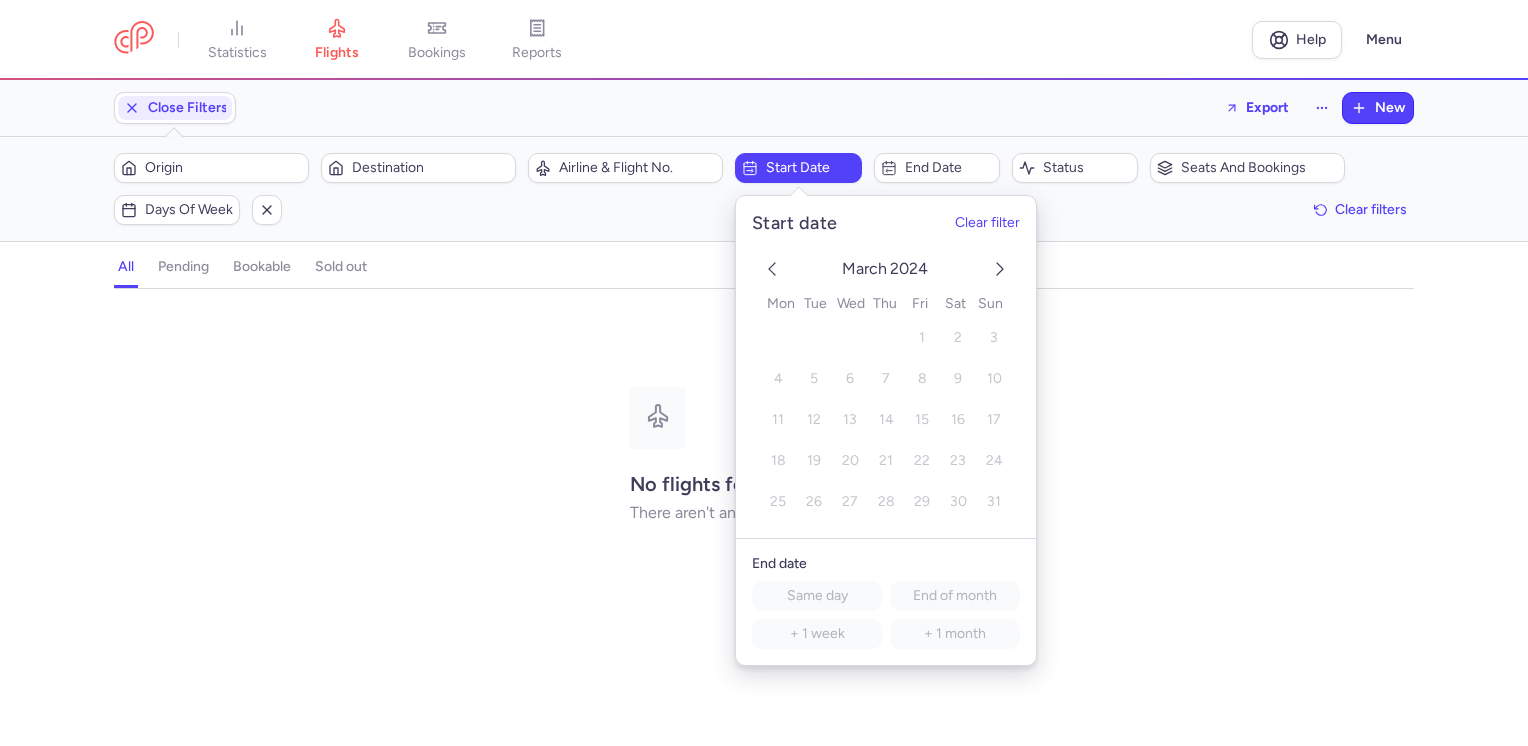click 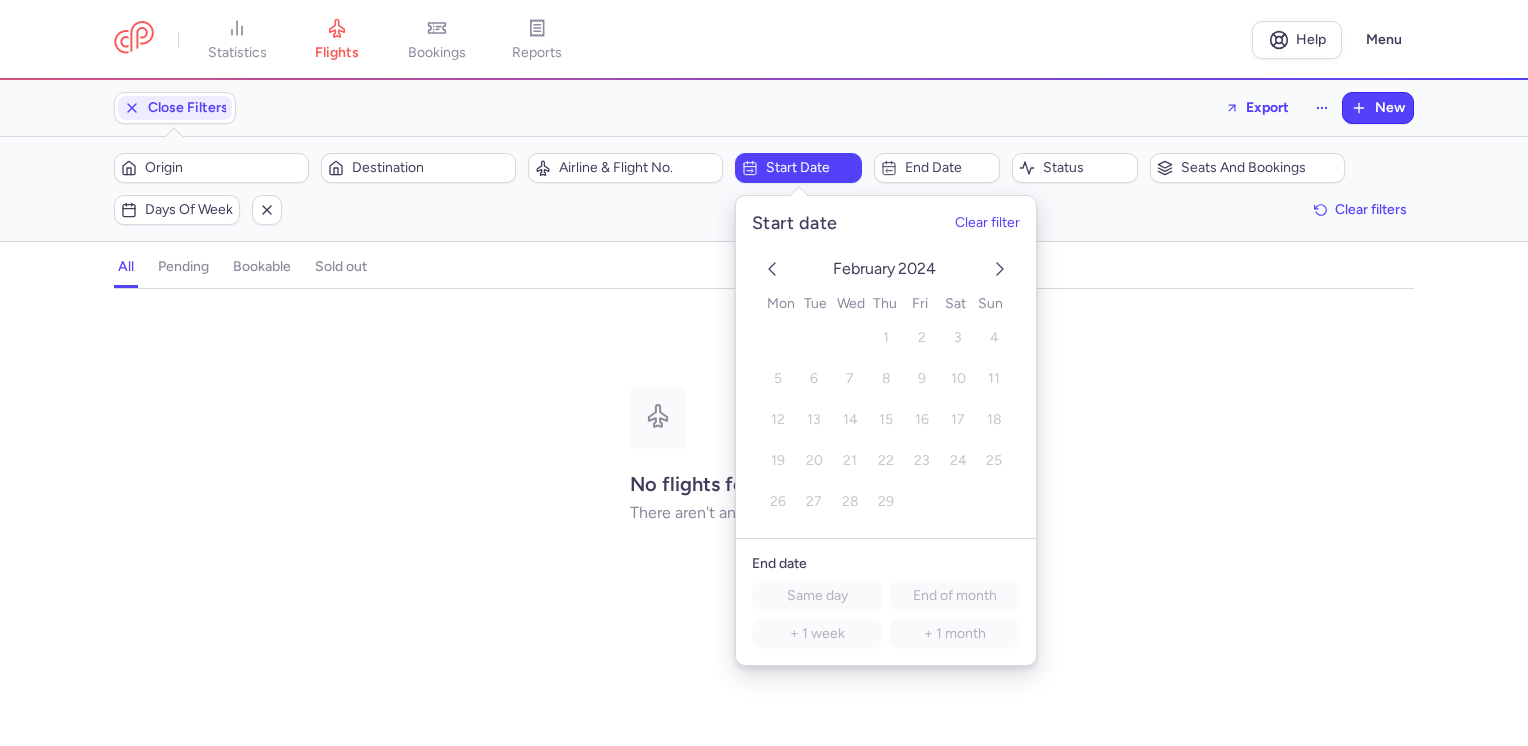 click 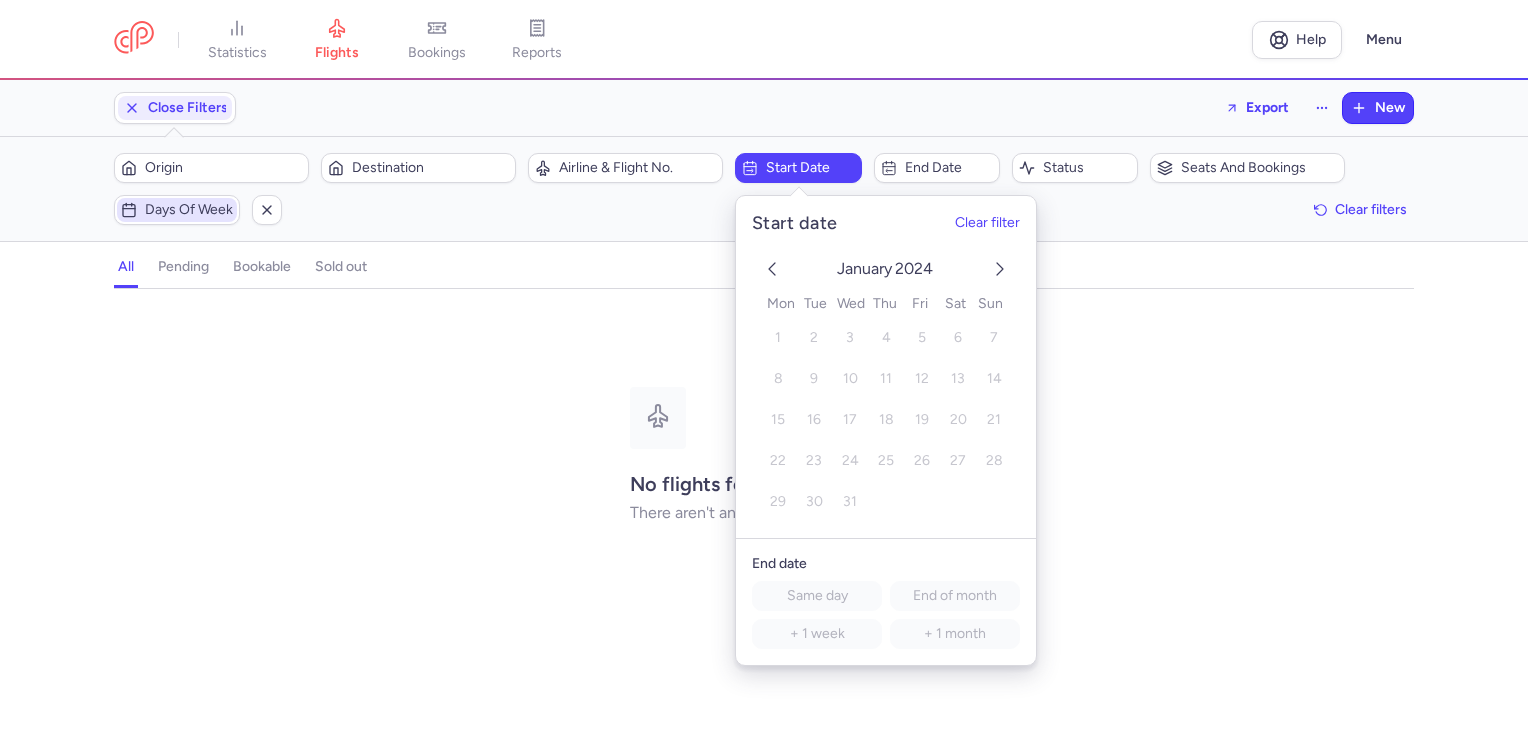 click on "Days of week" at bounding box center (189, 210) 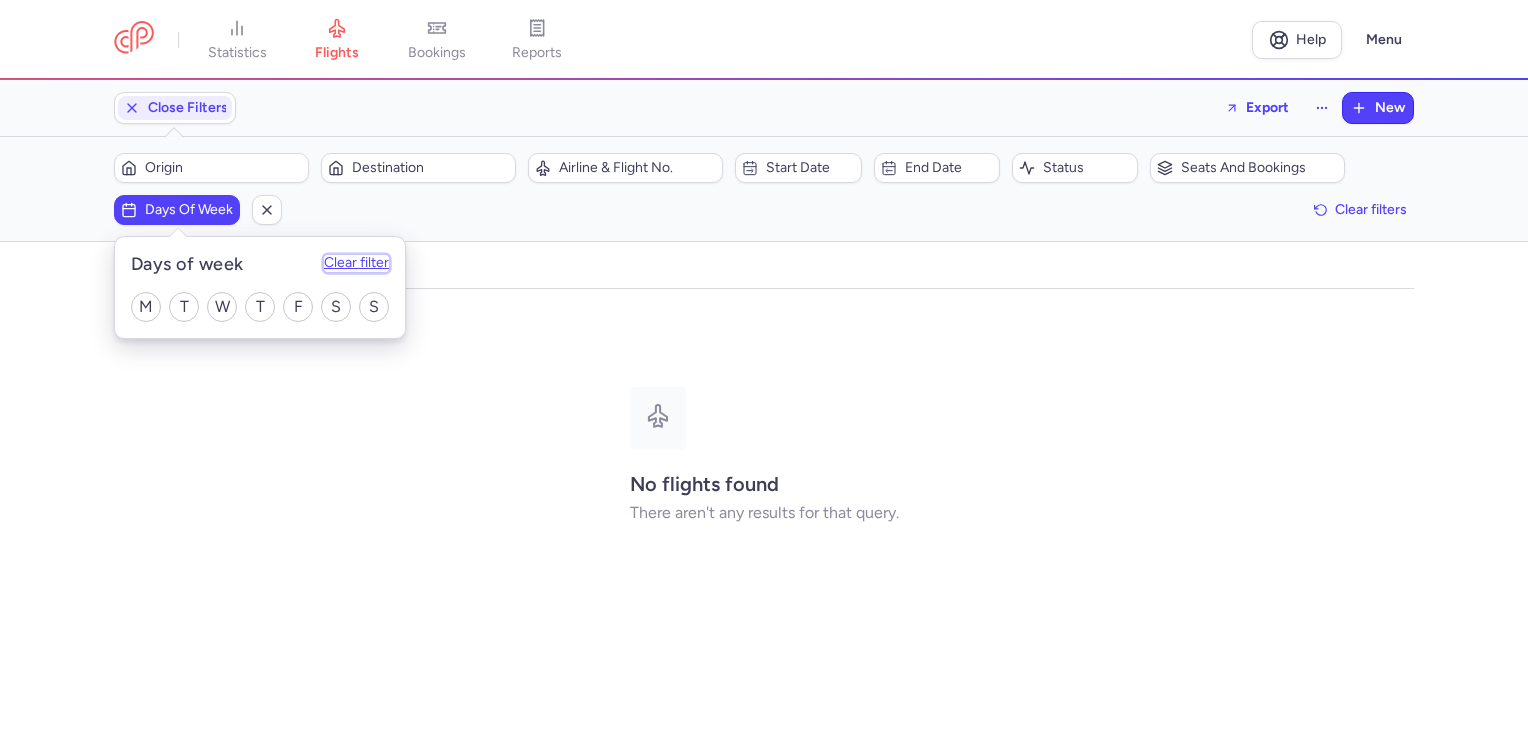 click on "Clear filter" at bounding box center (356, 264) 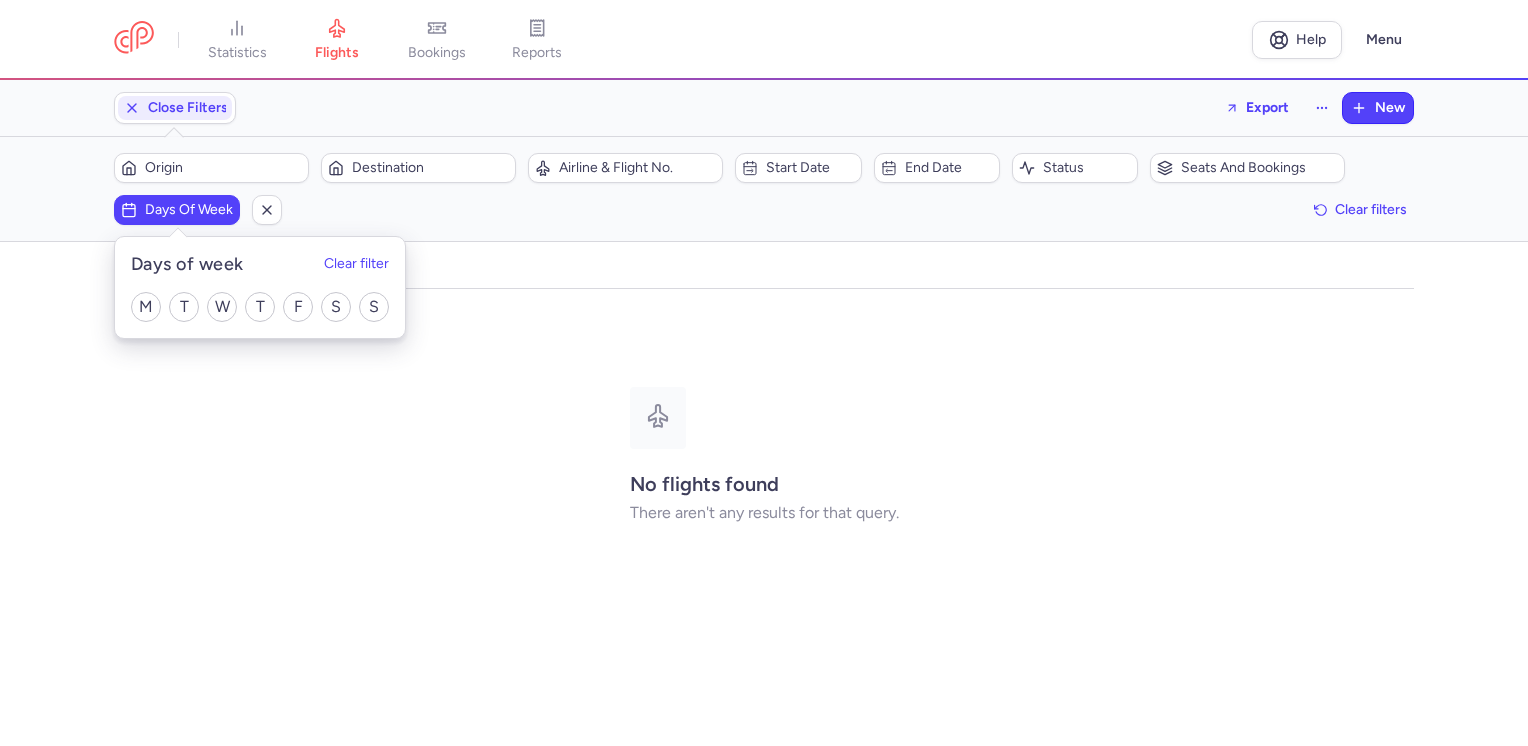 click on "Days of week" at bounding box center [189, 210] 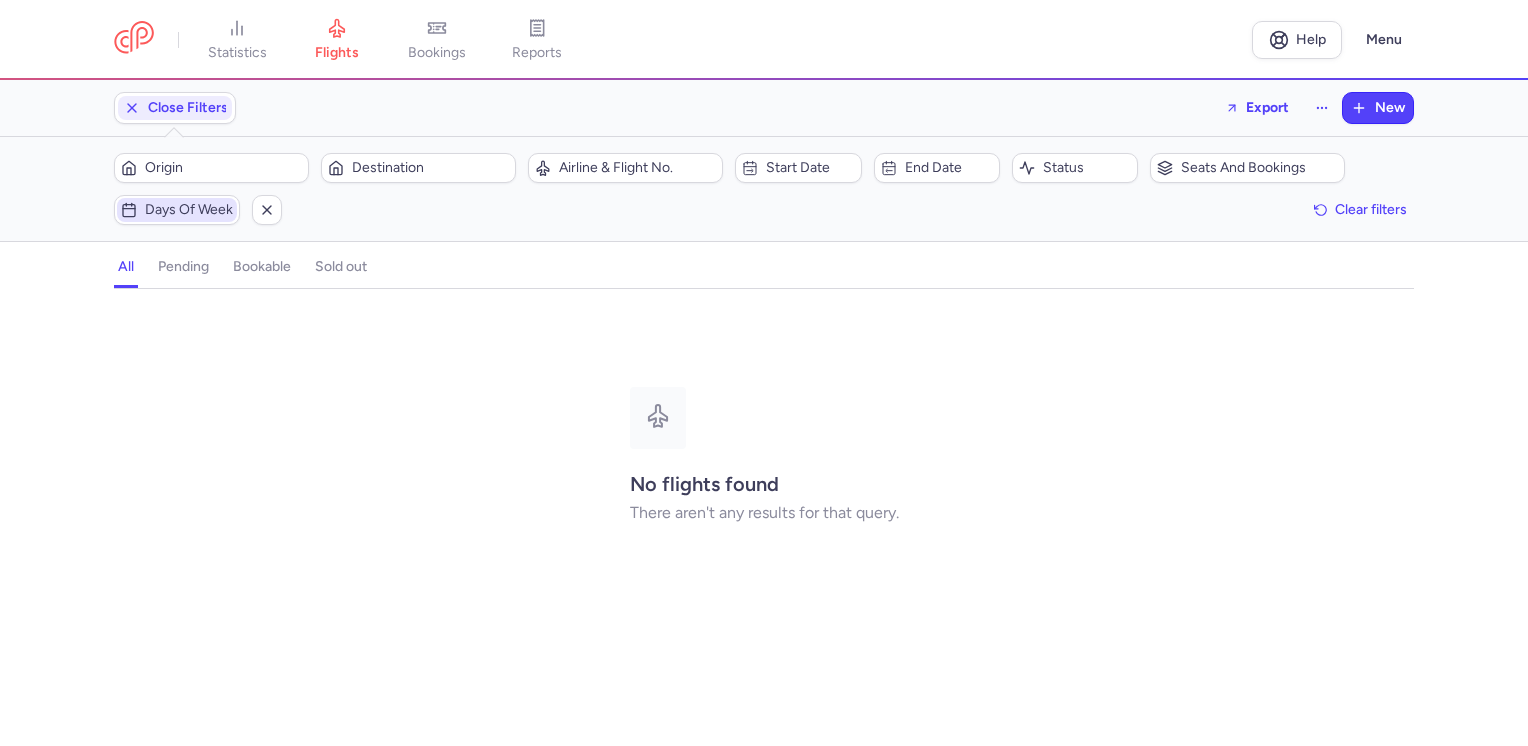 click on "Days of week" at bounding box center [189, 210] 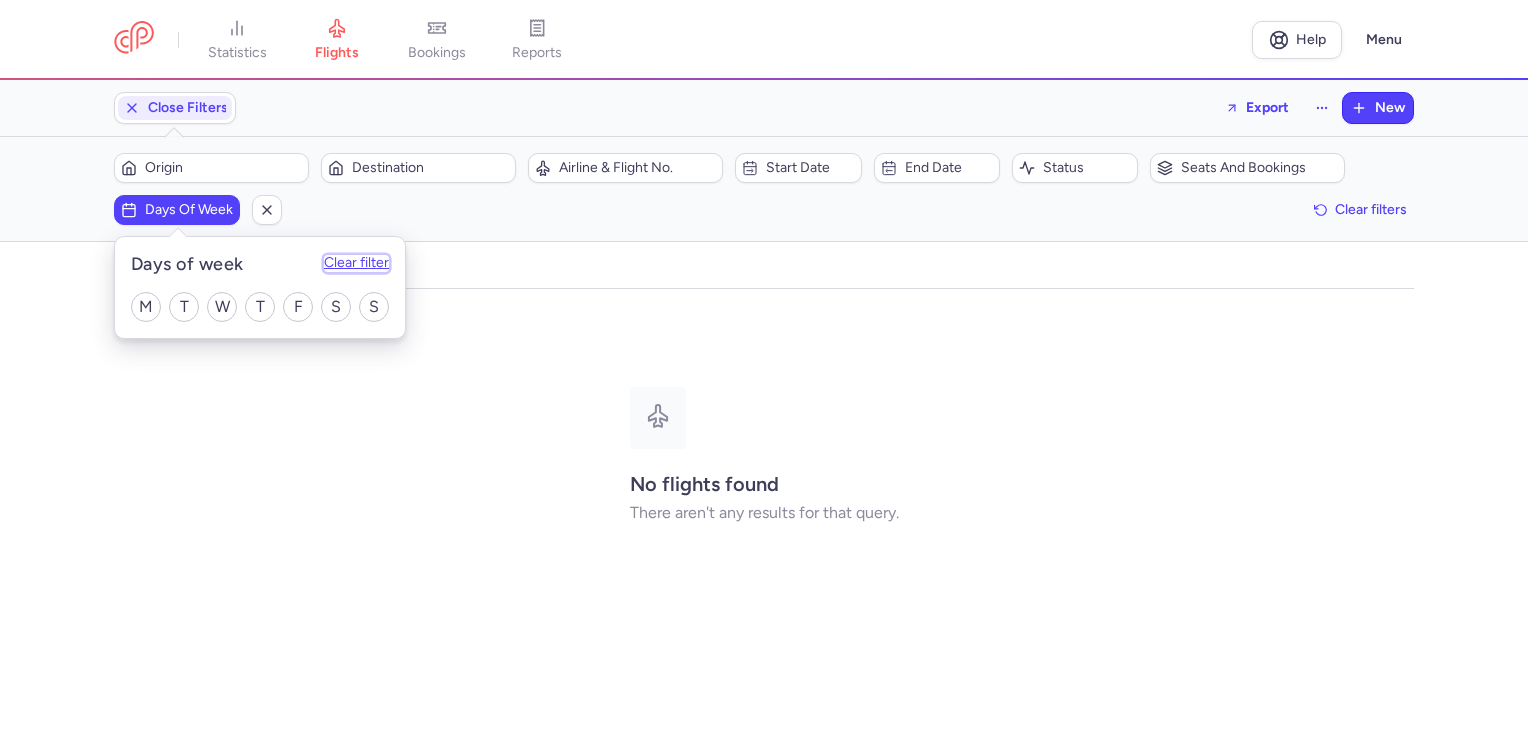 click on "Clear filter" at bounding box center (356, 264) 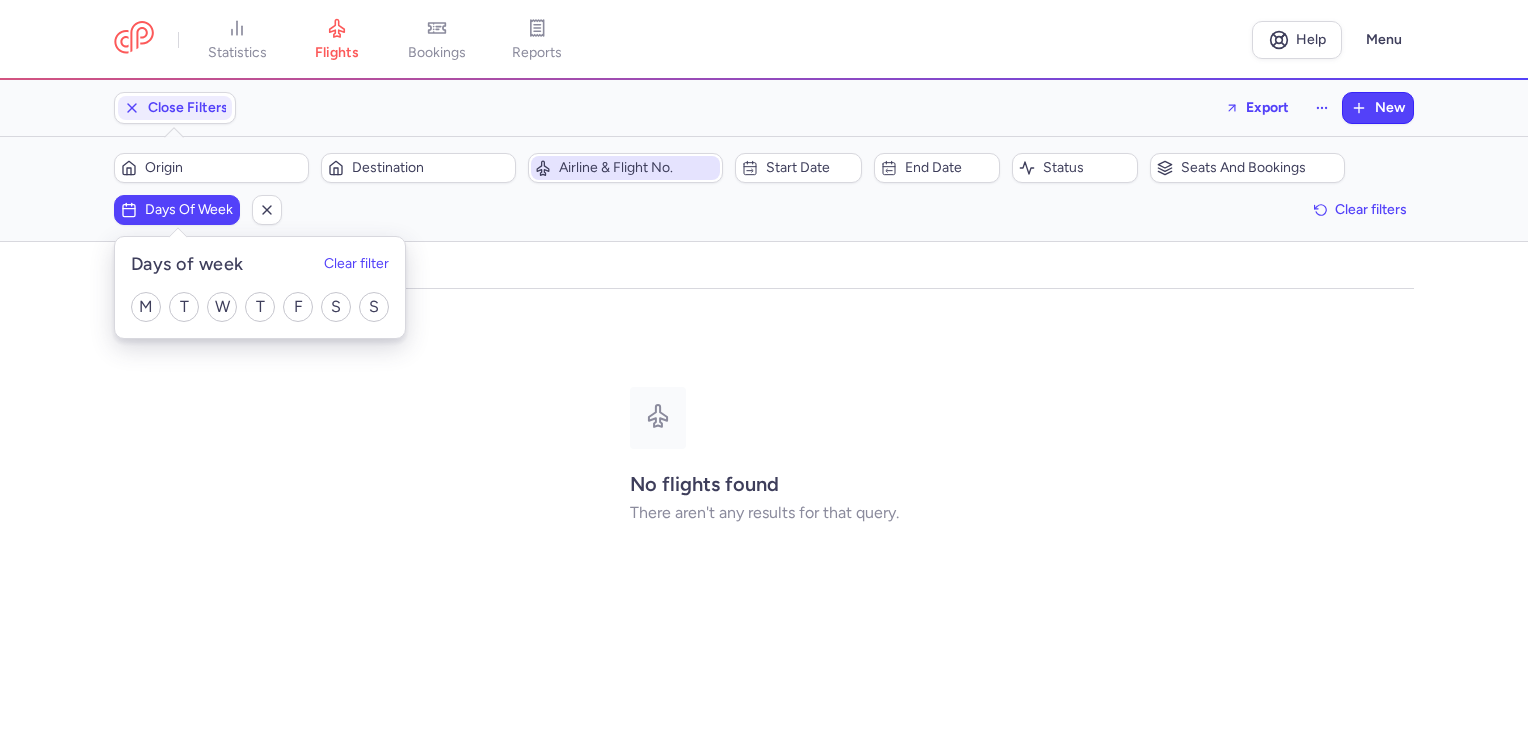 click on "Airline & Flight No." at bounding box center [637, 168] 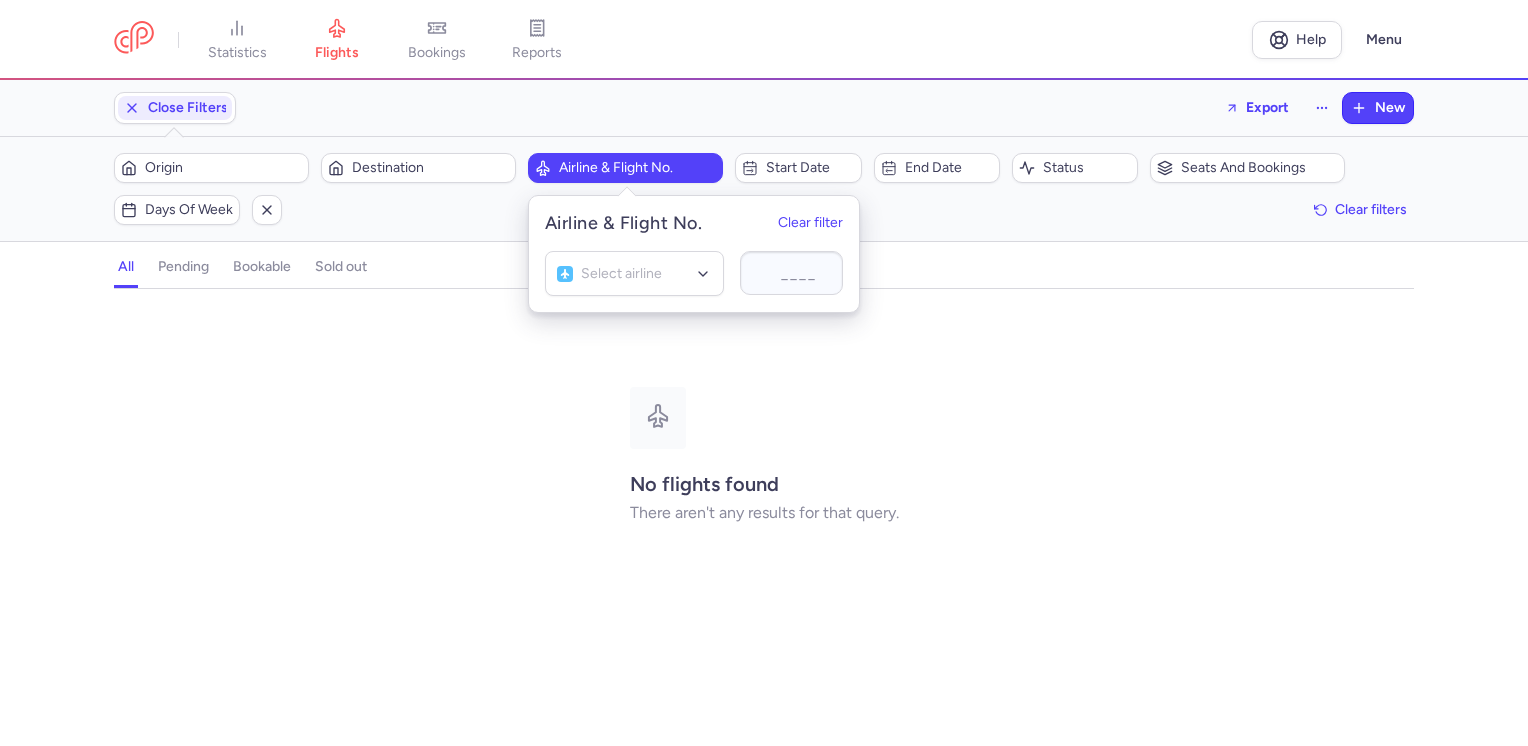 click on "Airline & Flight No." at bounding box center (637, 168) 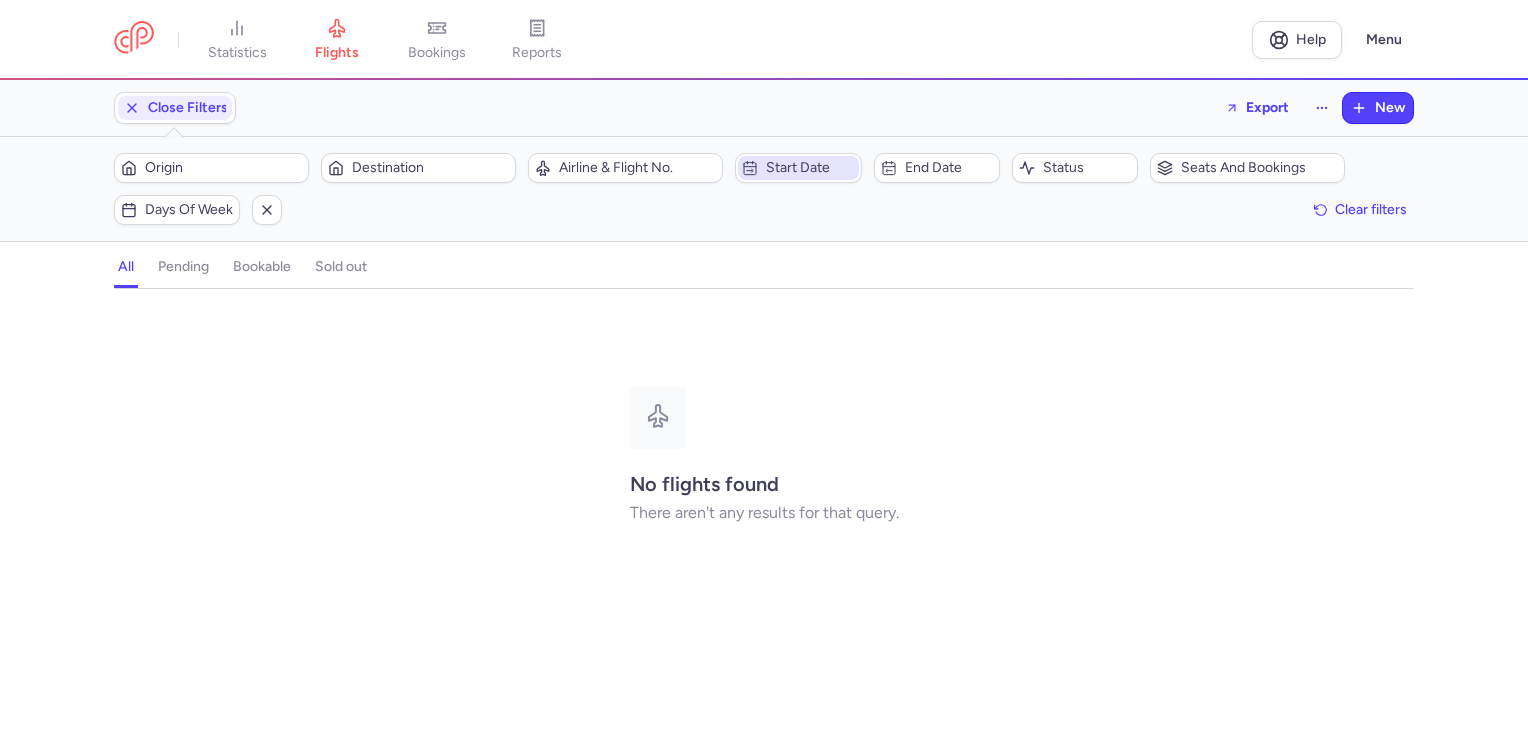 click on "Start date" at bounding box center (810, 168) 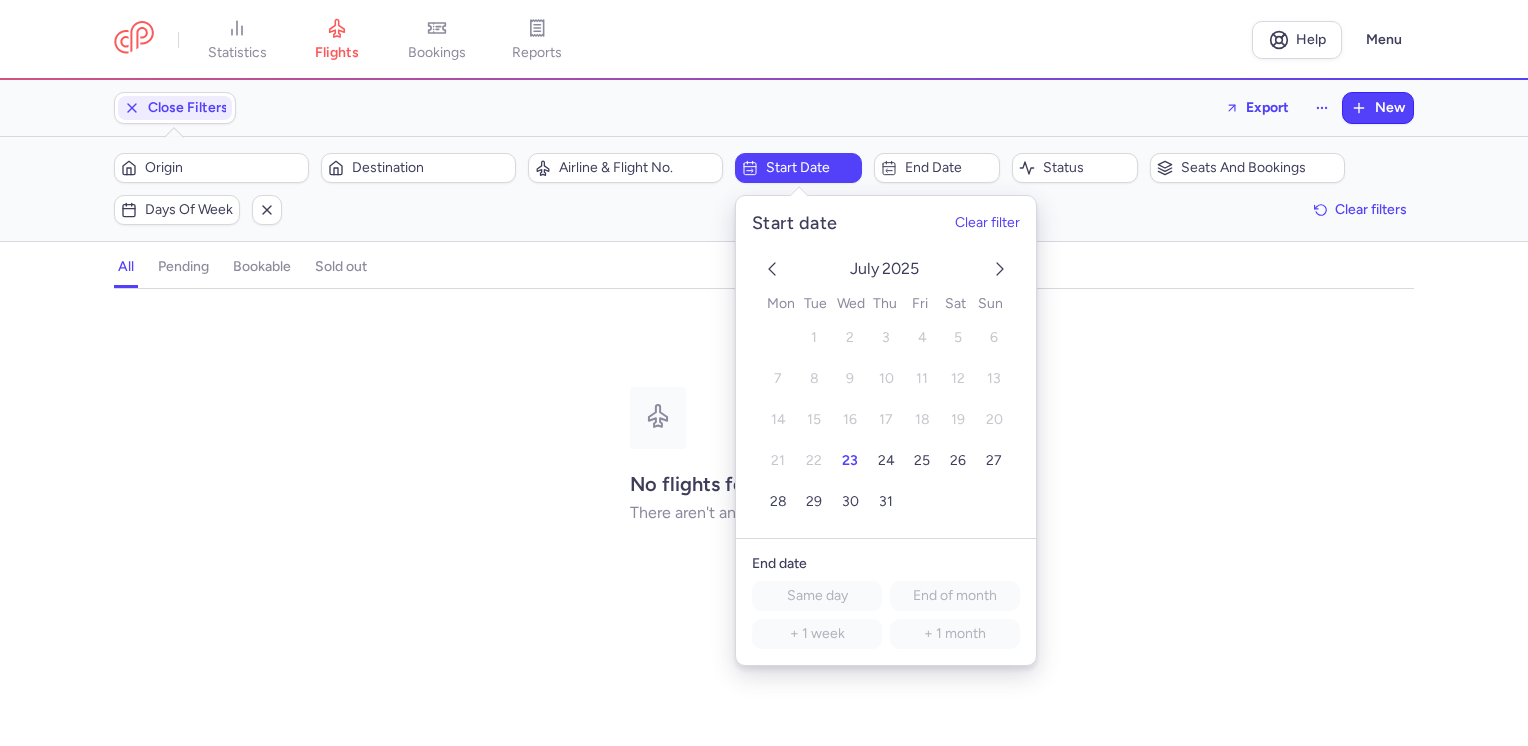 click 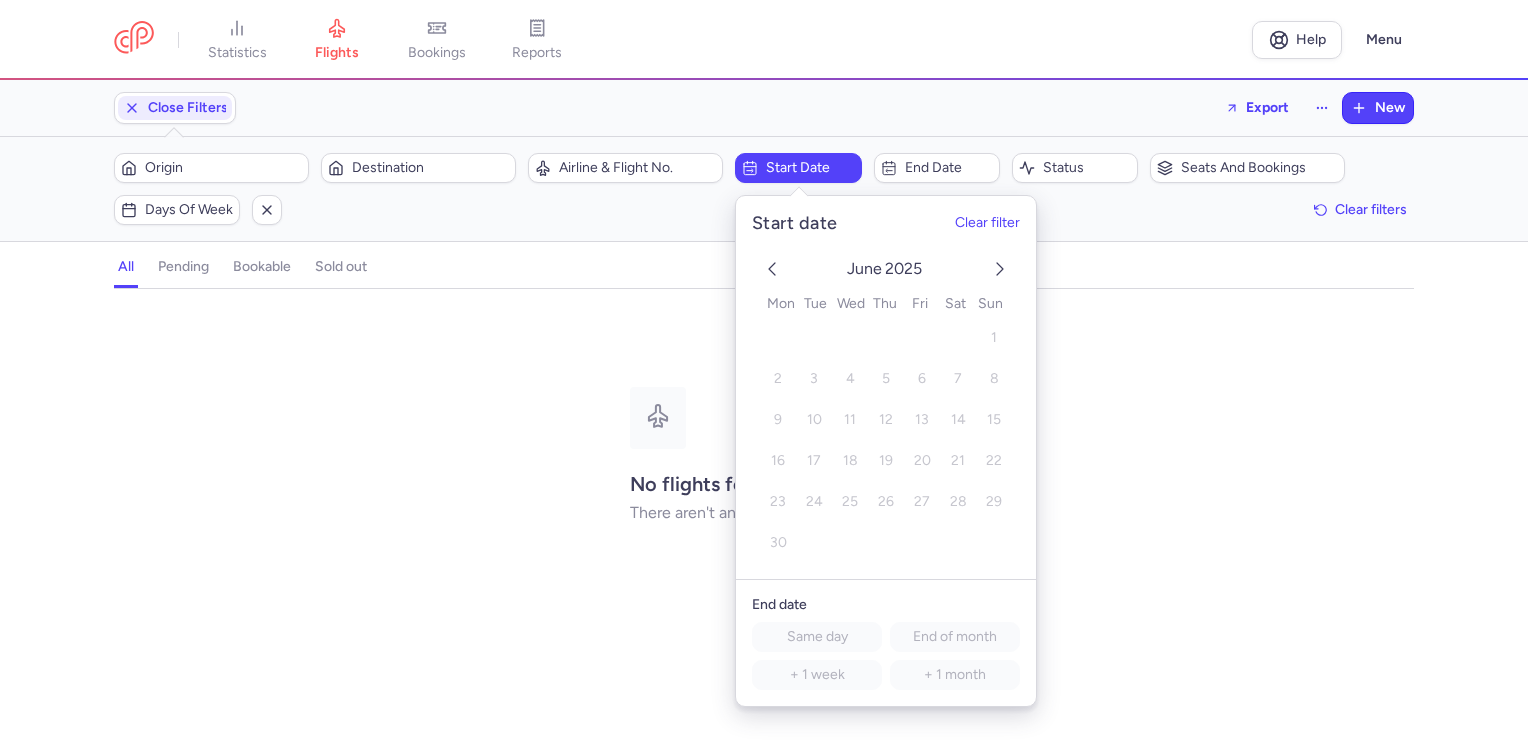 click 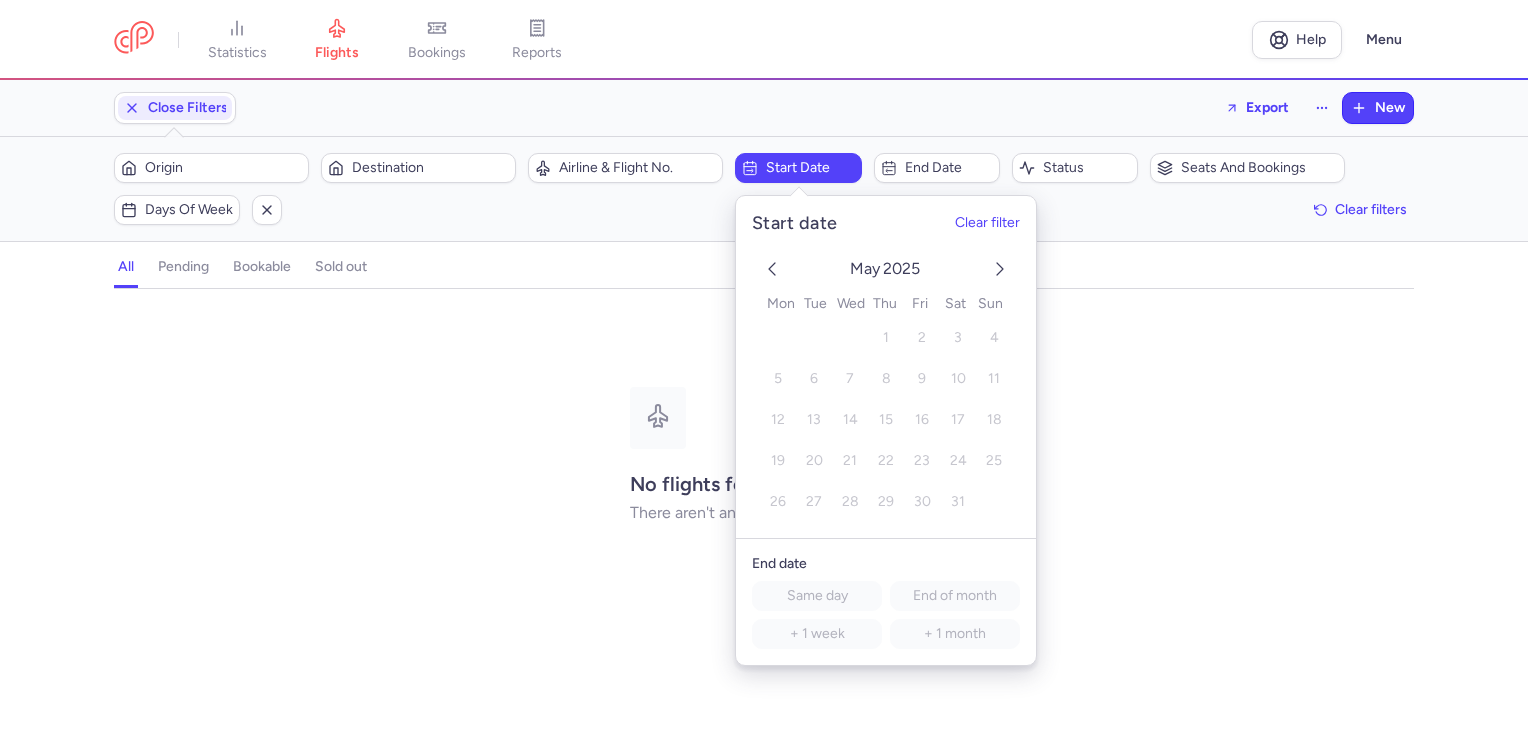 click 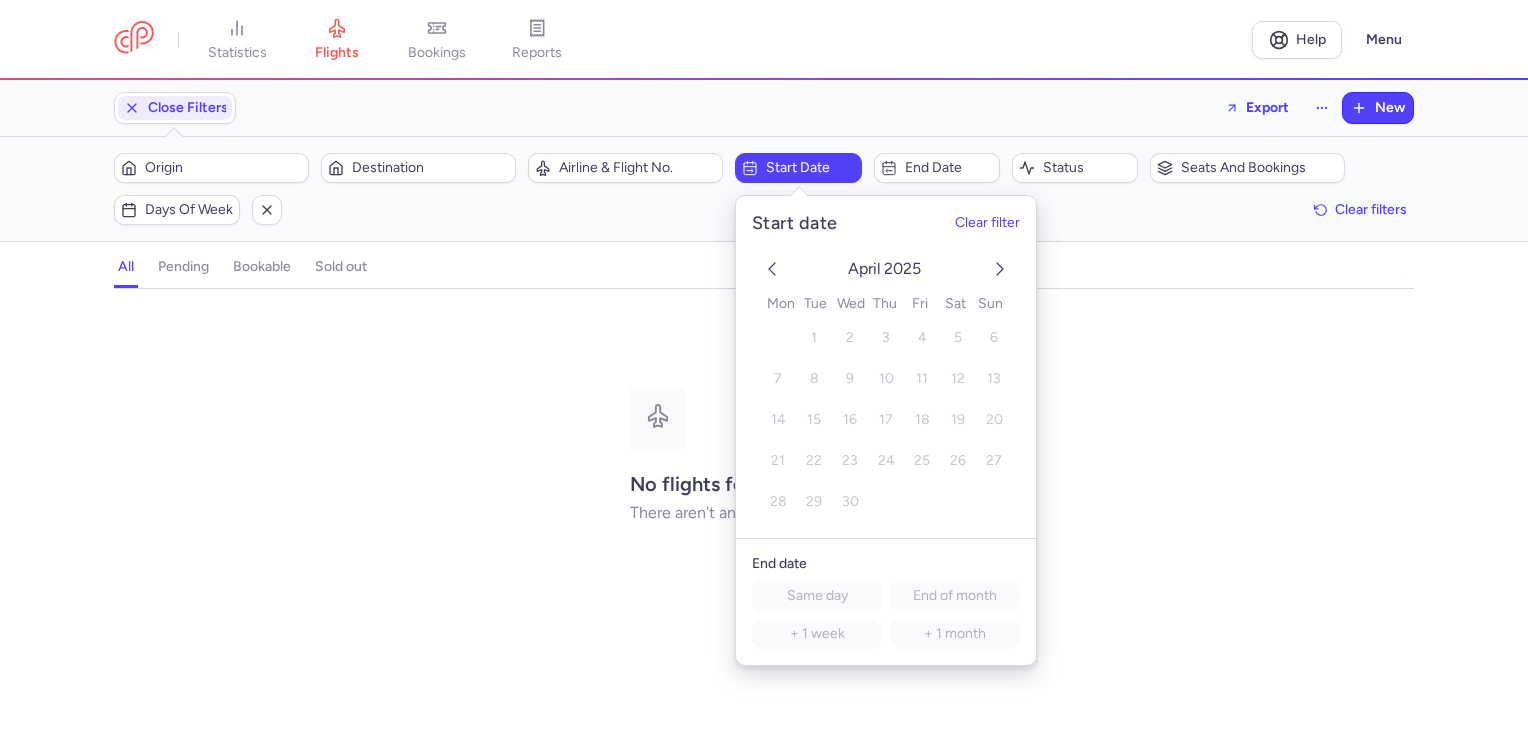 click 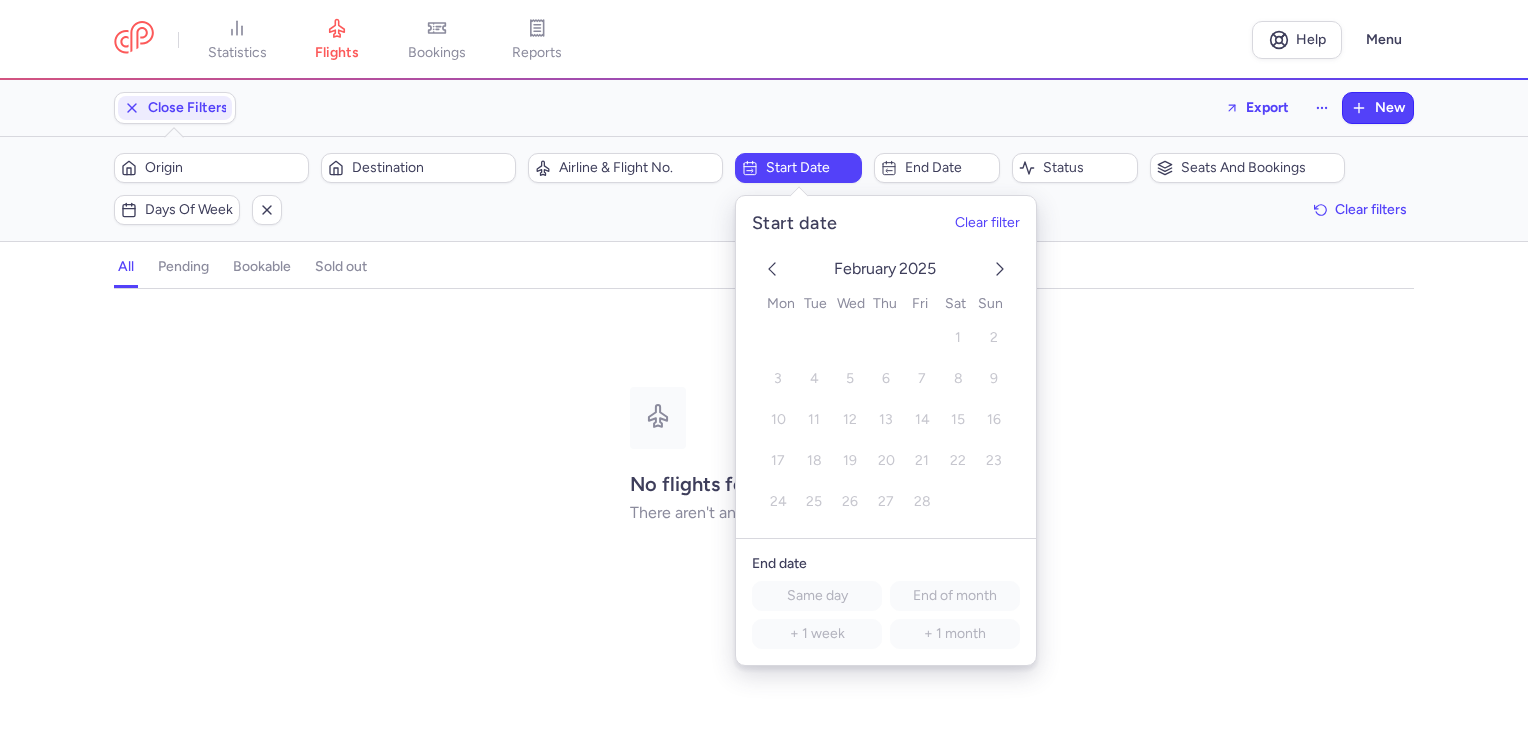 click 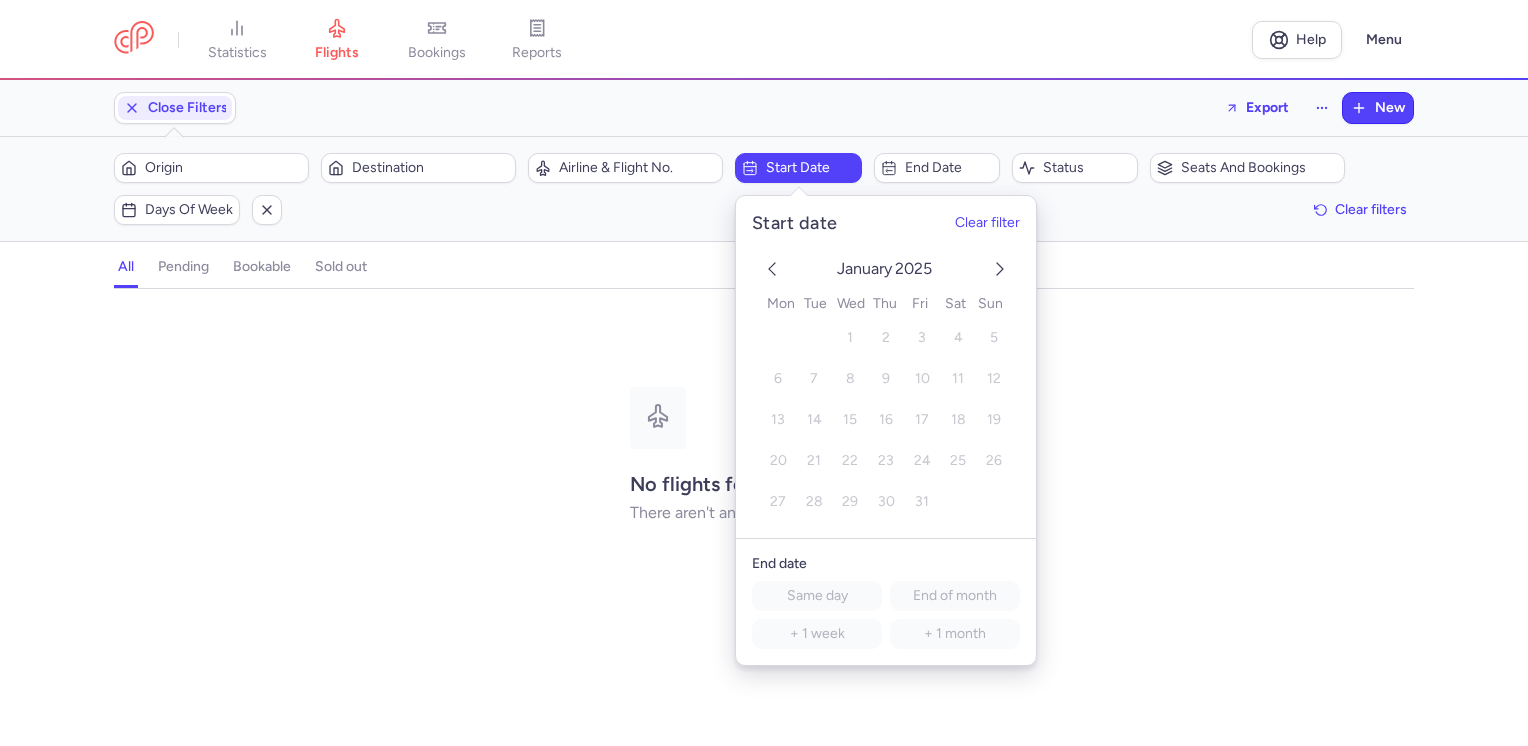click 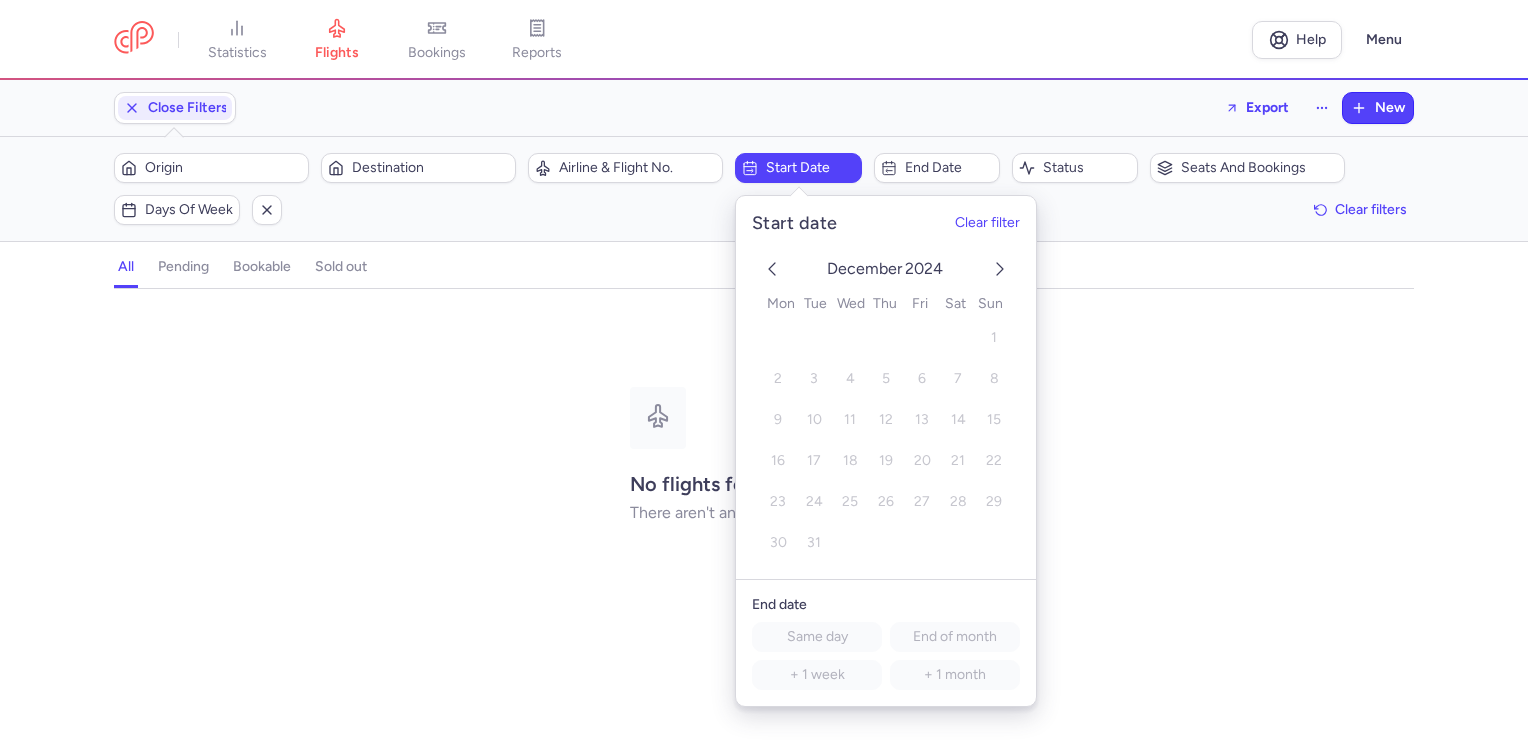 click 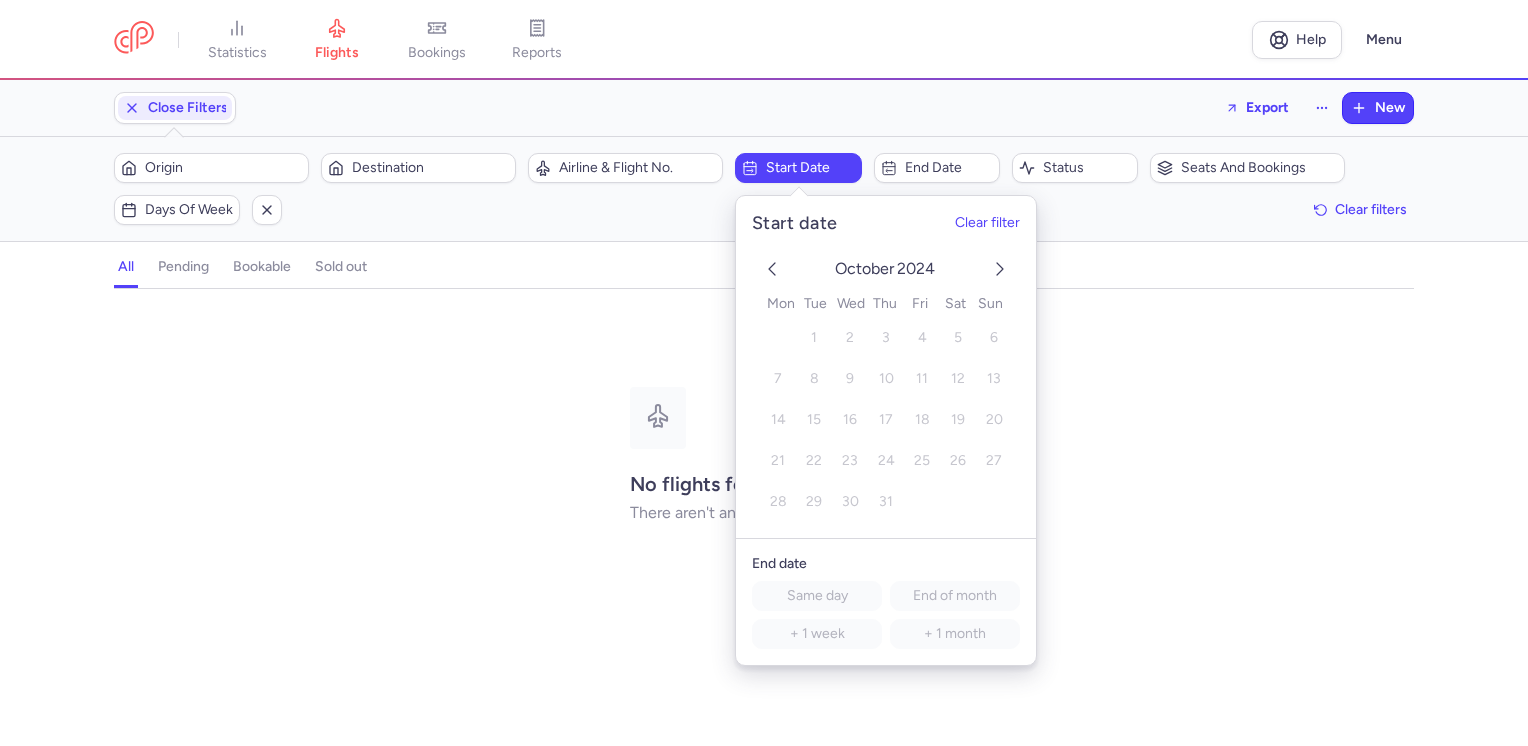 click 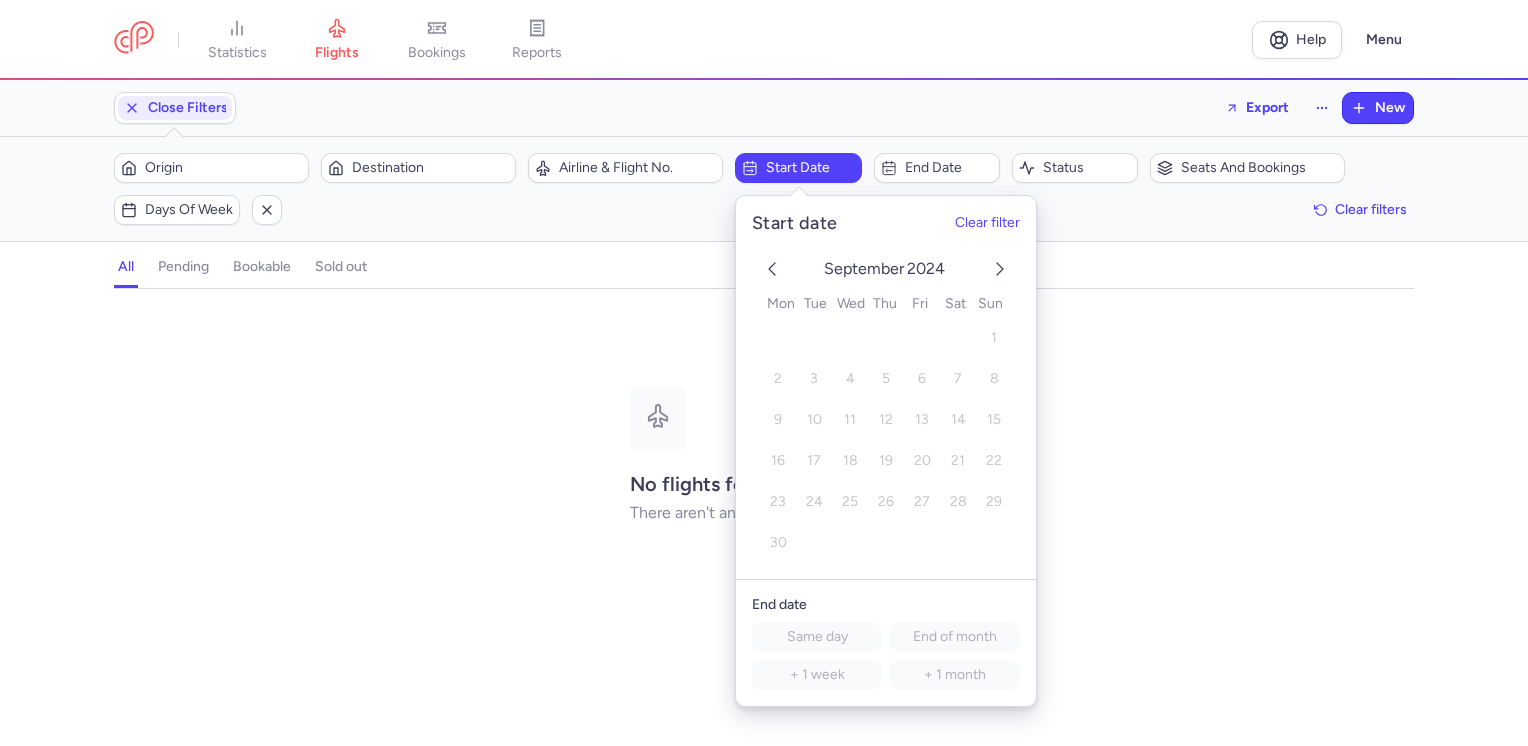 click 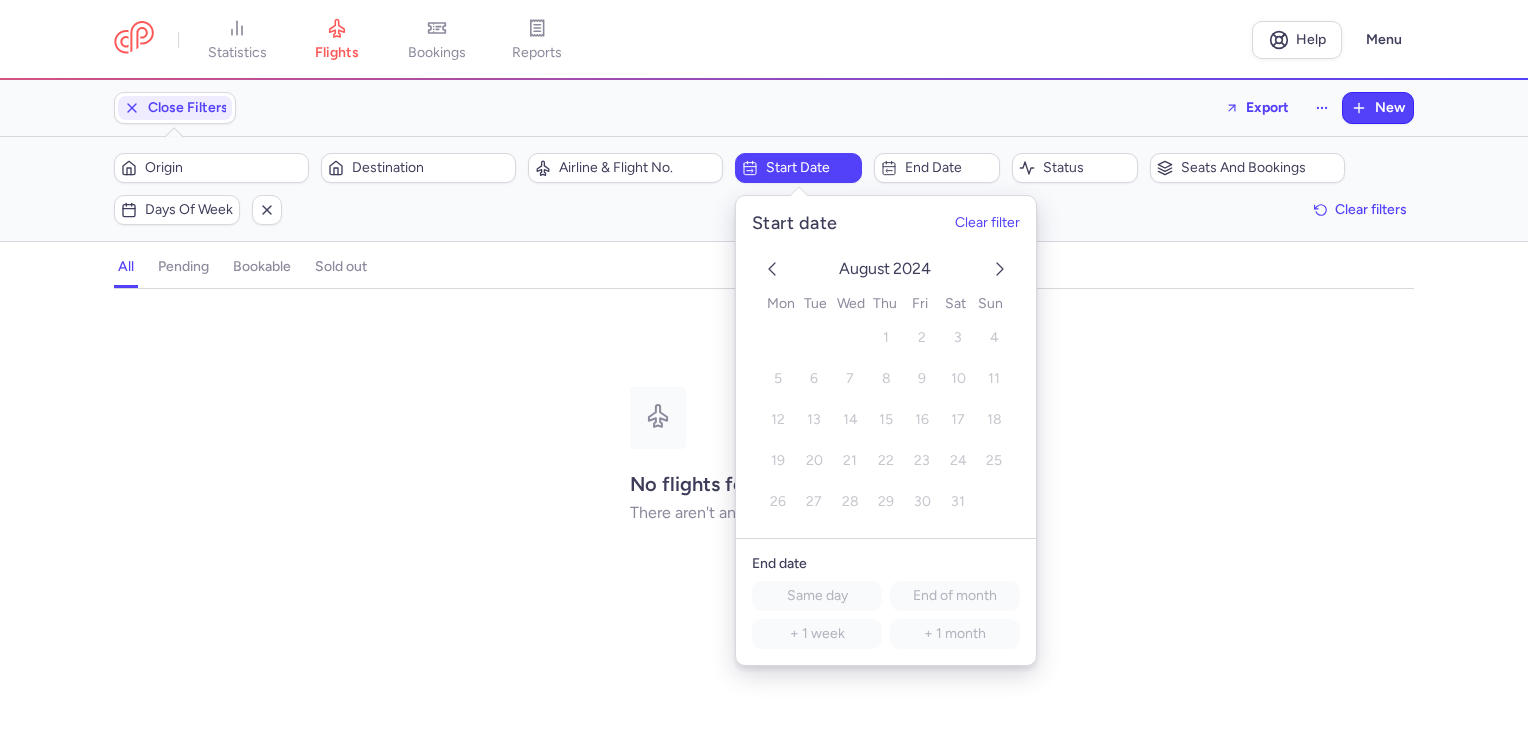 click on "No flights found There aren't any results for that query." at bounding box center [764, 455] 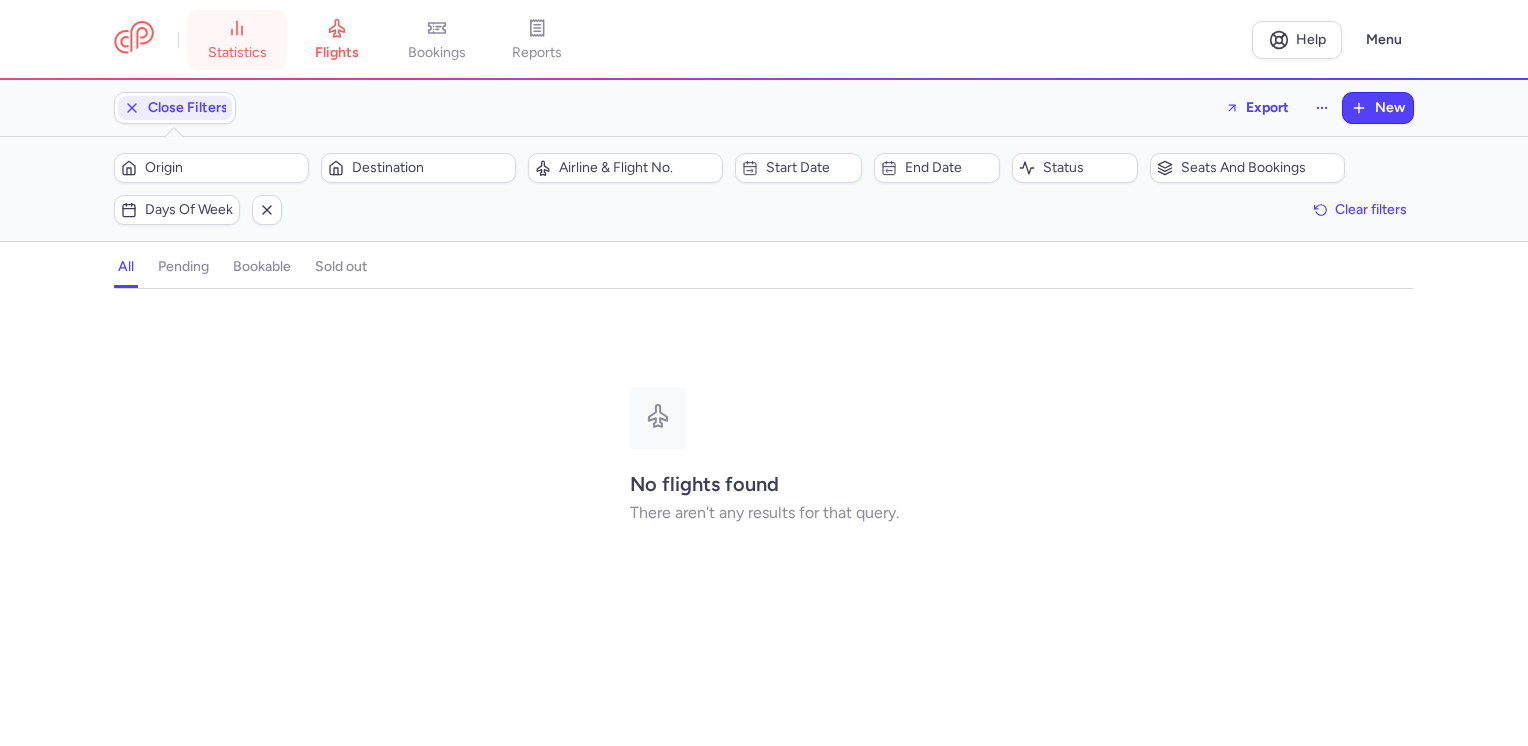 click on "statistics" at bounding box center [237, 40] 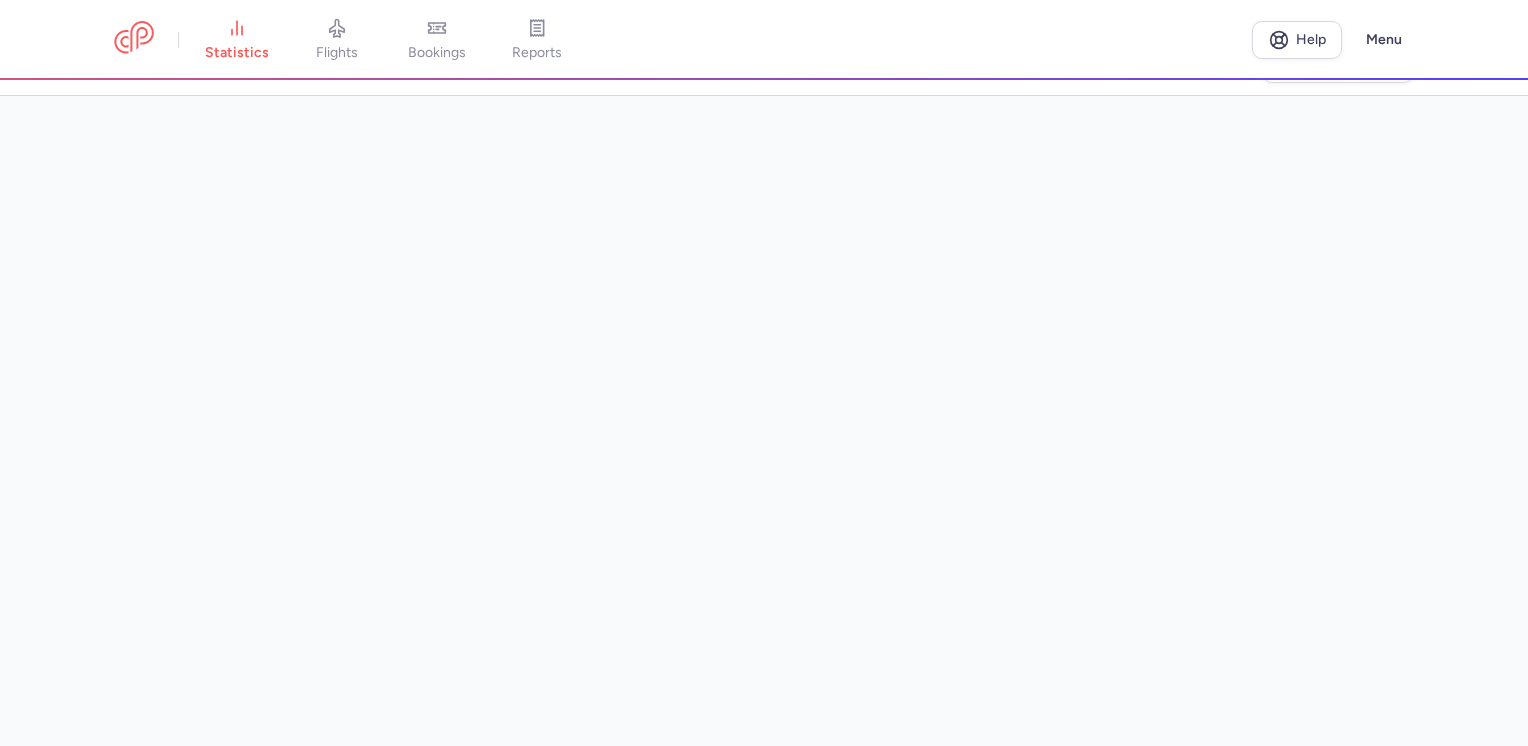 scroll, scrollTop: 63, scrollLeft: 0, axis: vertical 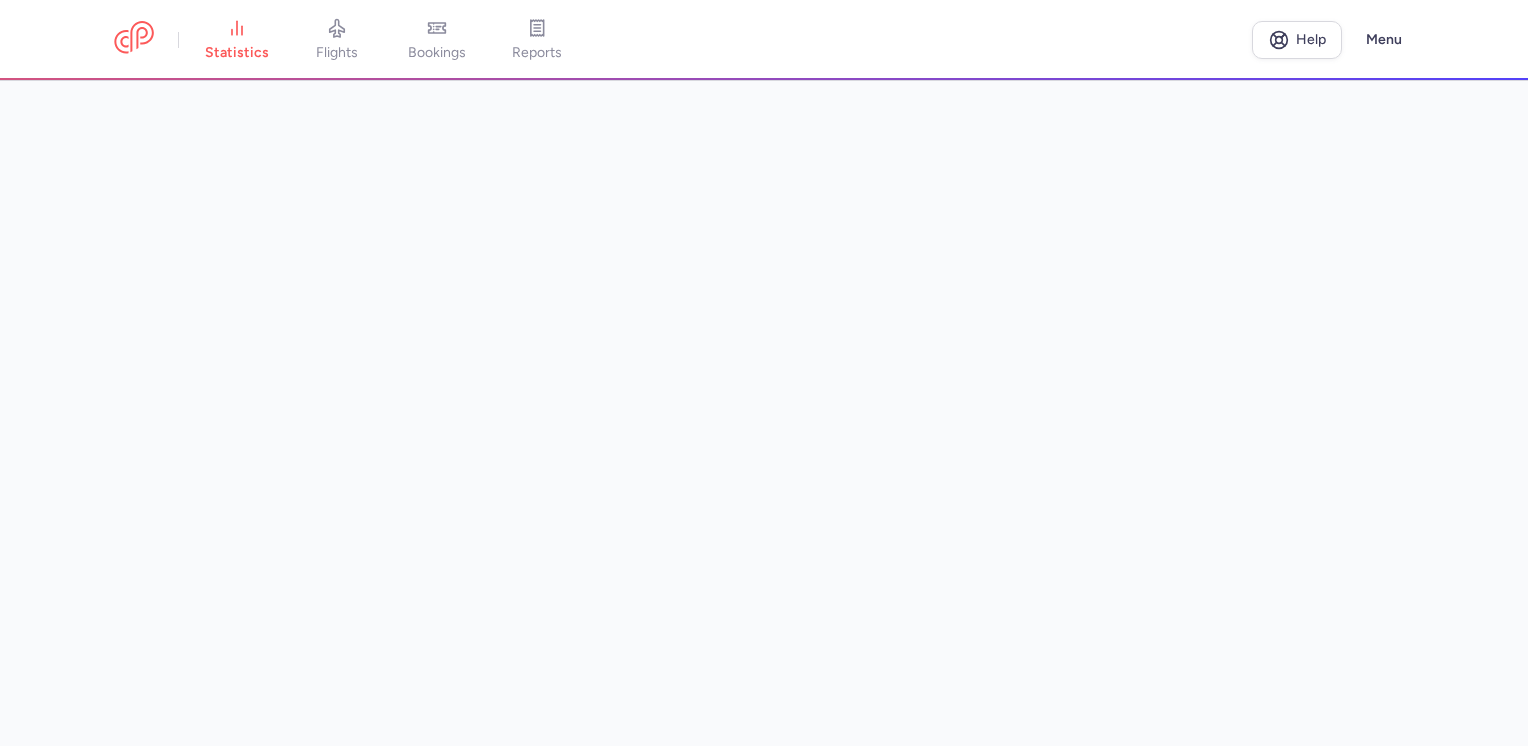 click on "Last update: 6 min ago   Refresh metrics" 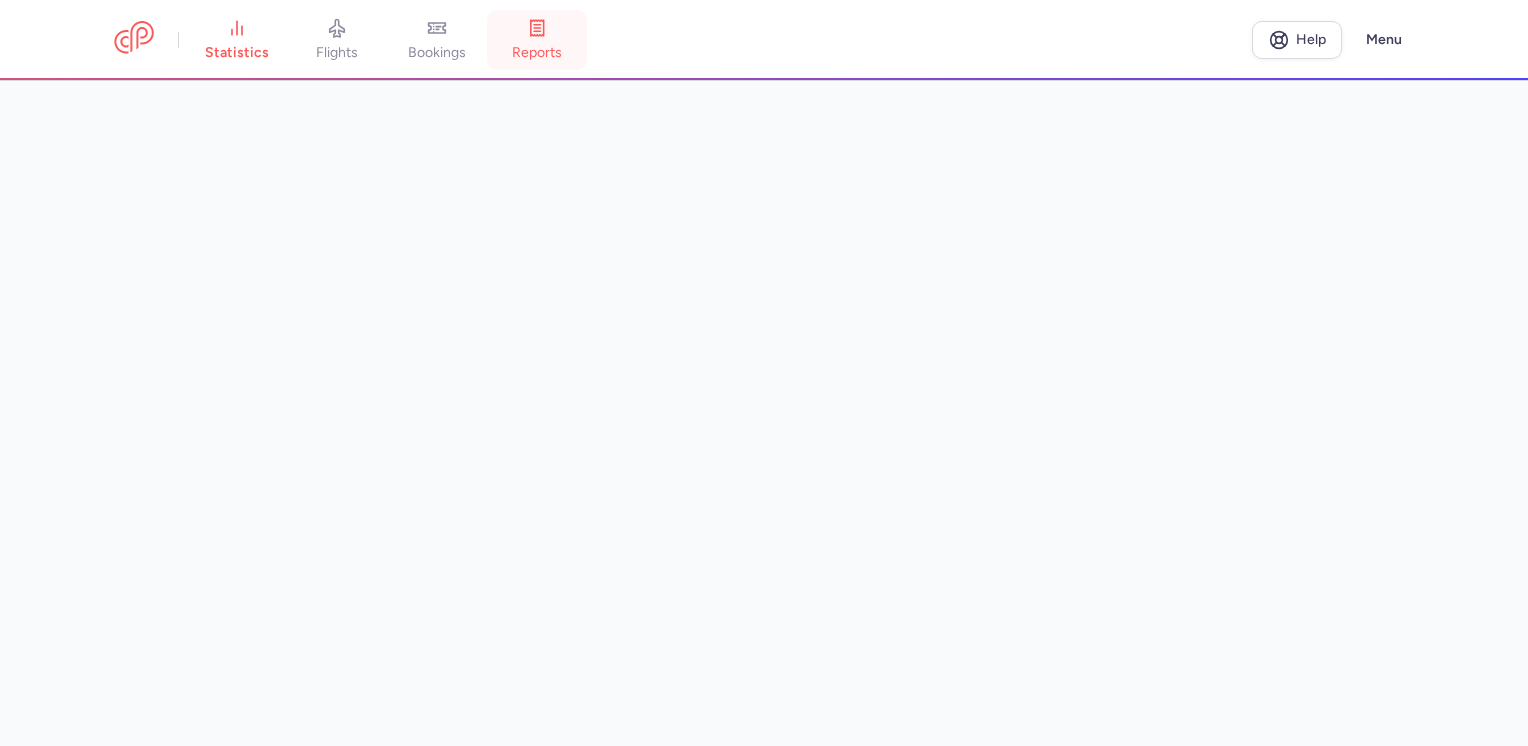 click on "reports" at bounding box center [537, 53] 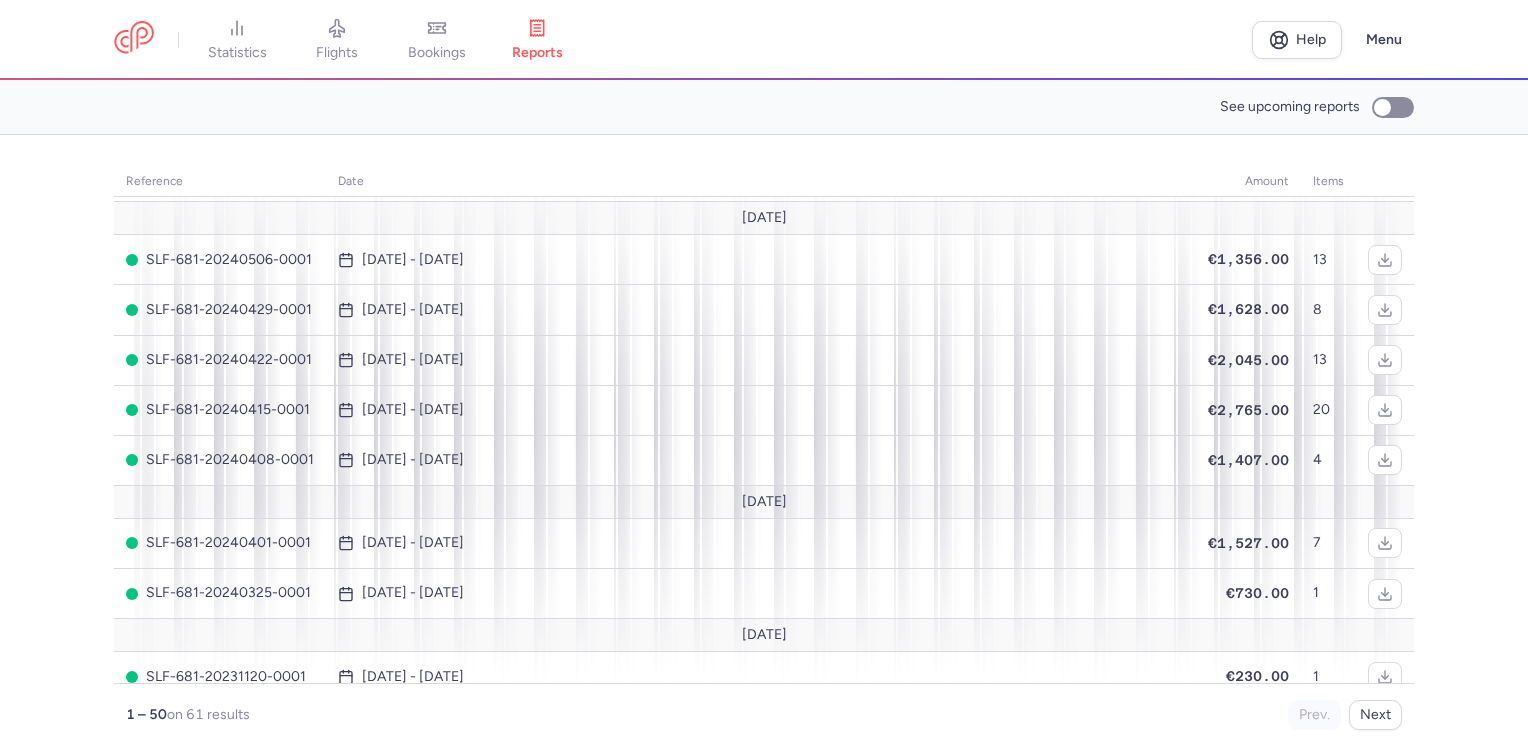 scroll, scrollTop: 1300, scrollLeft: 0, axis: vertical 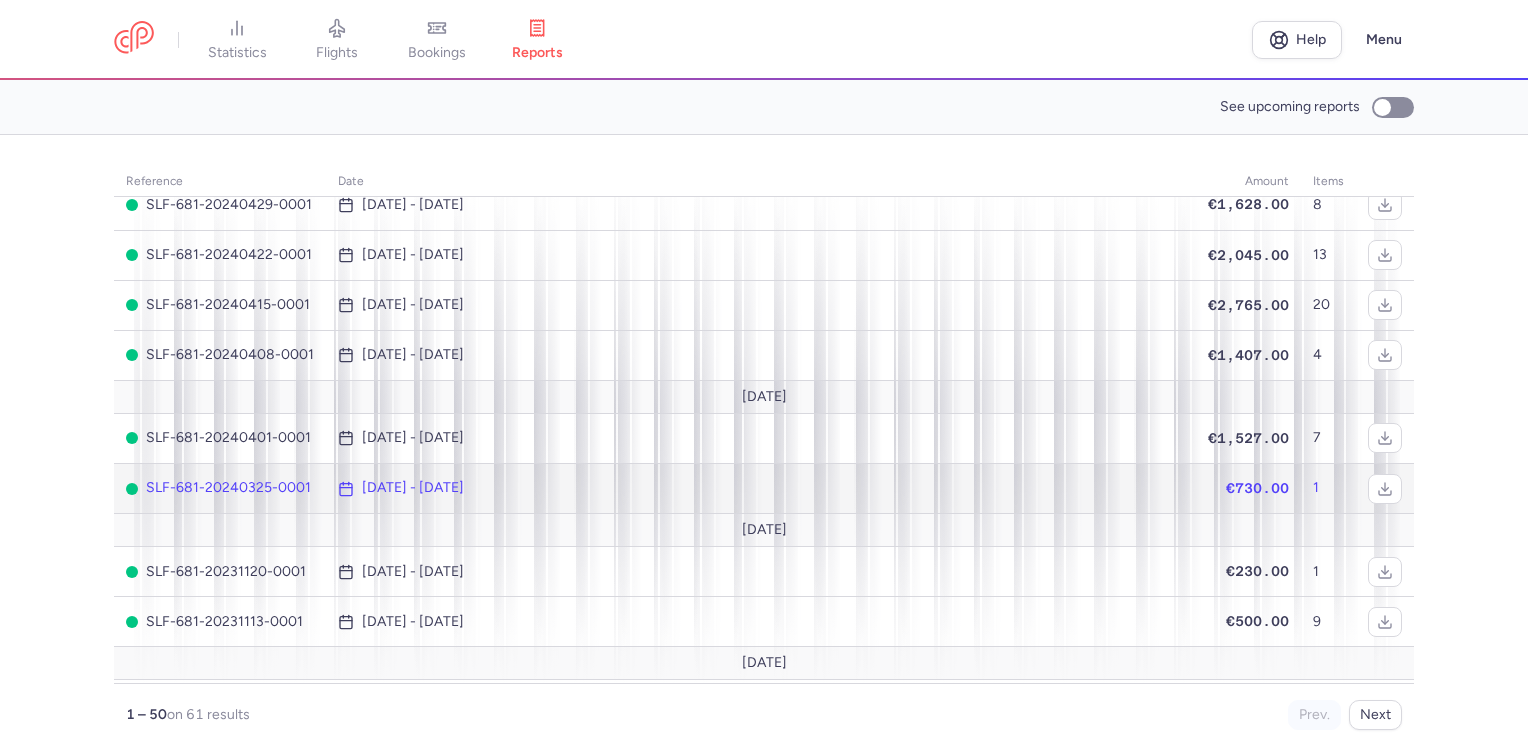 click on "€730.00" 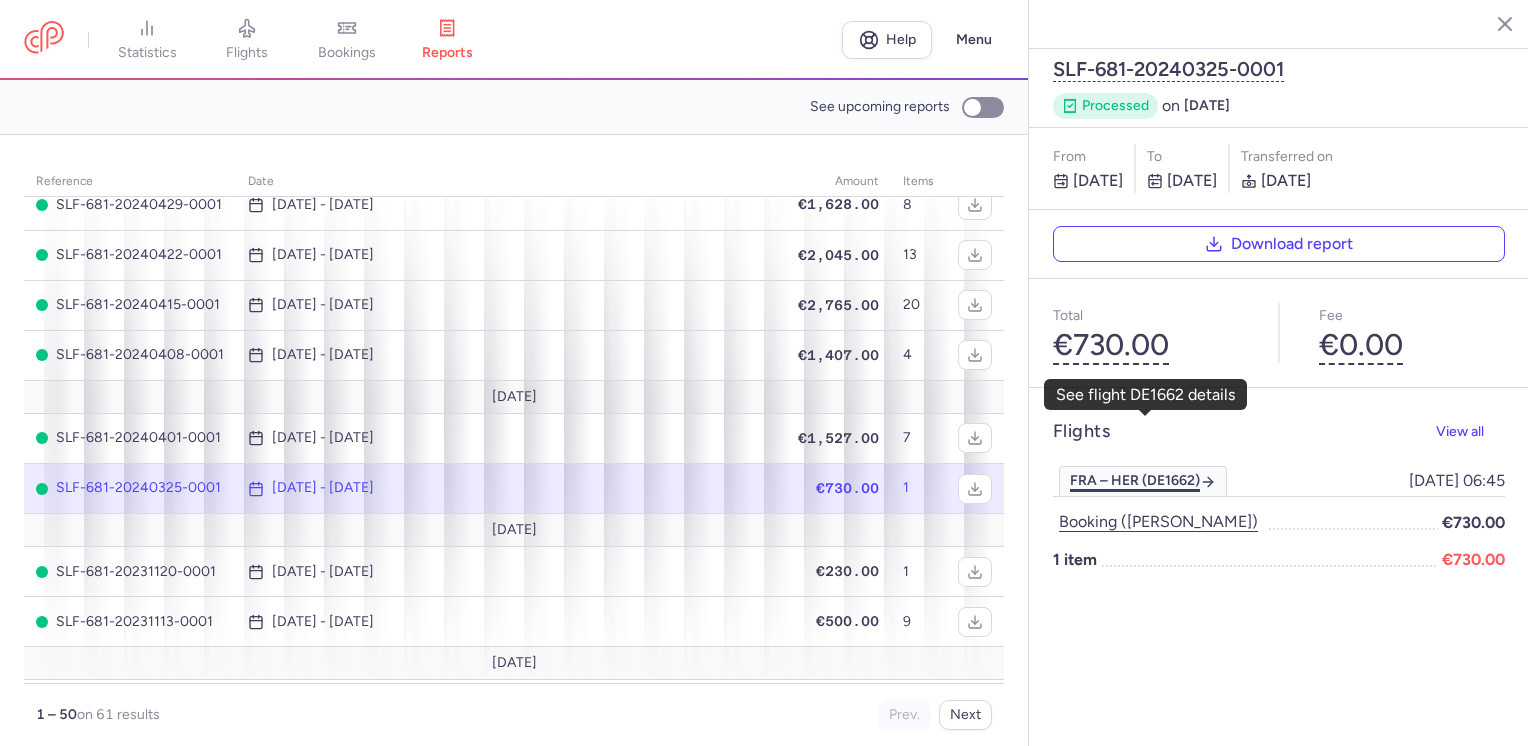 click on "FRA – HER (DE1662)" at bounding box center (1143, 481) 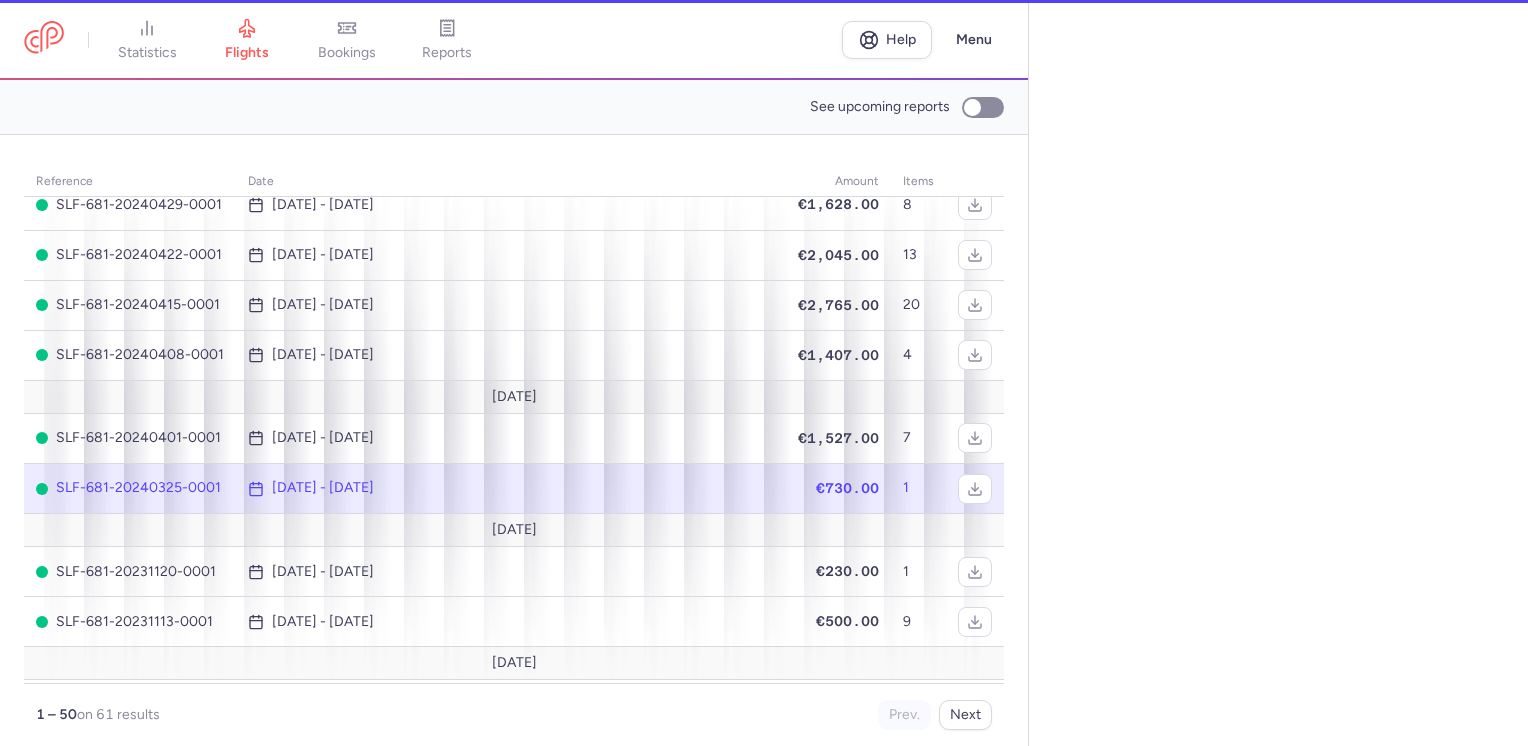 select on "days" 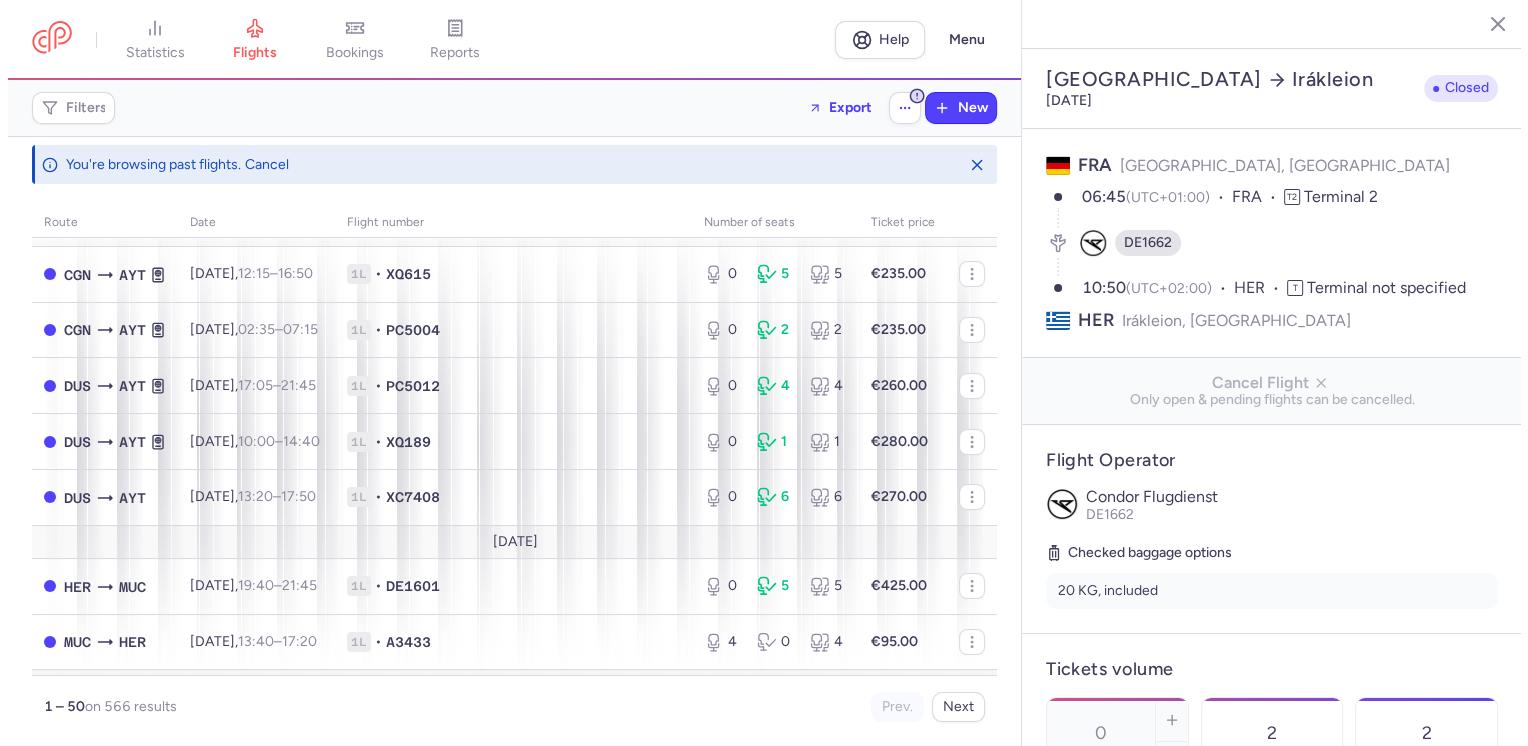 scroll, scrollTop: 0, scrollLeft: 0, axis: both 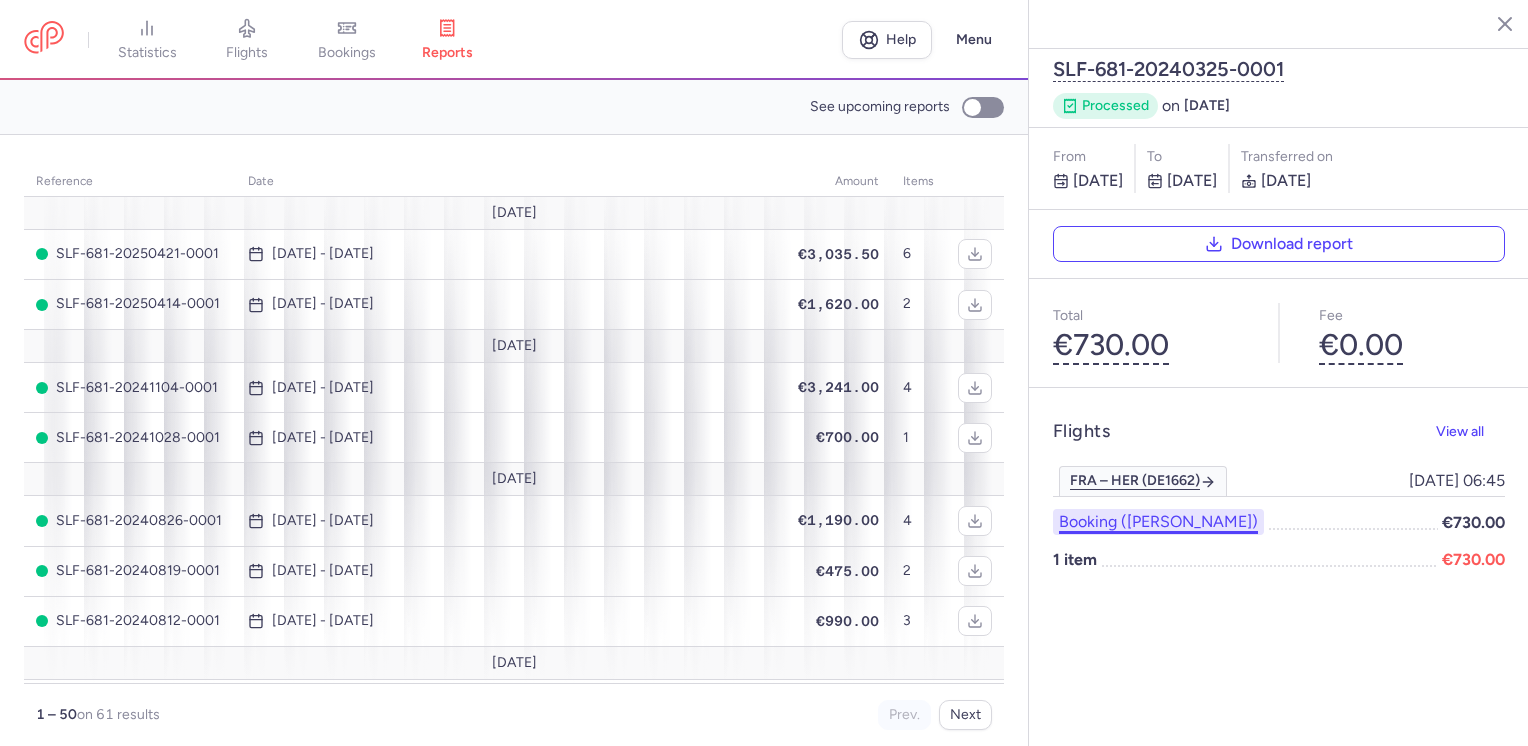 click on "Booking ([PERSON_NAME])" at bounding box center [1158, 522] 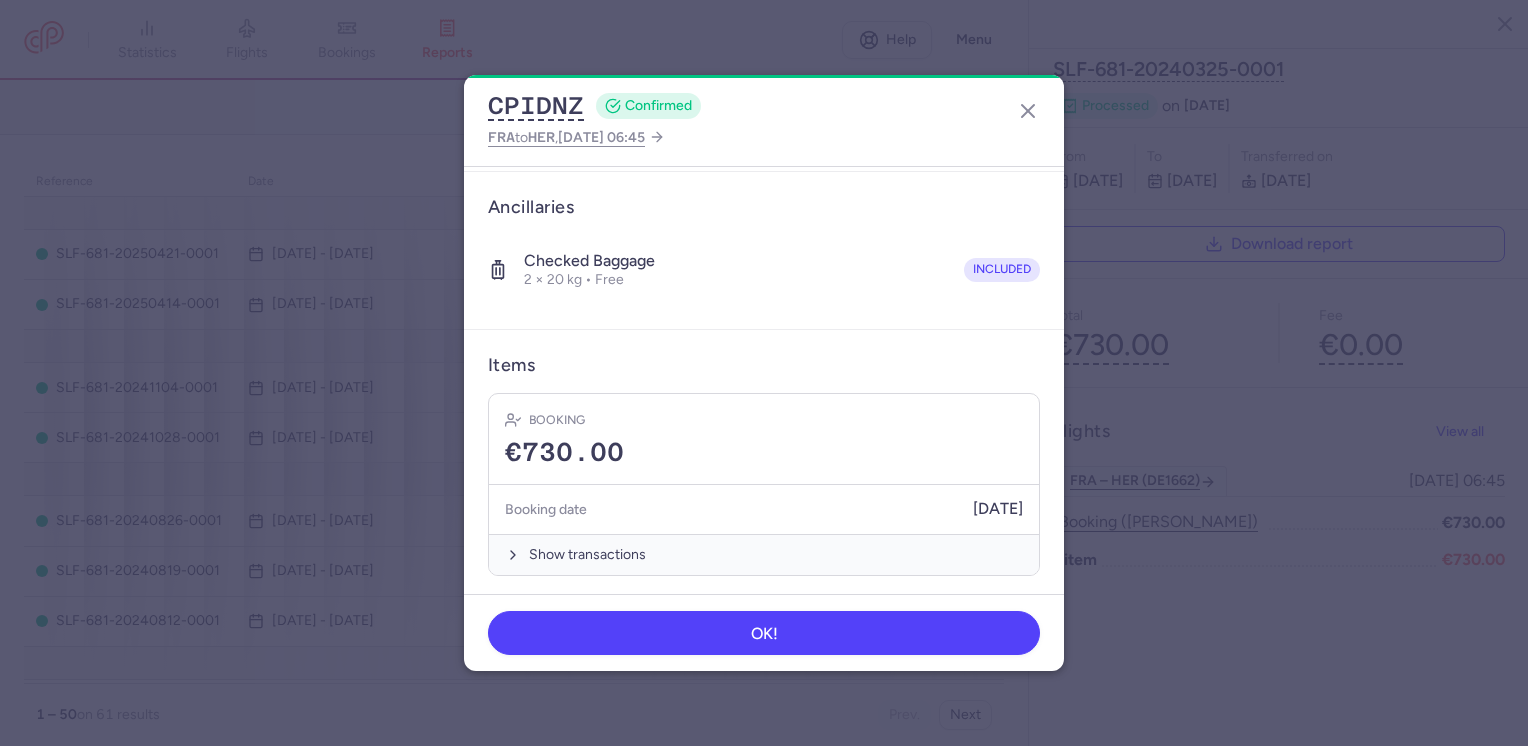 scroll, scrollTop: 0, scrollLeft: 0, axis: both 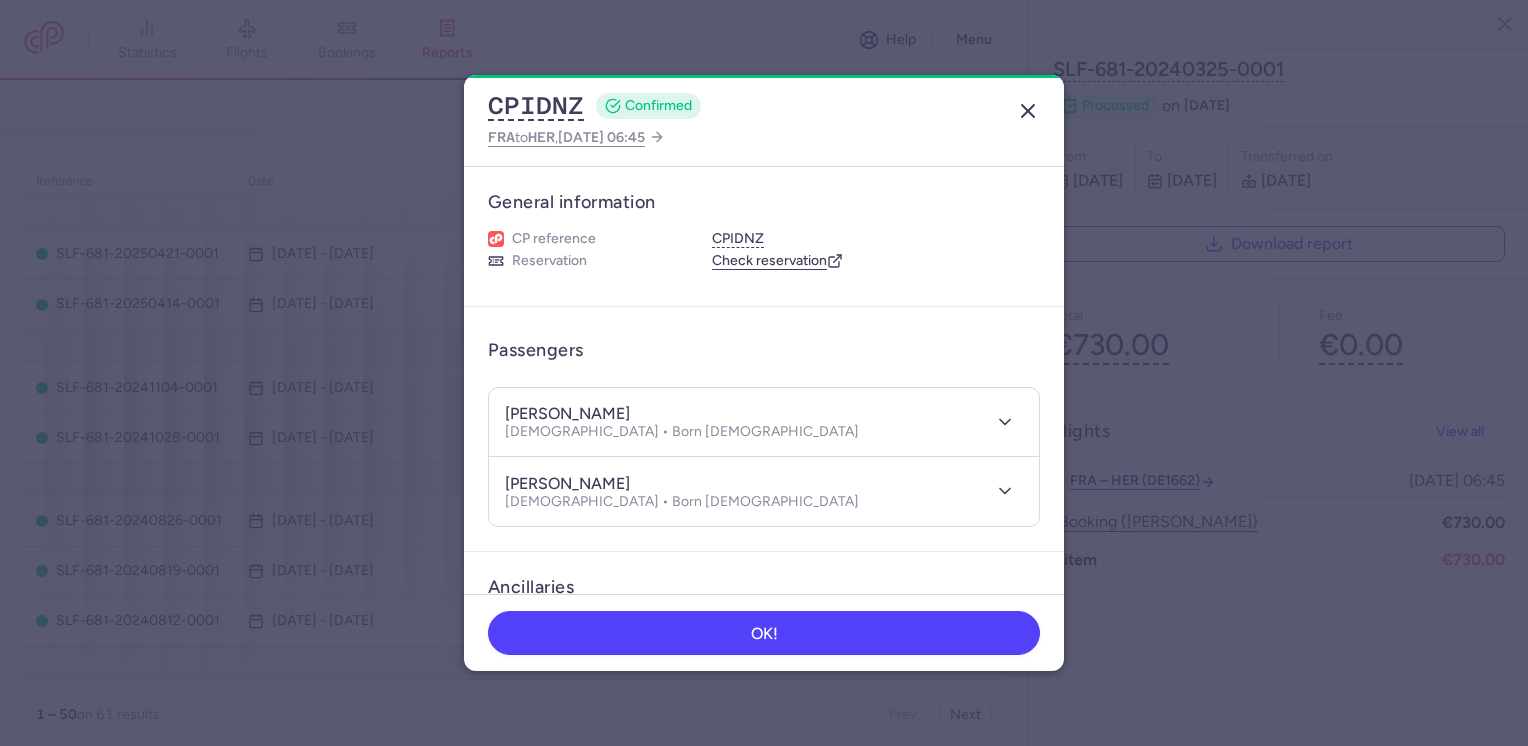 click 